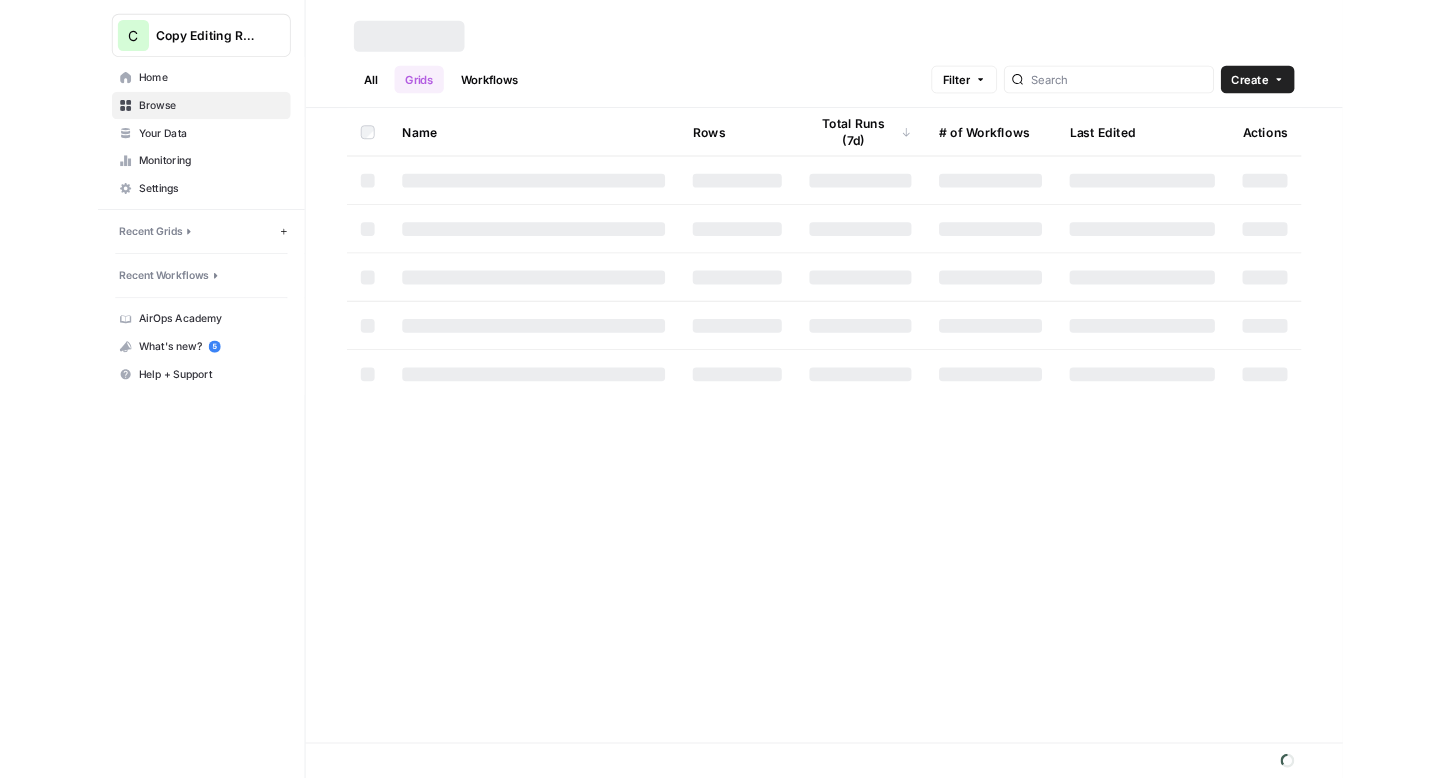 scroll, scrollTop: 0, scrollLeft: 0, axis: both 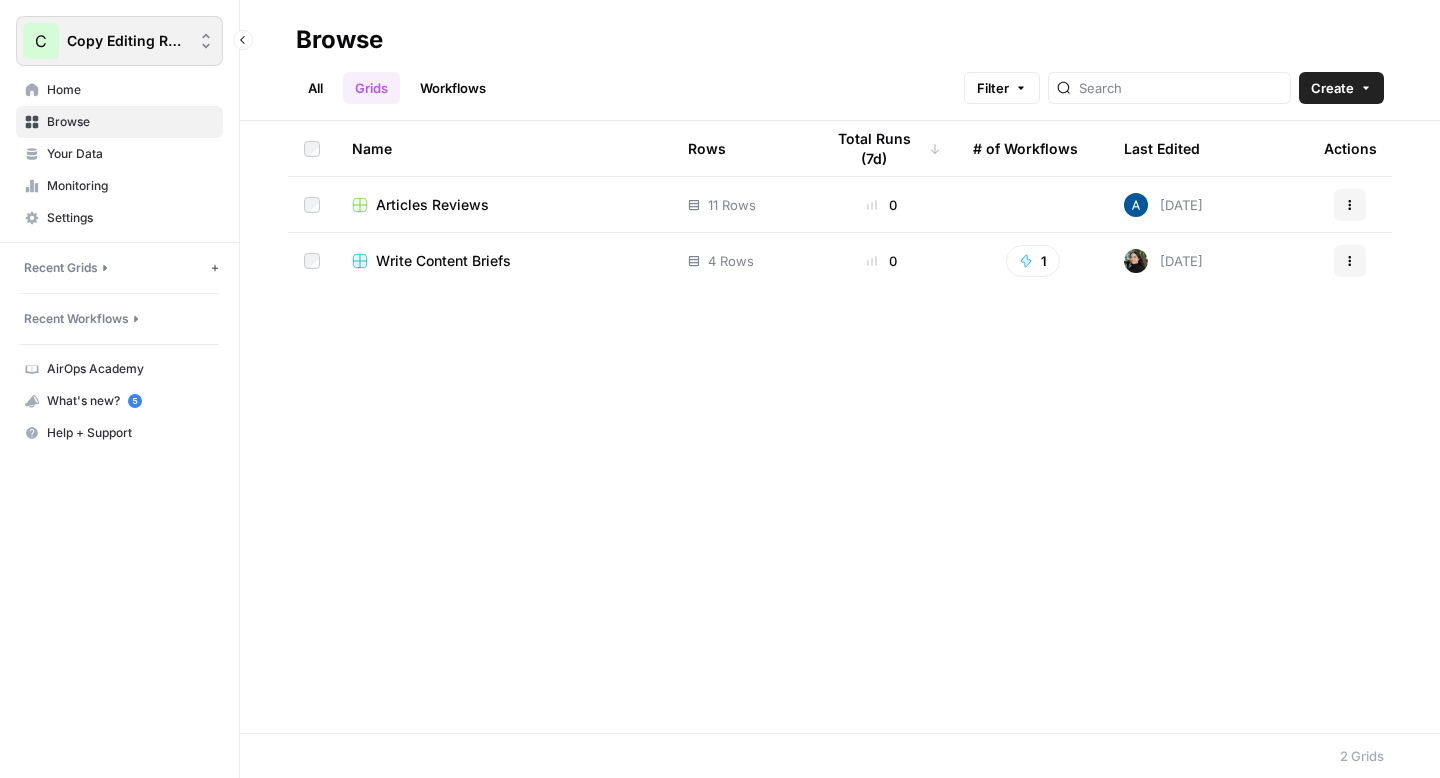 click on "C Copy Editing Review" at bounding box center (119, 41) 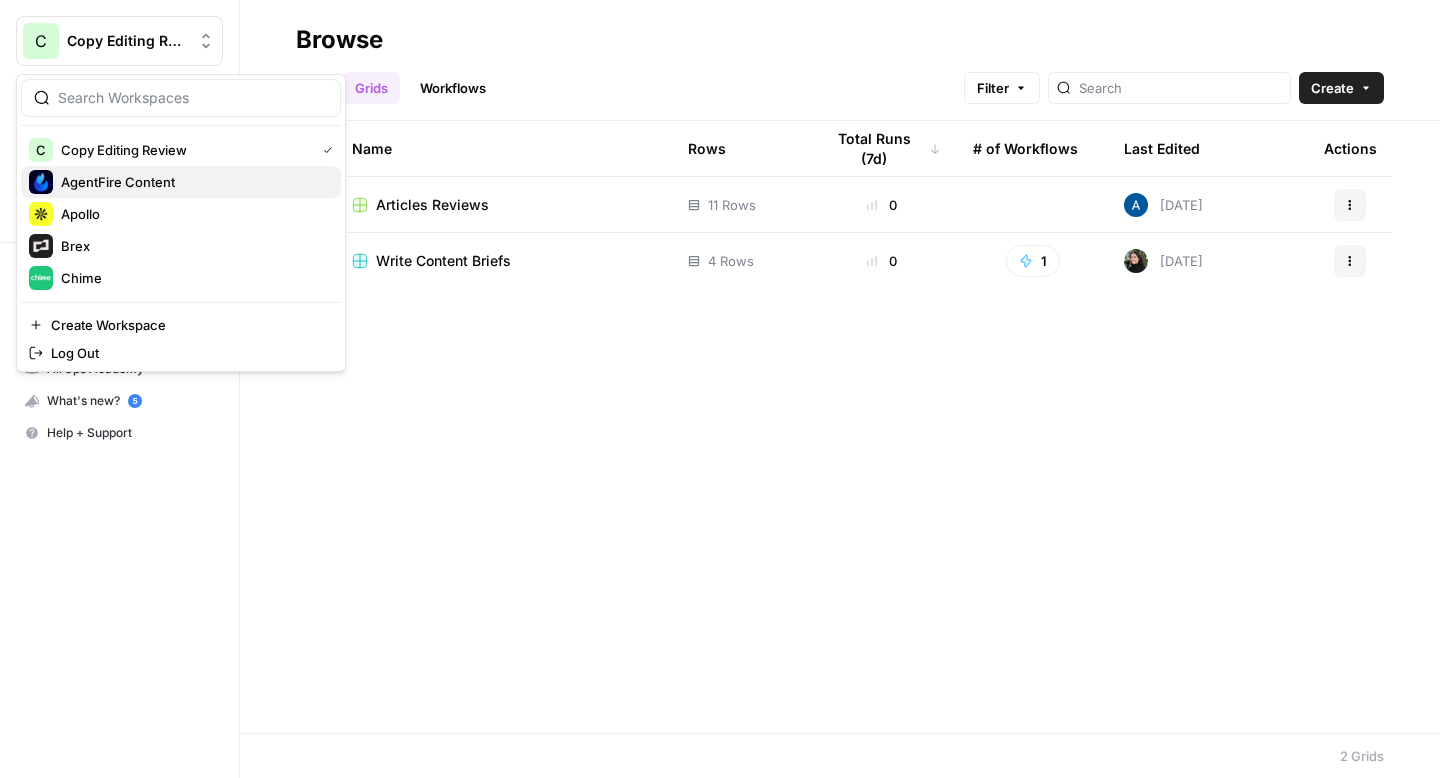 click on "AgentFire Content" at bounding box center [118, 182] 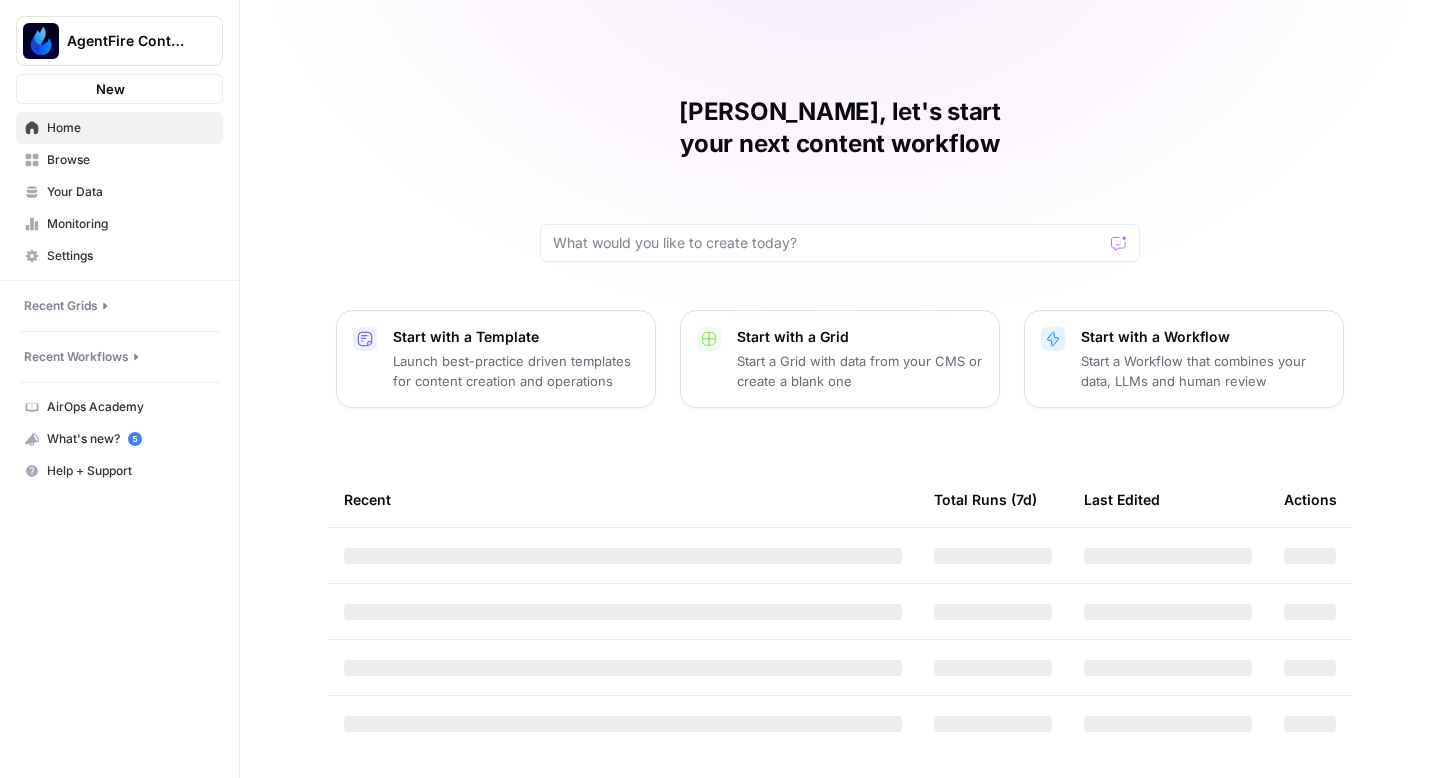 scroll, scrollTop: 0, scrollLeft: 0, axis: both 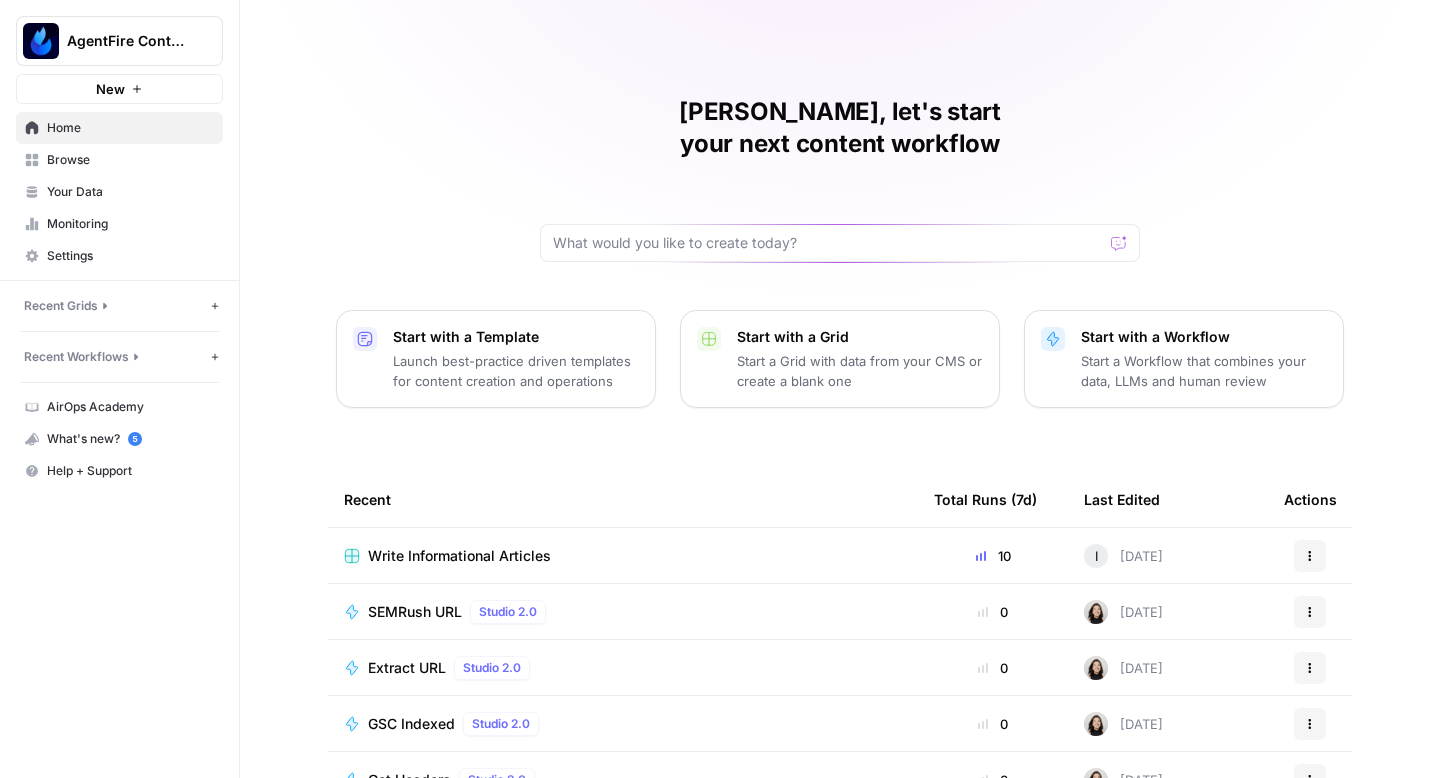 click on "Write Informational Articles" at bounding box center [459, 556] 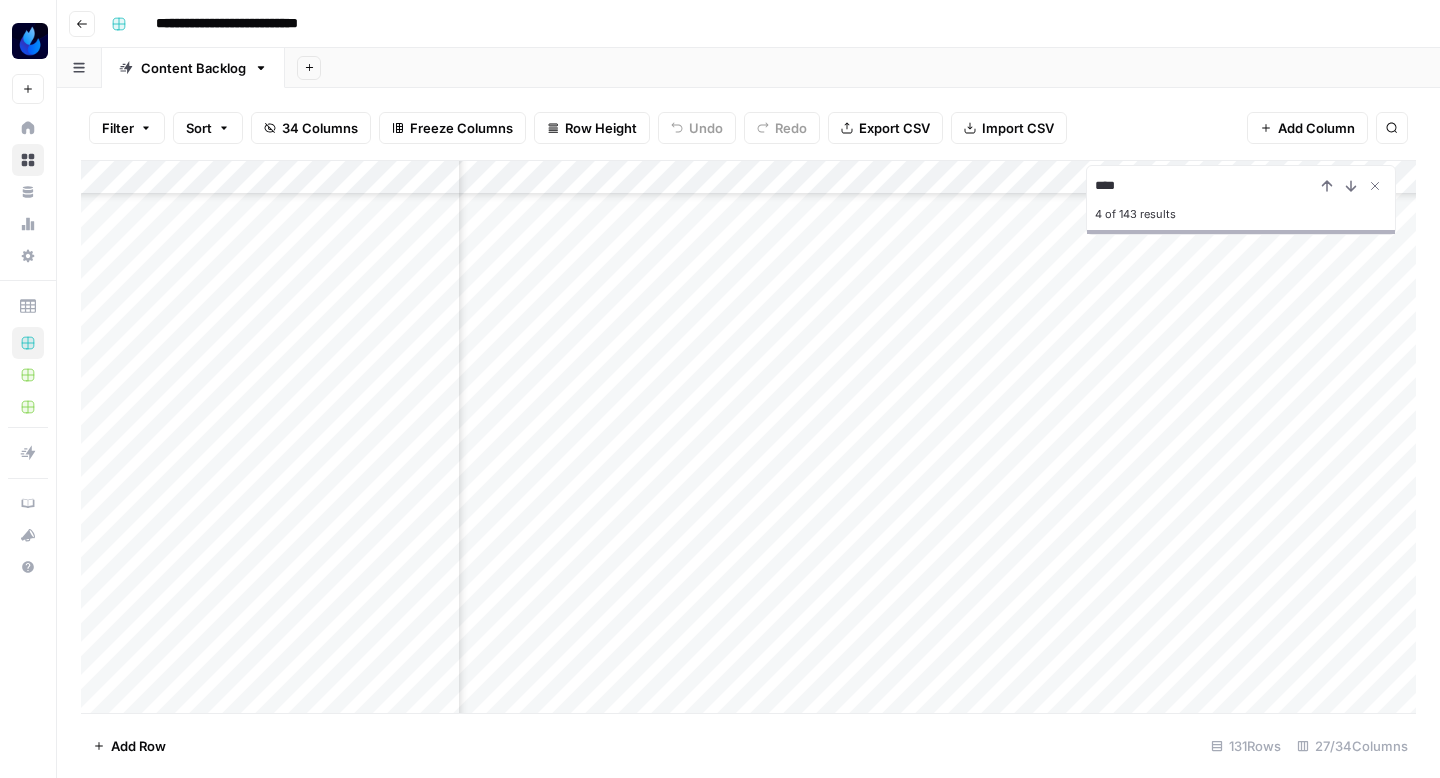 scroll, scrollTop: 2861, scrollLeft: 996, axis: both 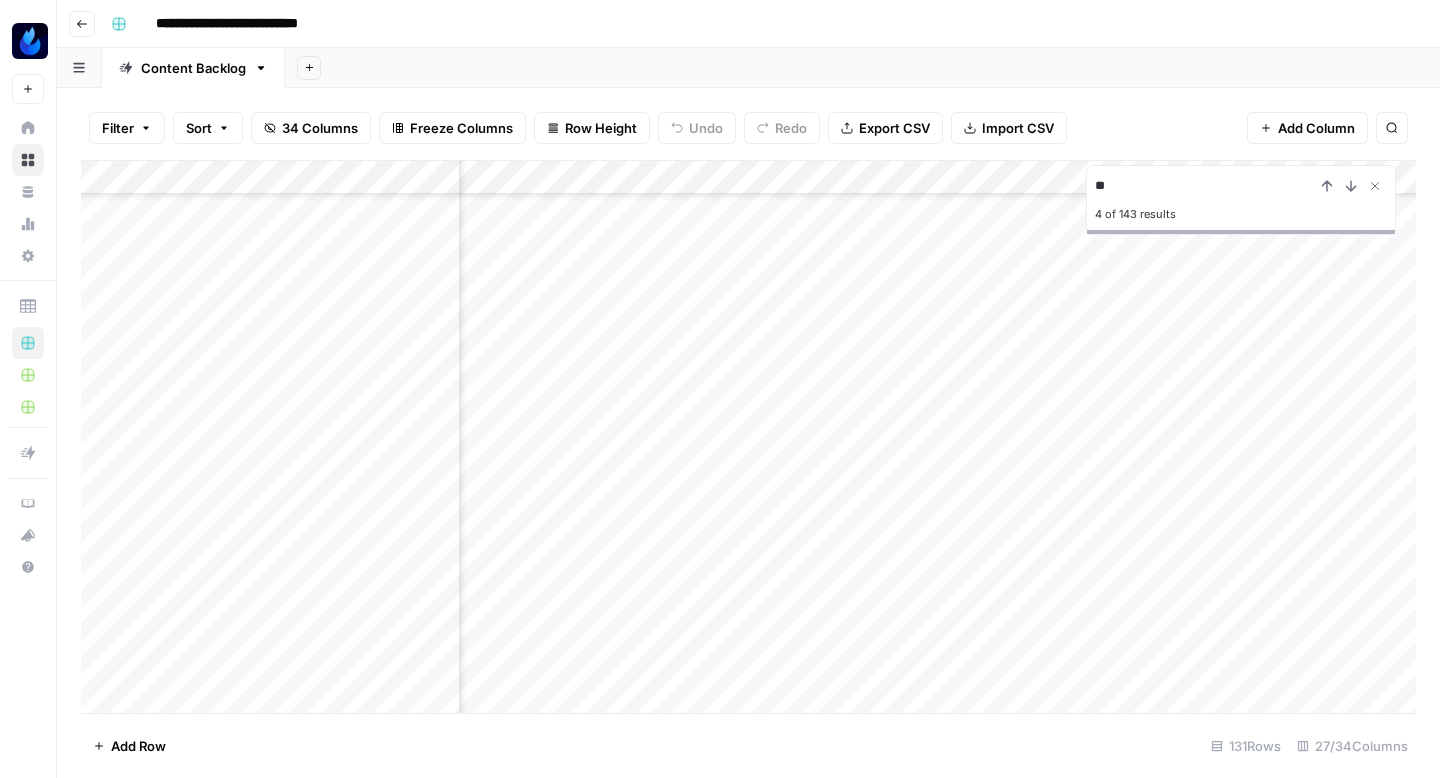 type on "*" 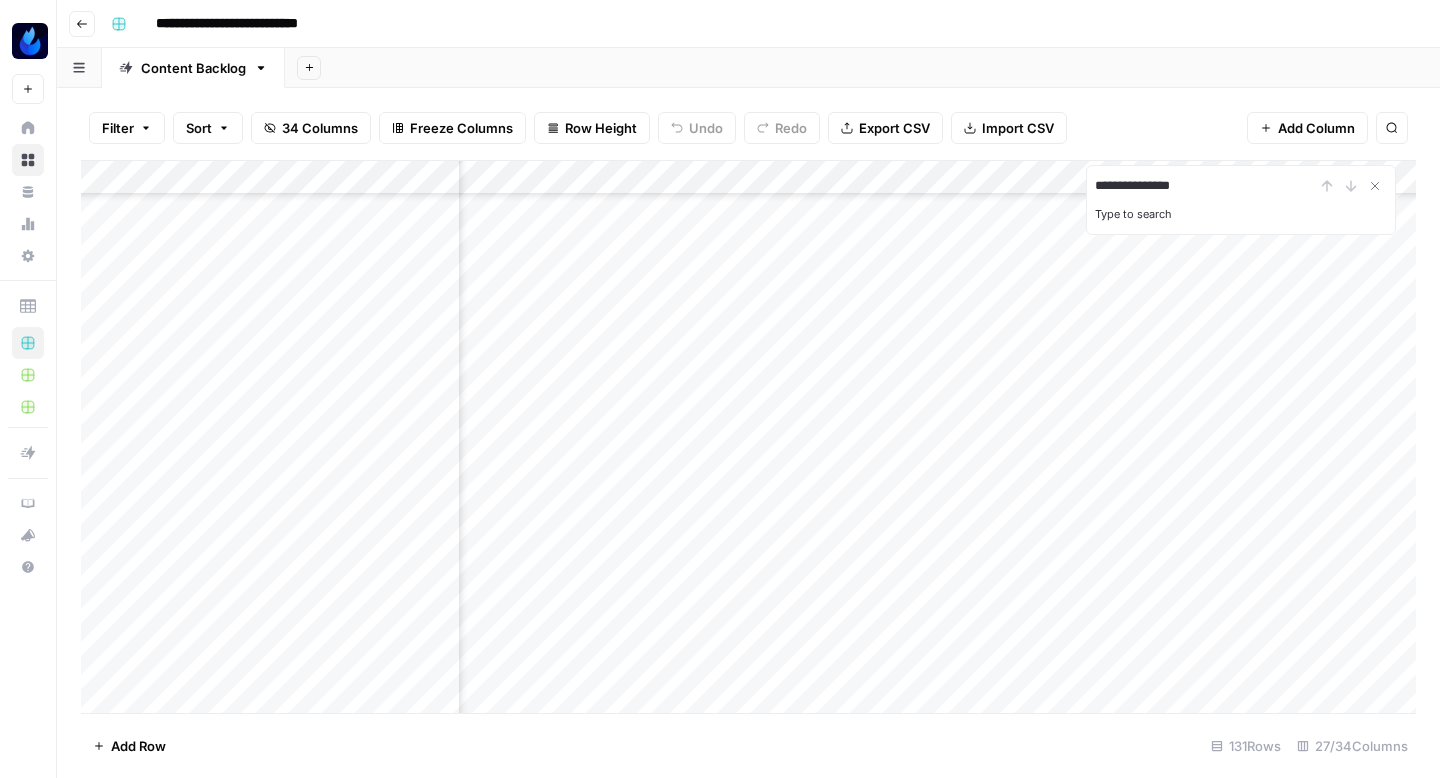 type on "**********" 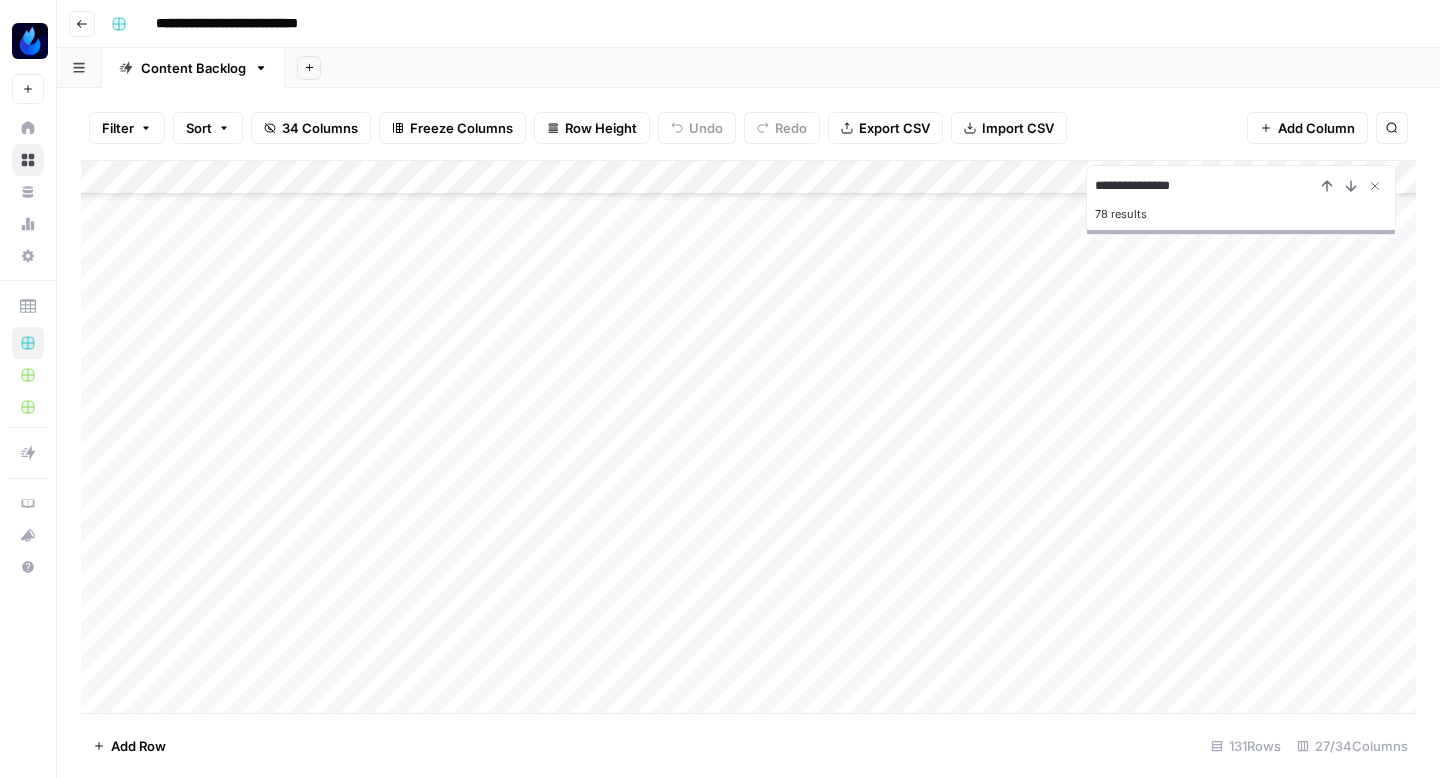 scroll, scrollTop: 3096, scrollLeft: 0, axis: vertical 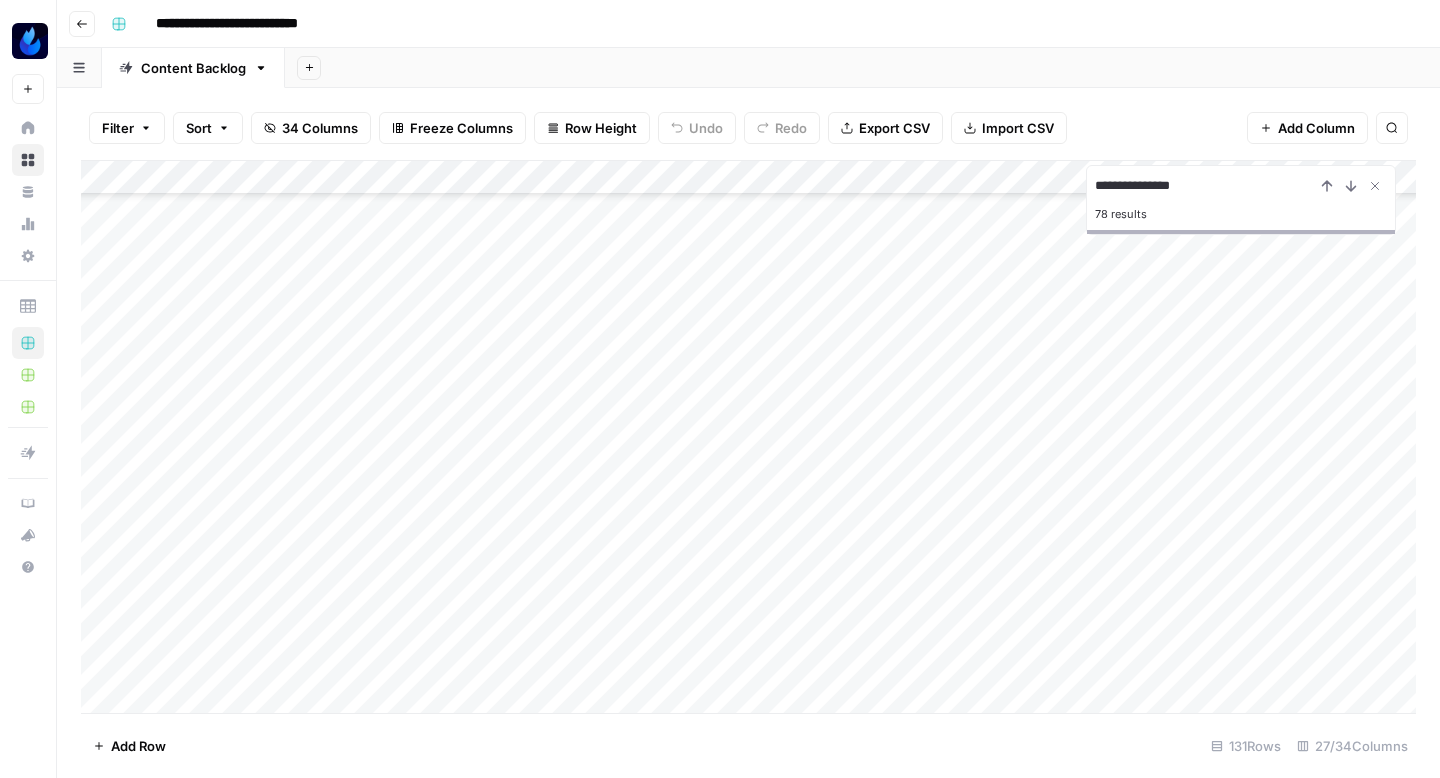 click on "Add Column" at bounding box center (748, 437) 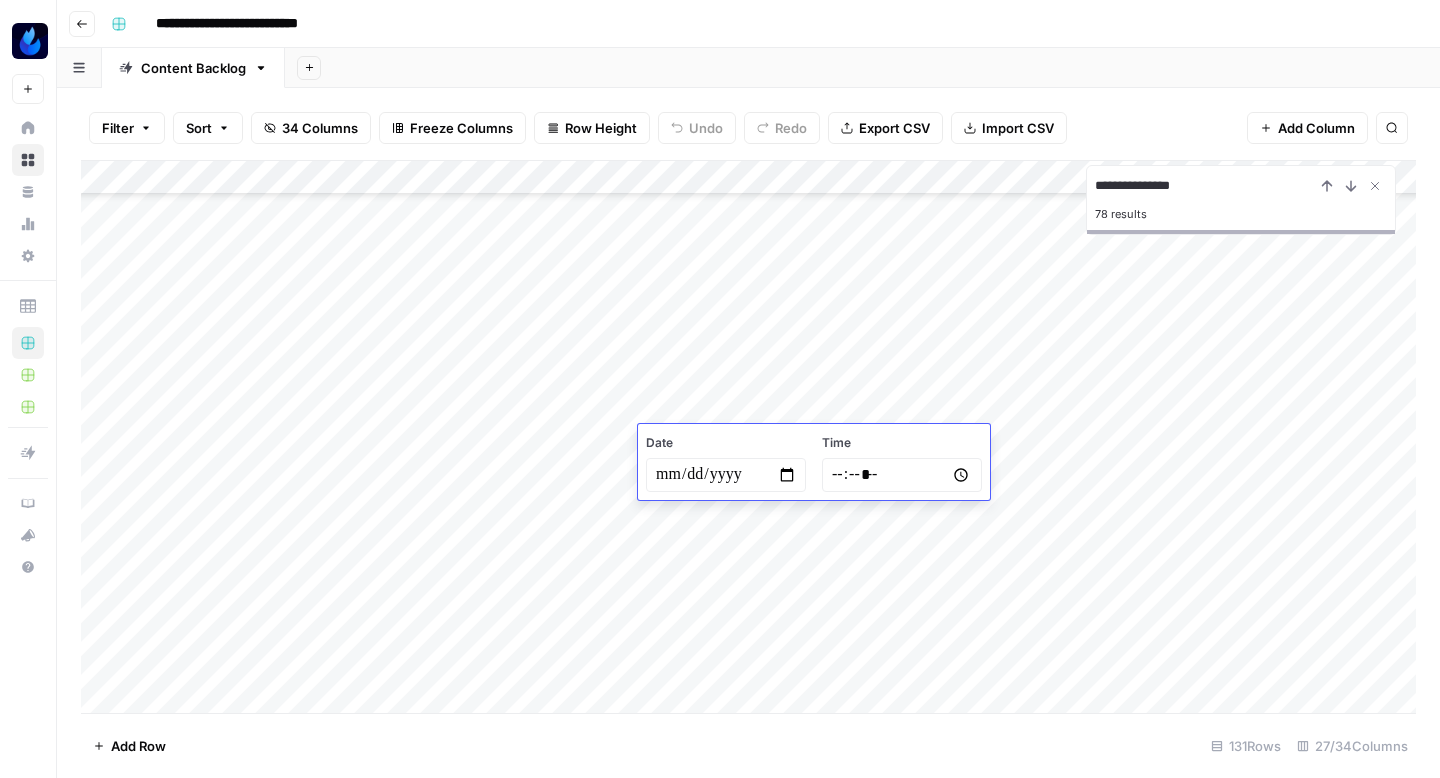 click at bounding box center (726, 475) 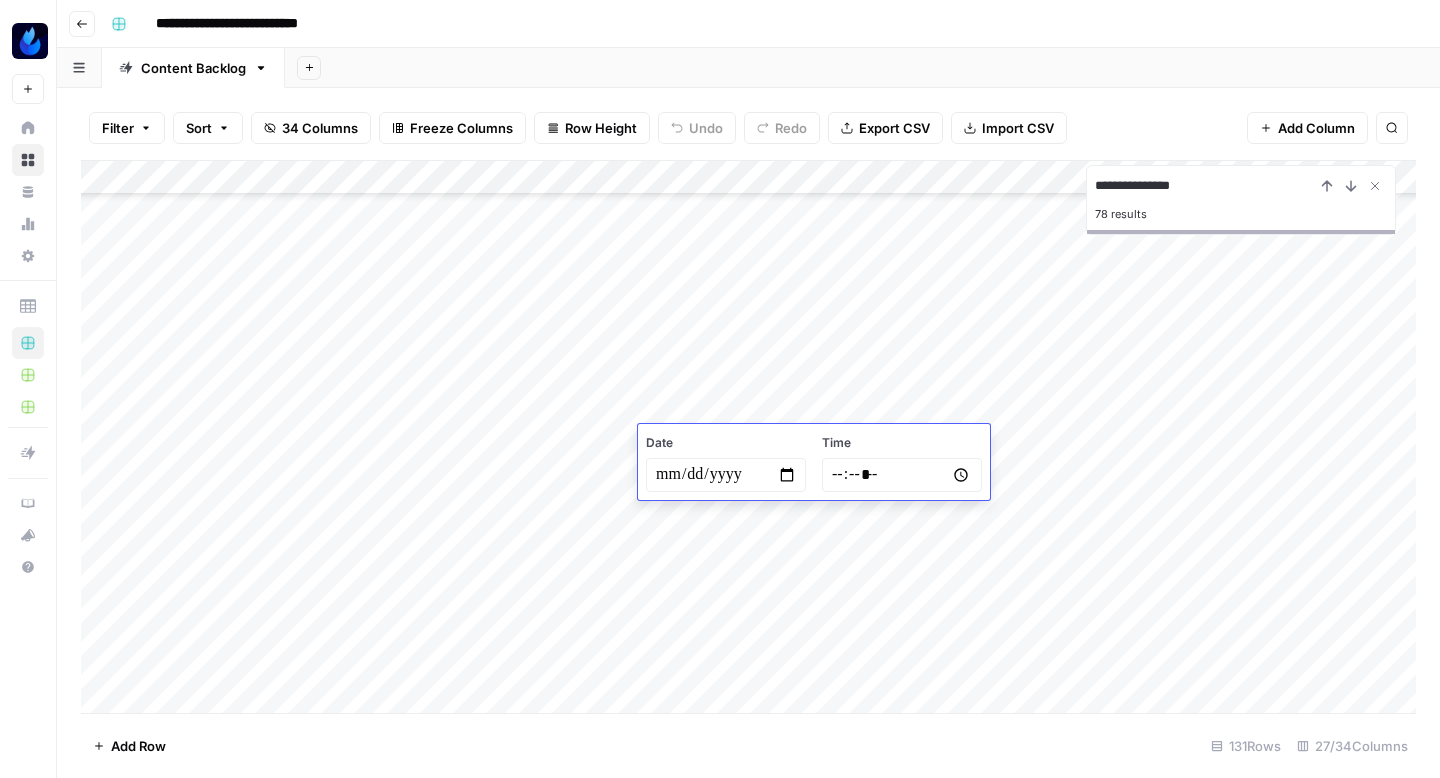 type on "**********" 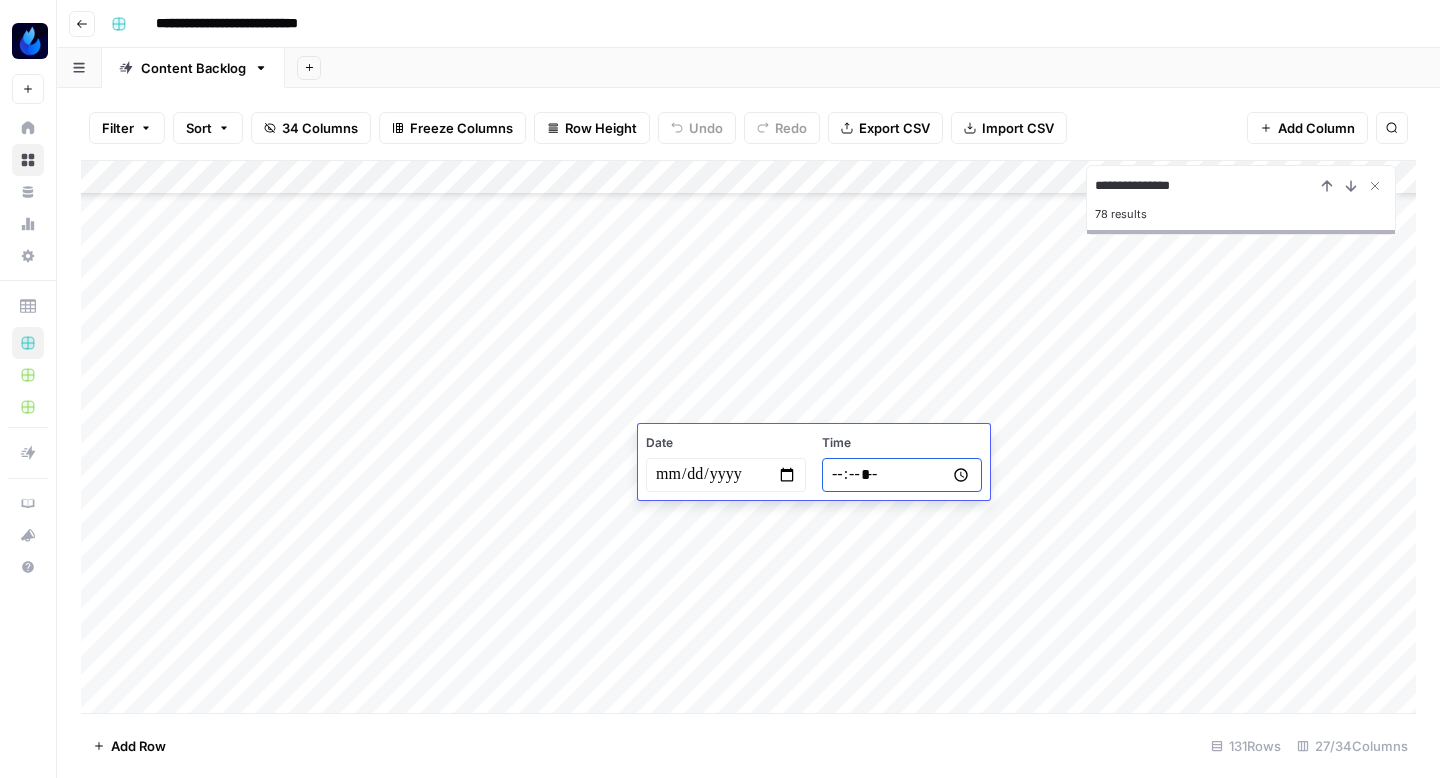 click at bounding box center [902, 475] 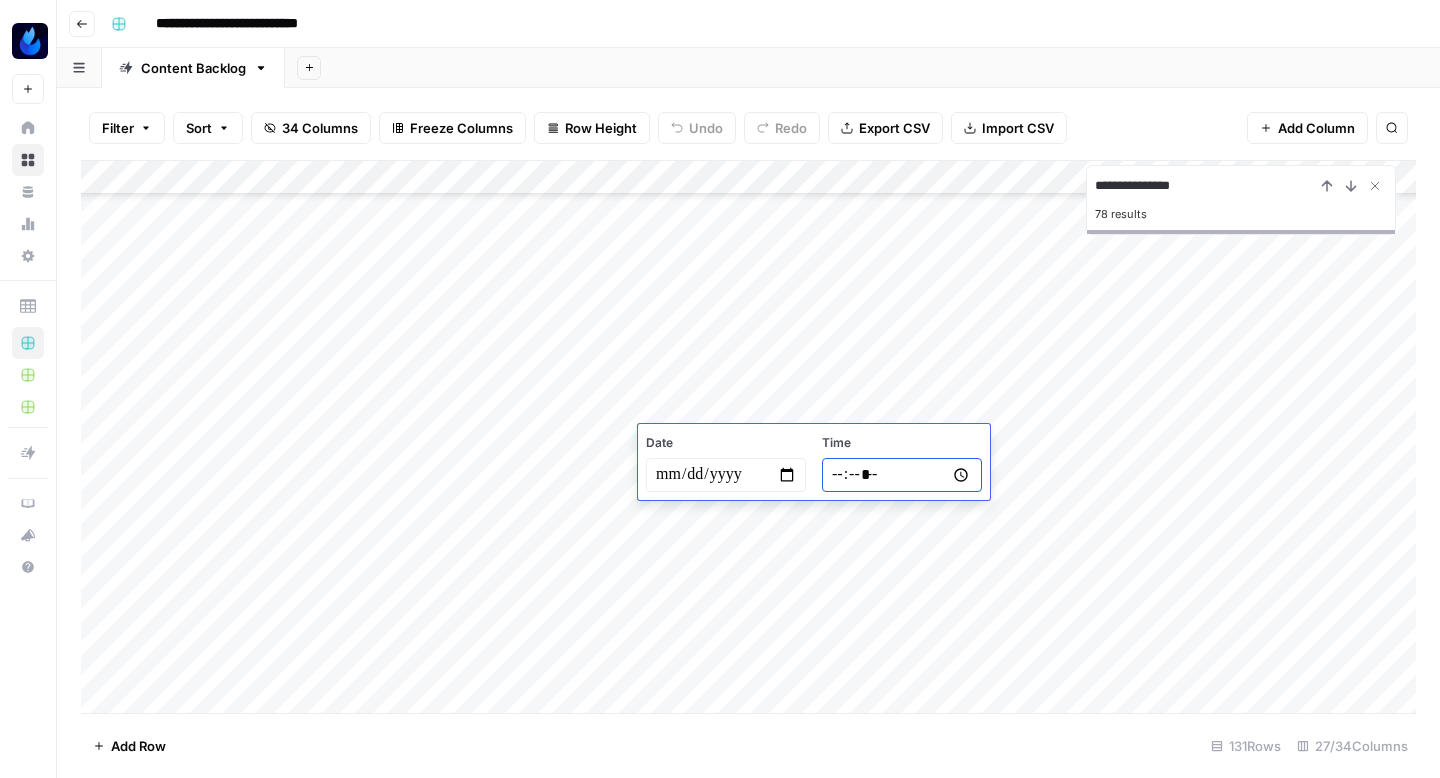 type on "*****" 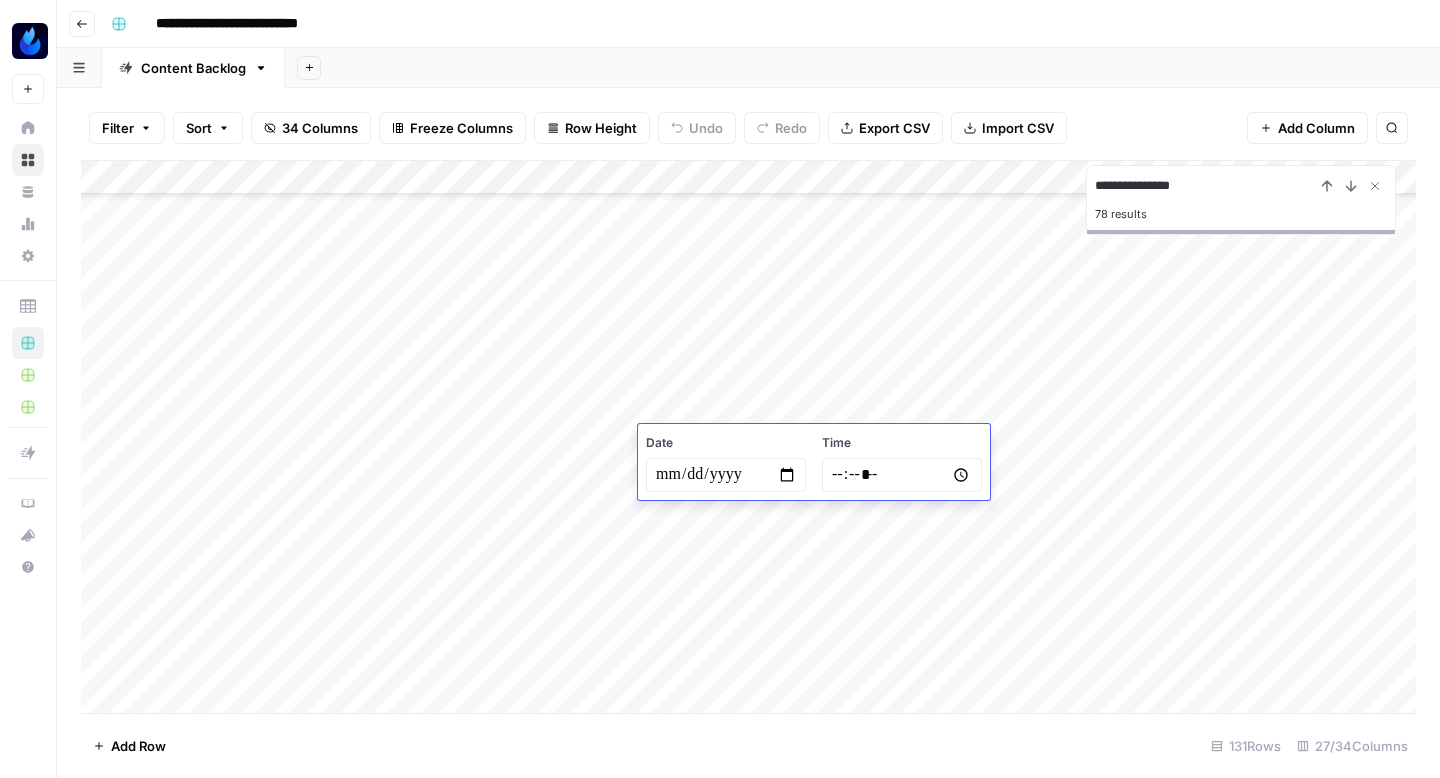 click on "Add Column" at bounding box center (748, 437) 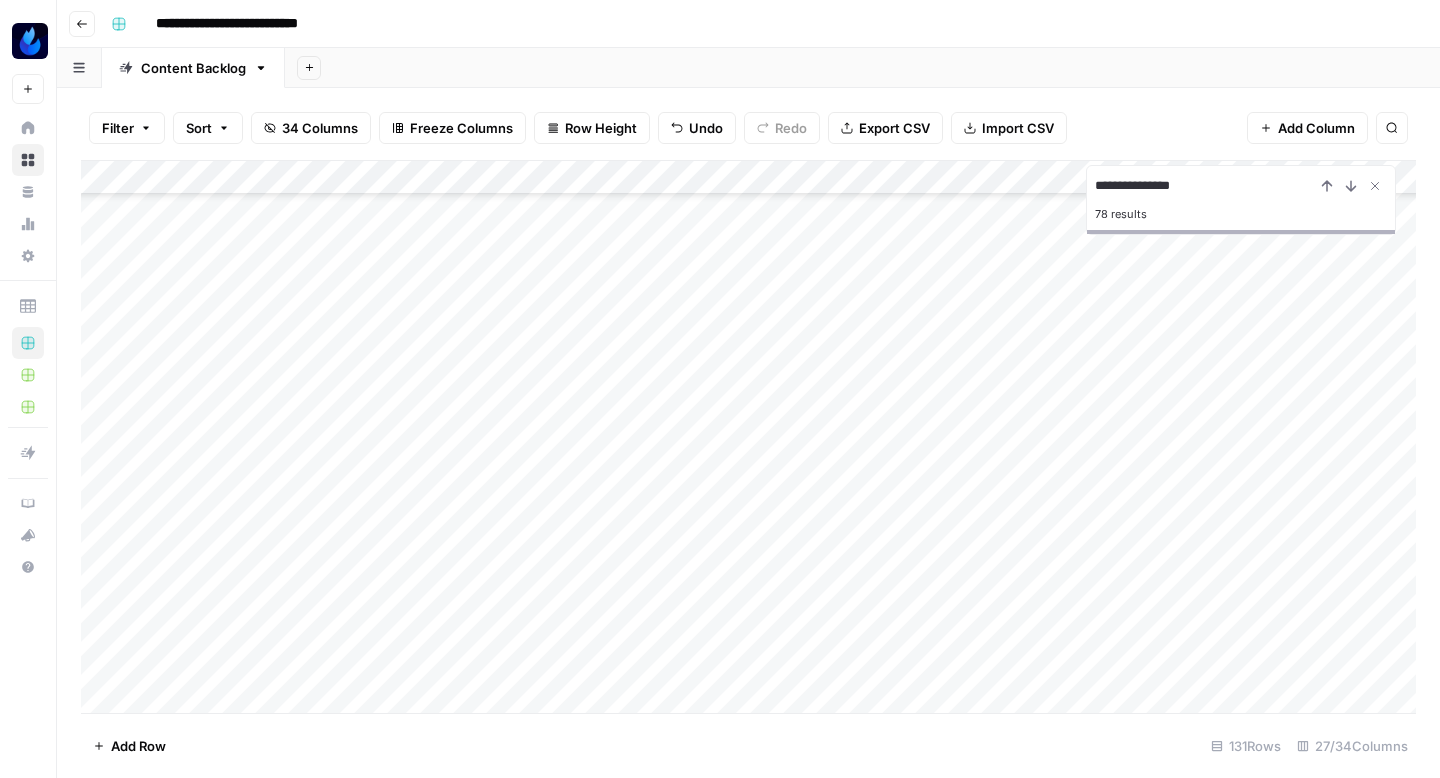 click on "Add Column" at bounding box center (748, 437) 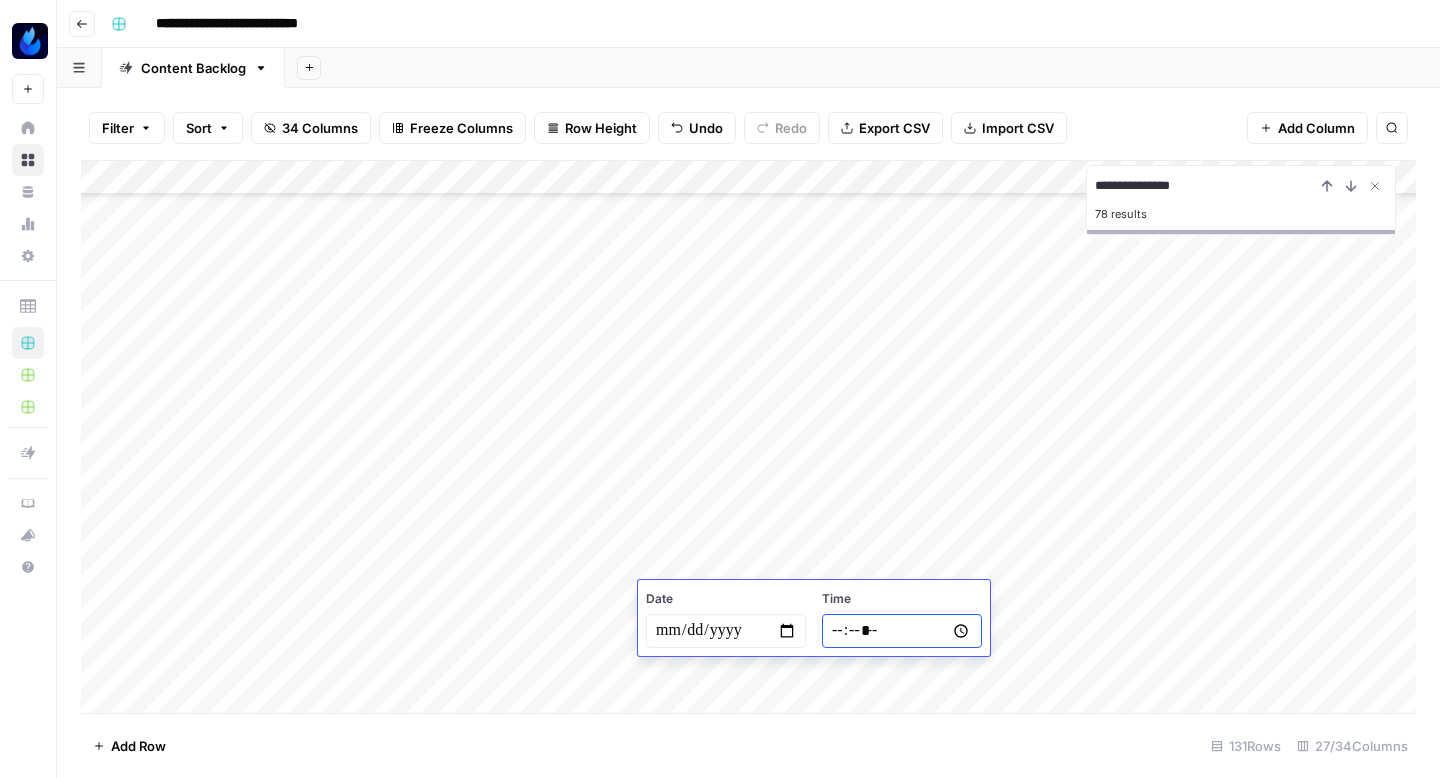 click on "*****" at bounding box center [902, 631] 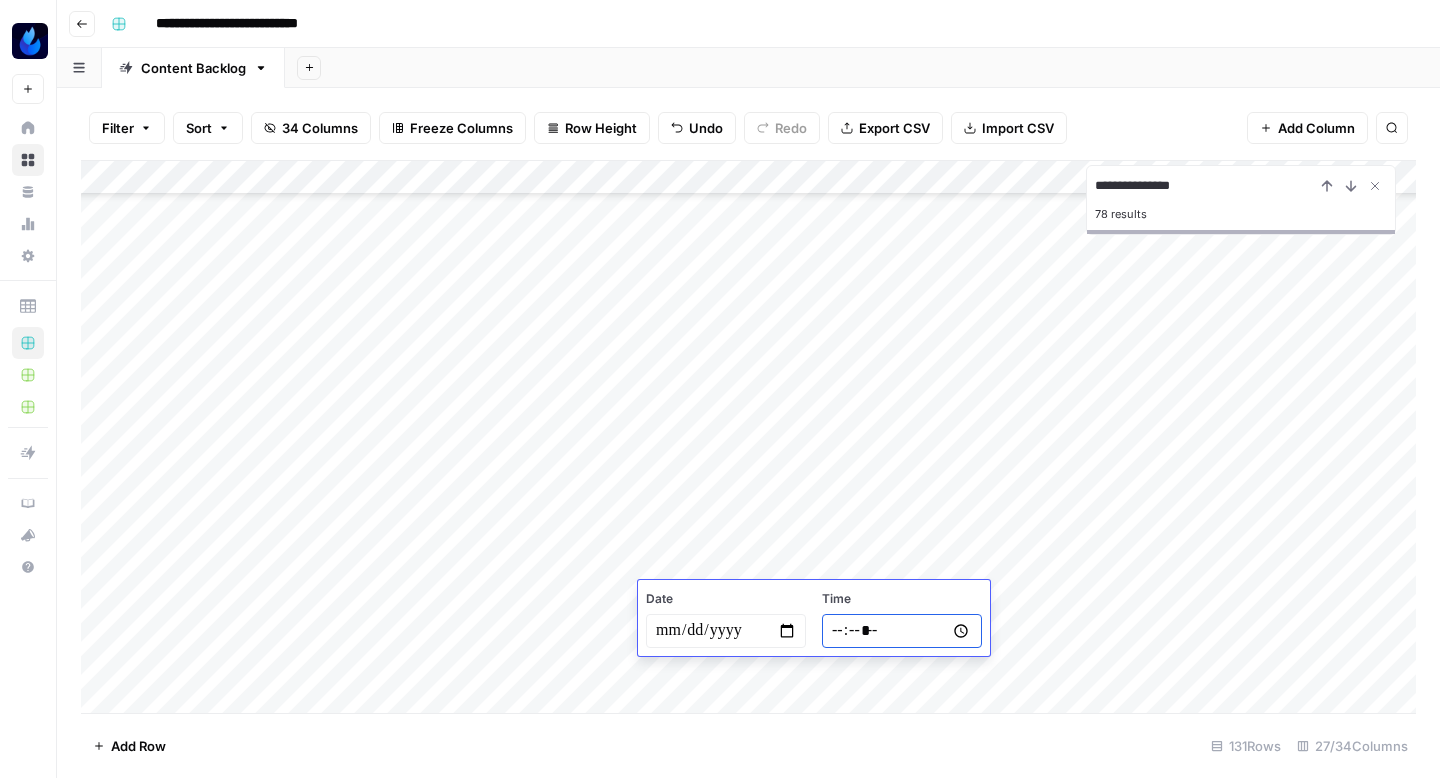 click on "*****" at bounding box center [902, 631] 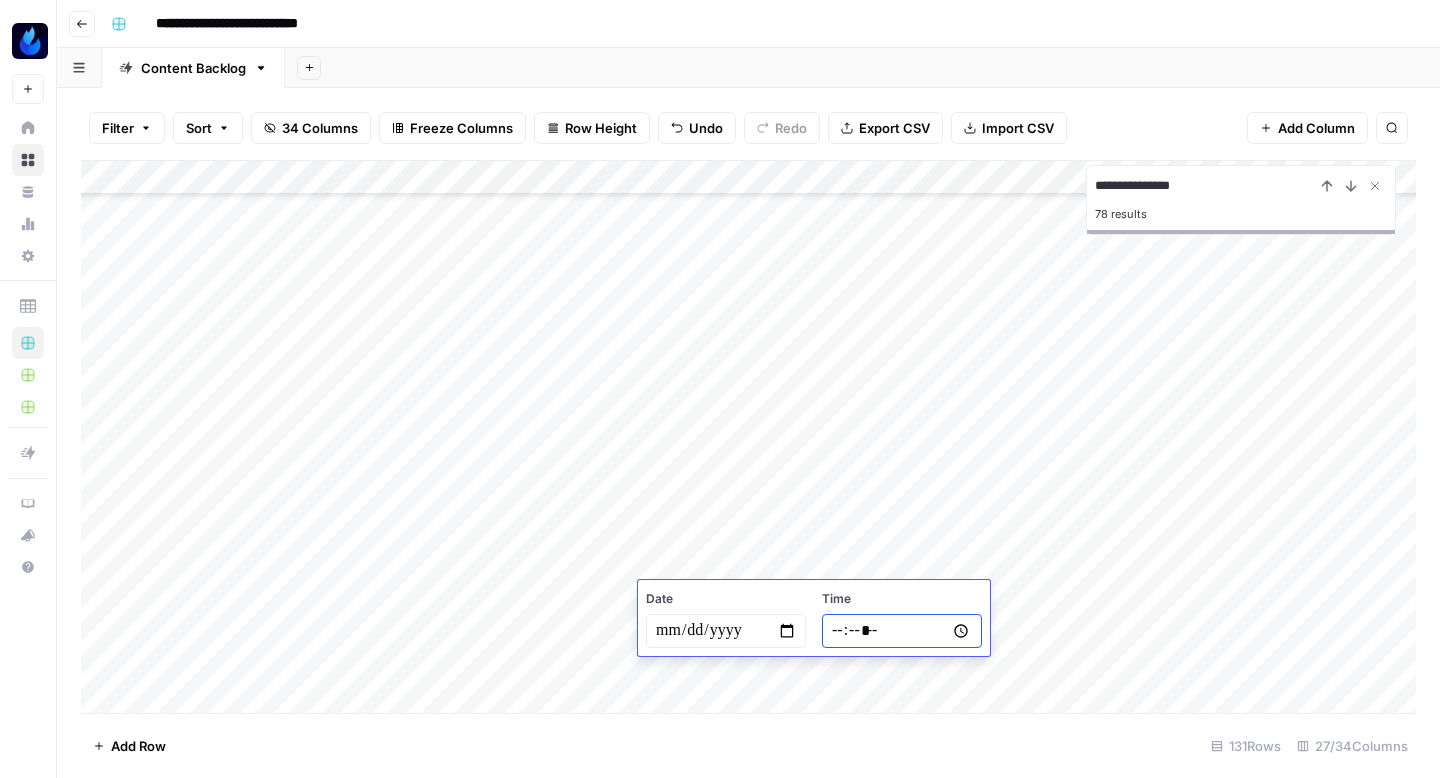 type on "*****" 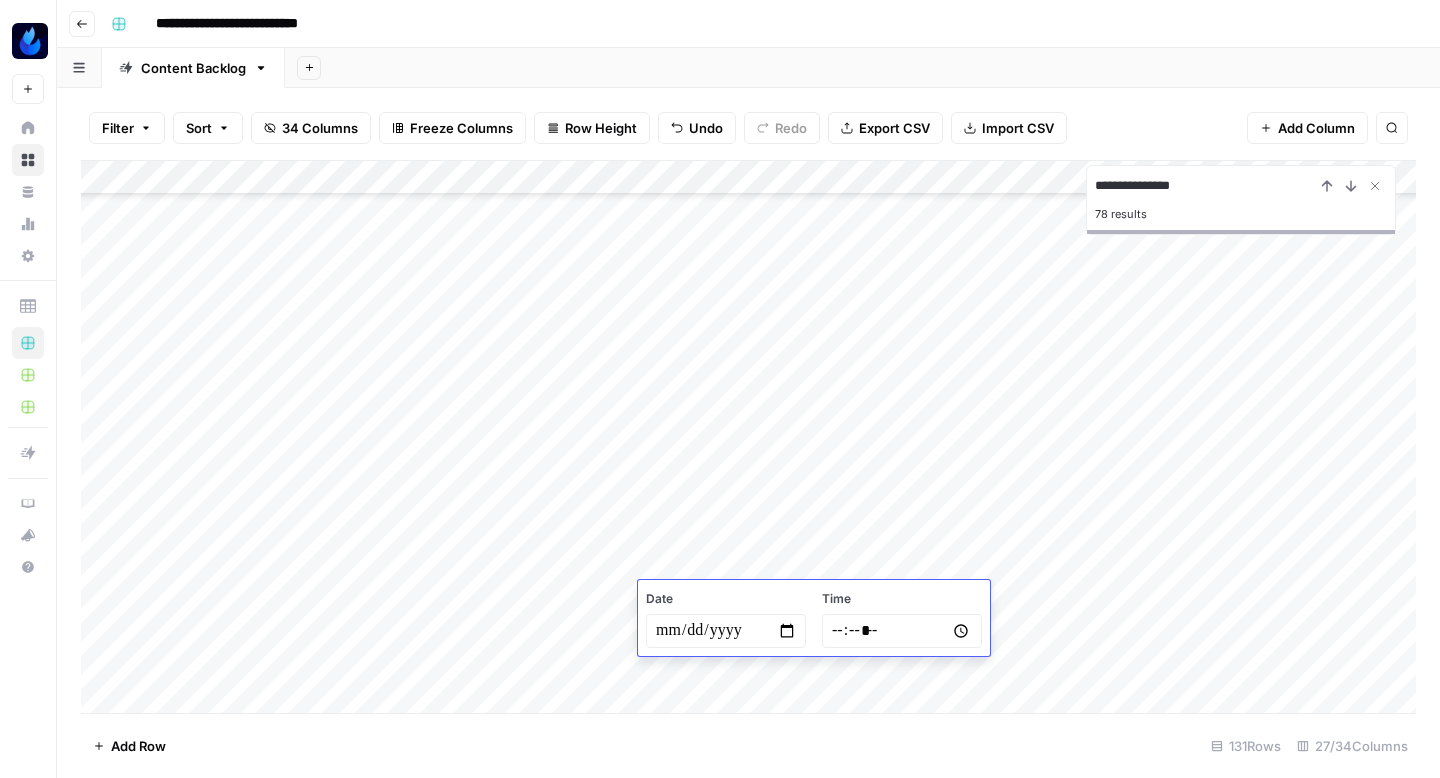 click on "Add Column" at bounding box center (748, 437) 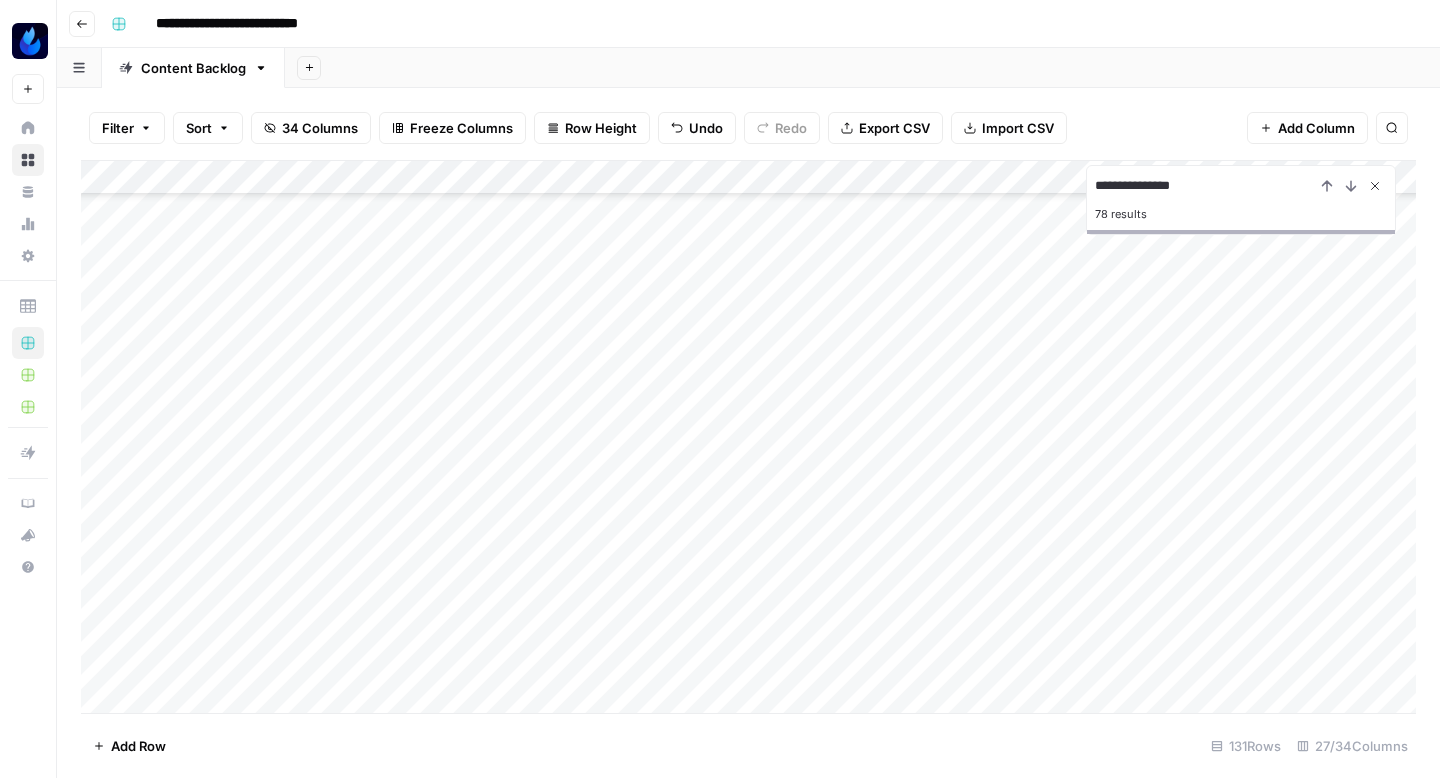 click 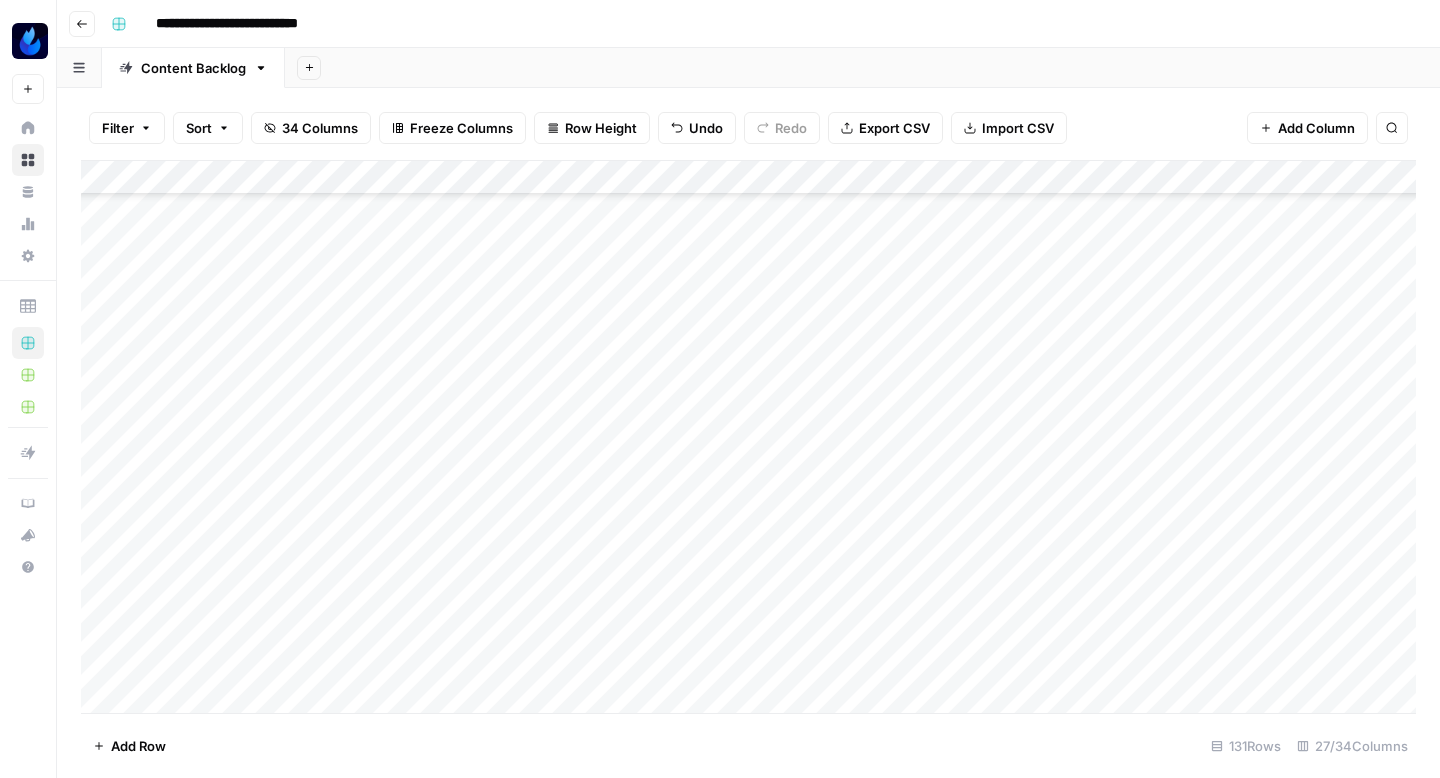 click on "Add Column" at bounding box center (748, 437) 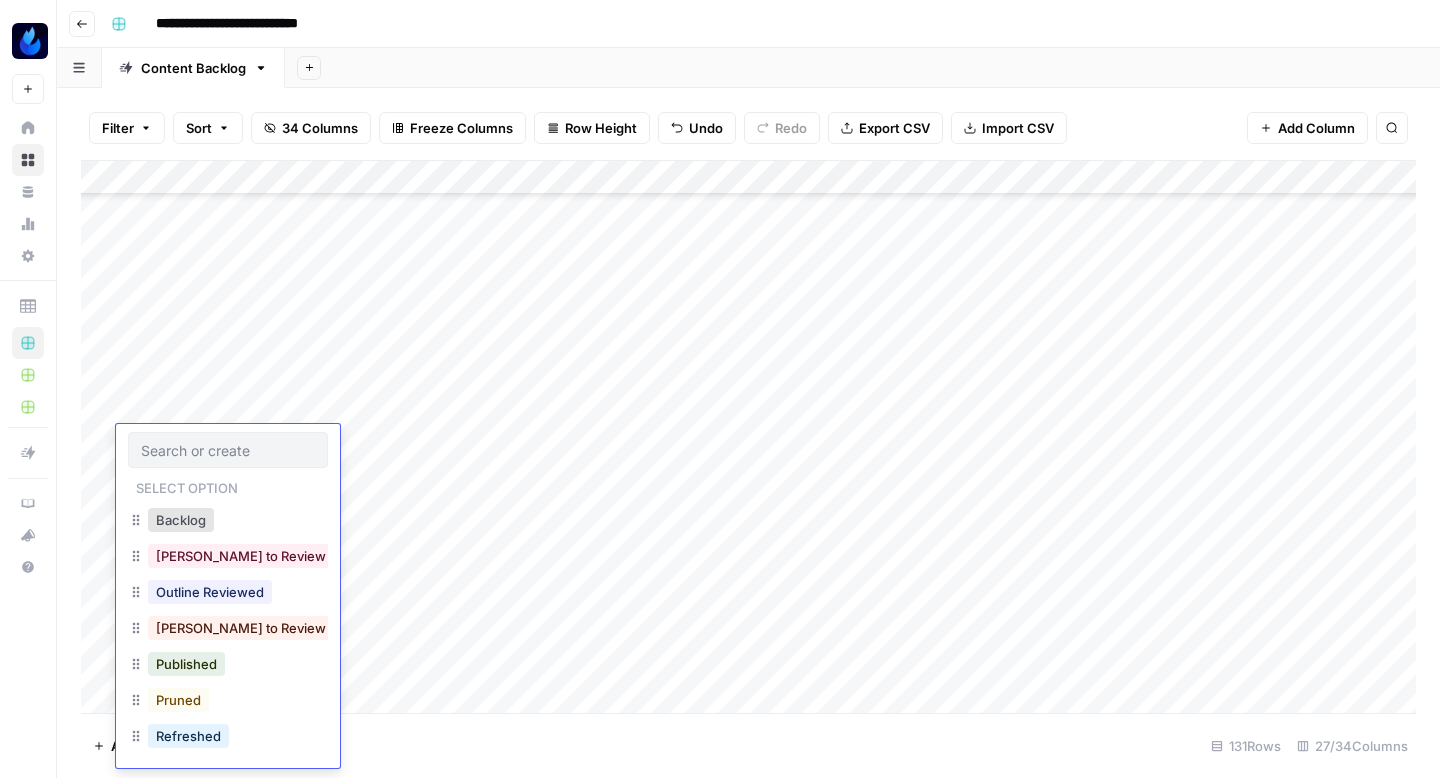 click at bounding box center [228, 450] 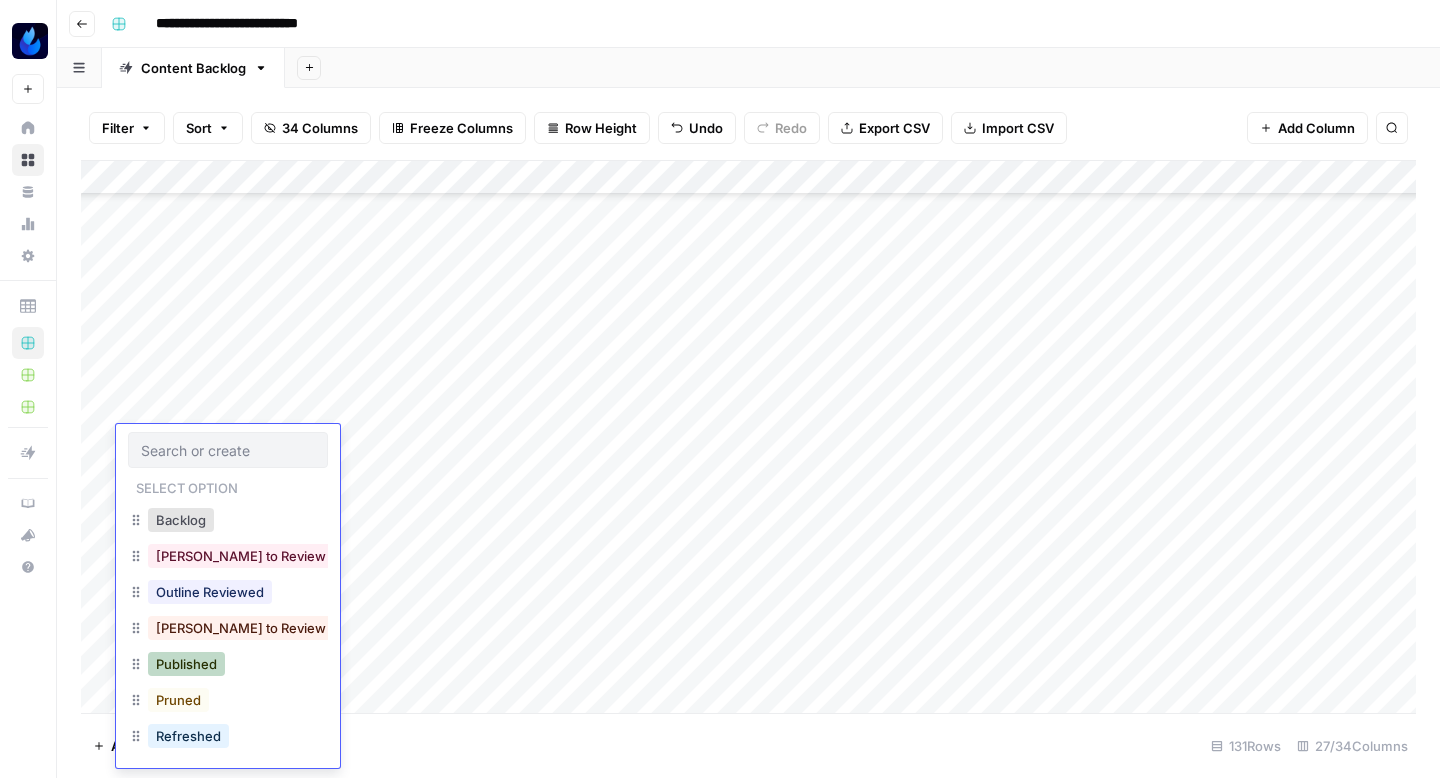 click on "Published" at bounding box center [186, 664] 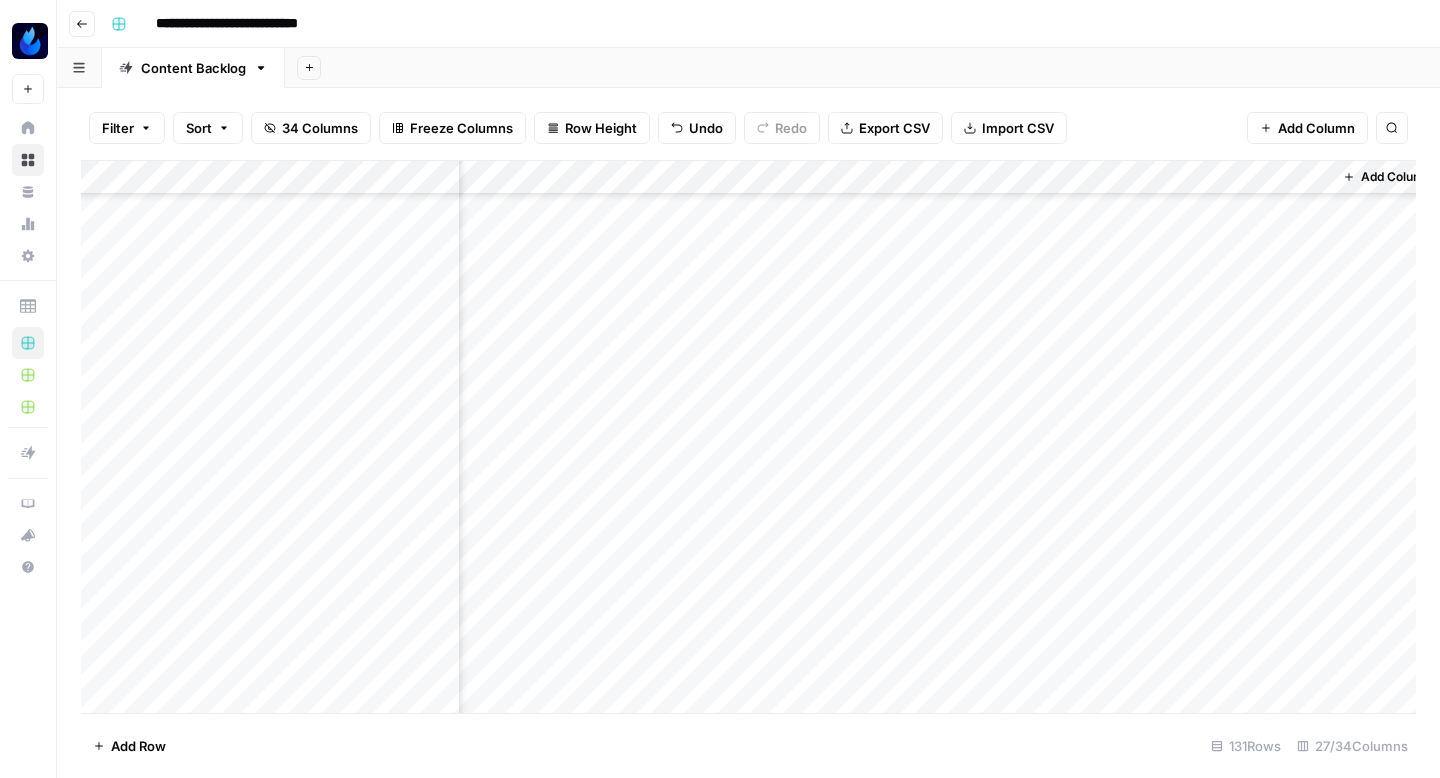 scroll, scrollTop: 3096, scrollLeft: 3594, axis: both 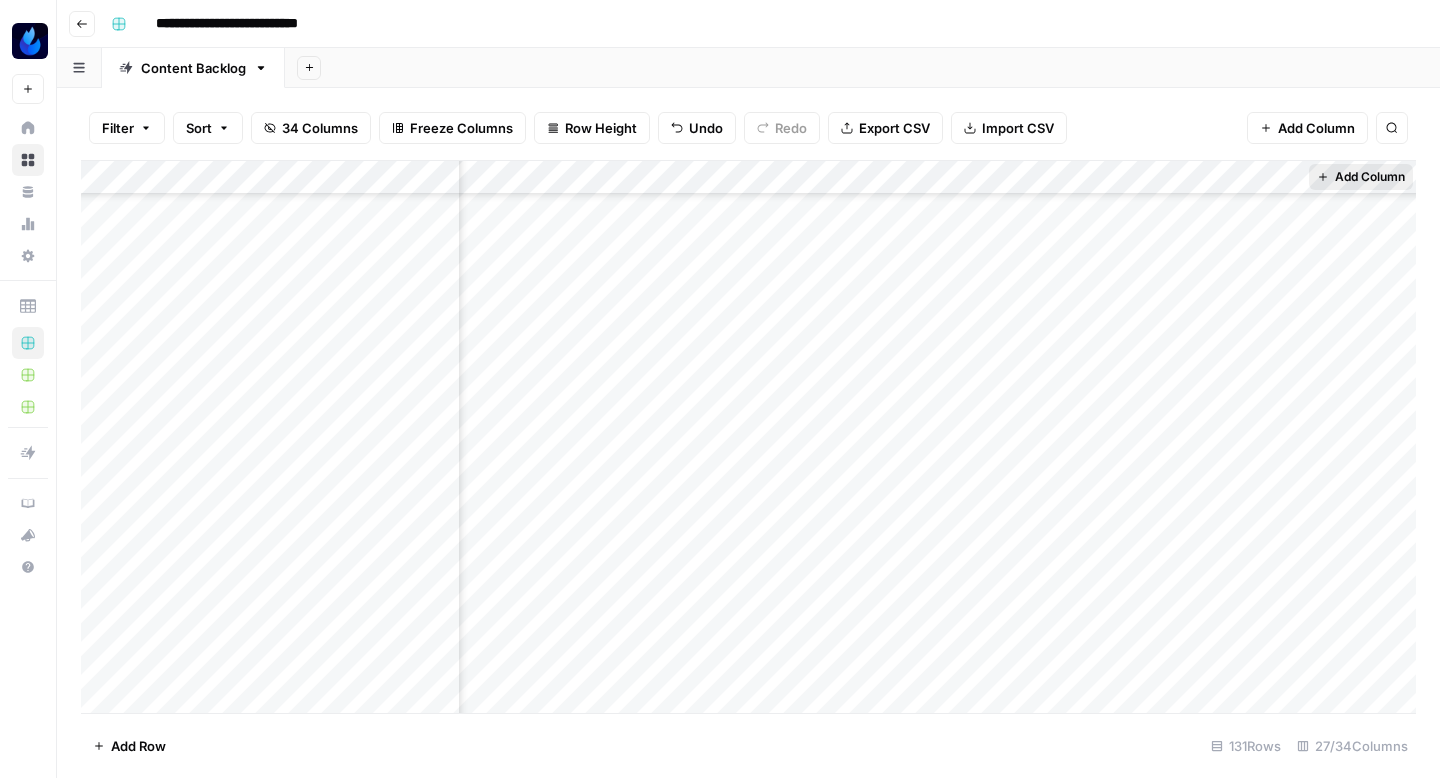 click on "Add Column" at bounding box center [1361, 177] 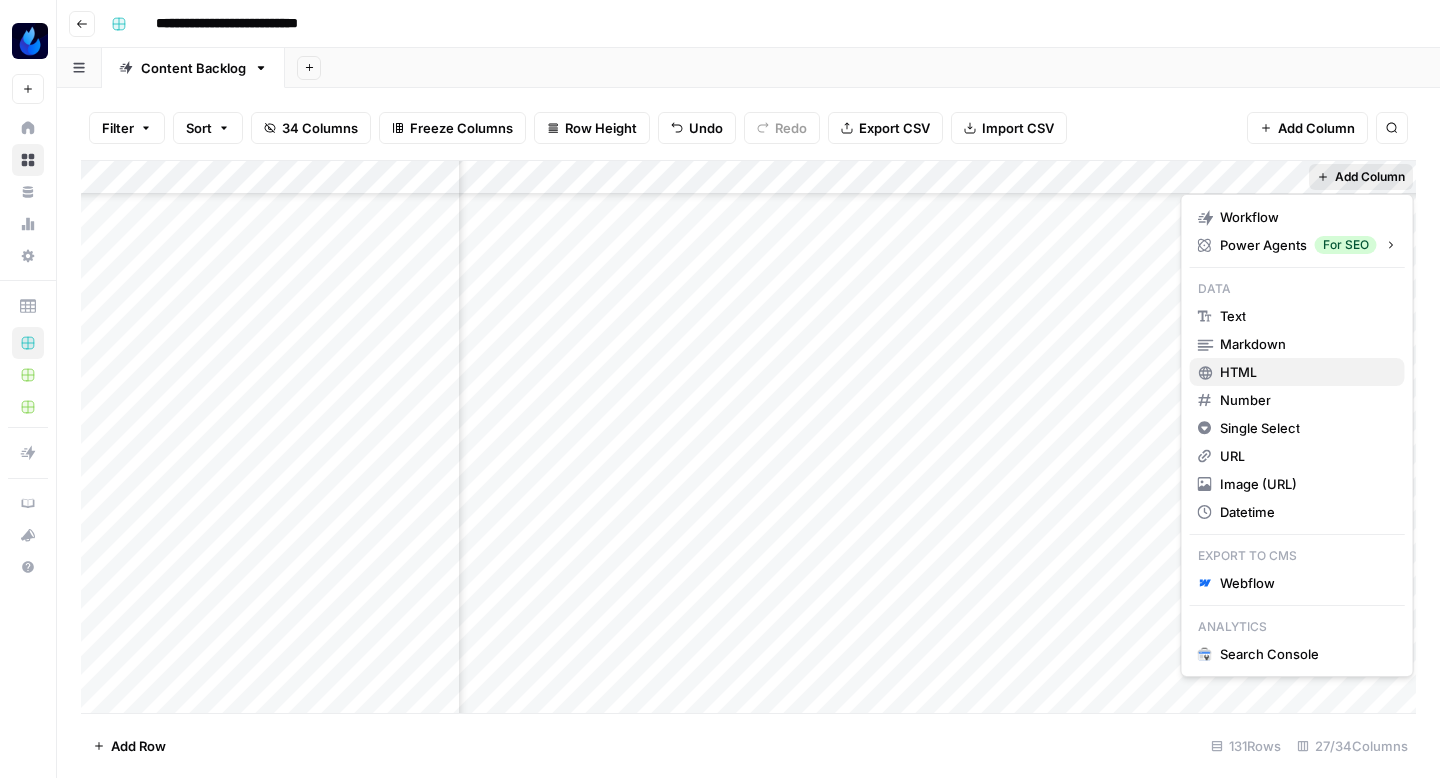 click on "HTML" at bounding box center [1238, 372] 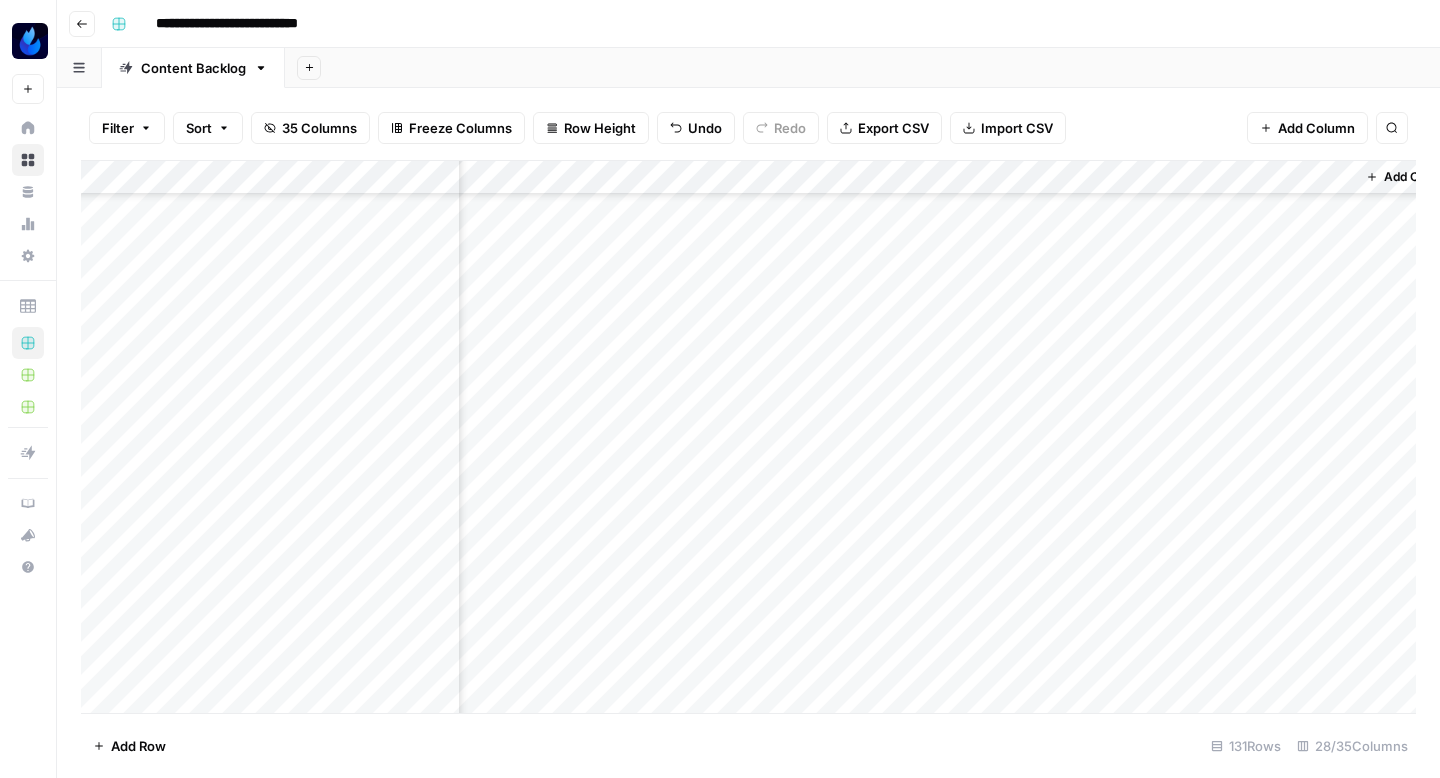 scroll, scrollTop: 3096, scrollLeft: 3774, axis: both 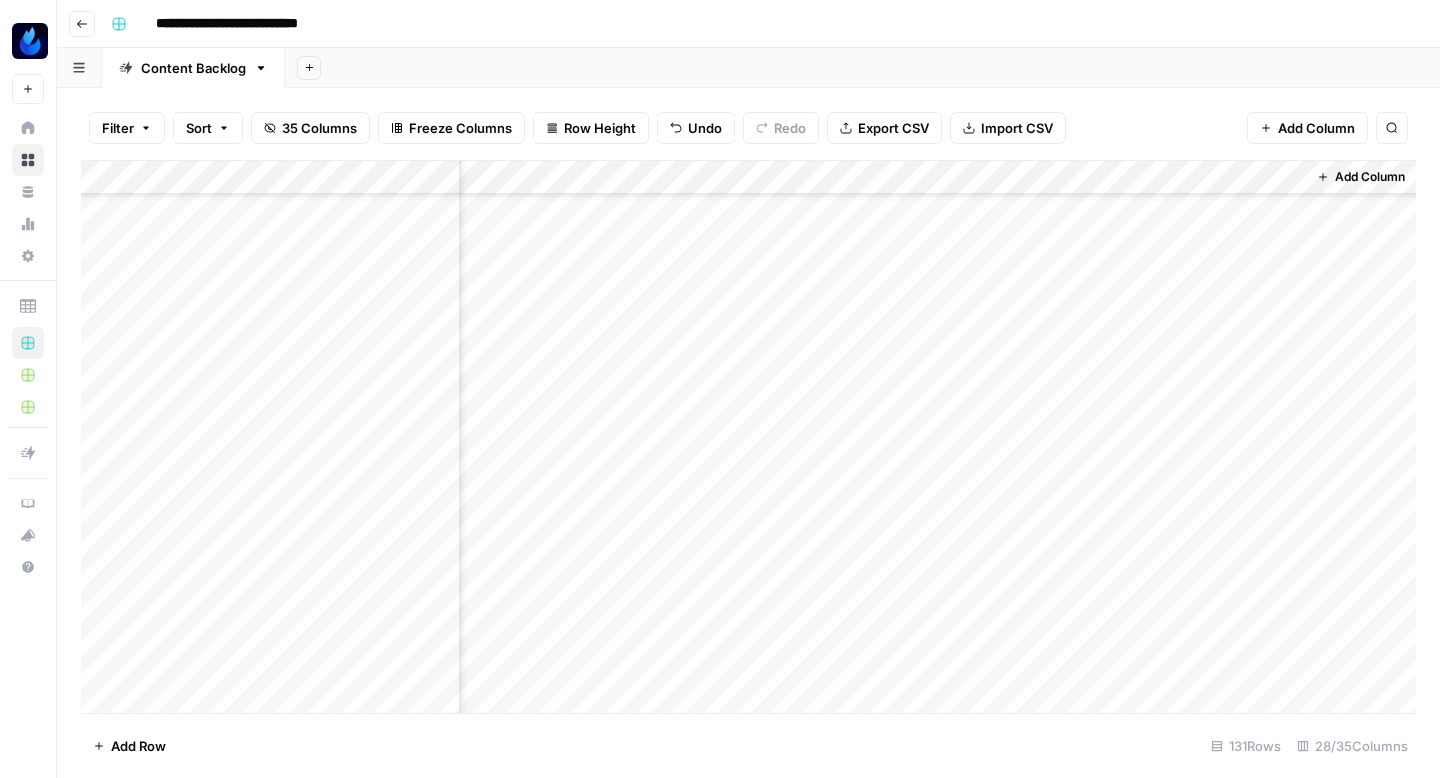 click on "Add Column" at bounding box center [748, 437] 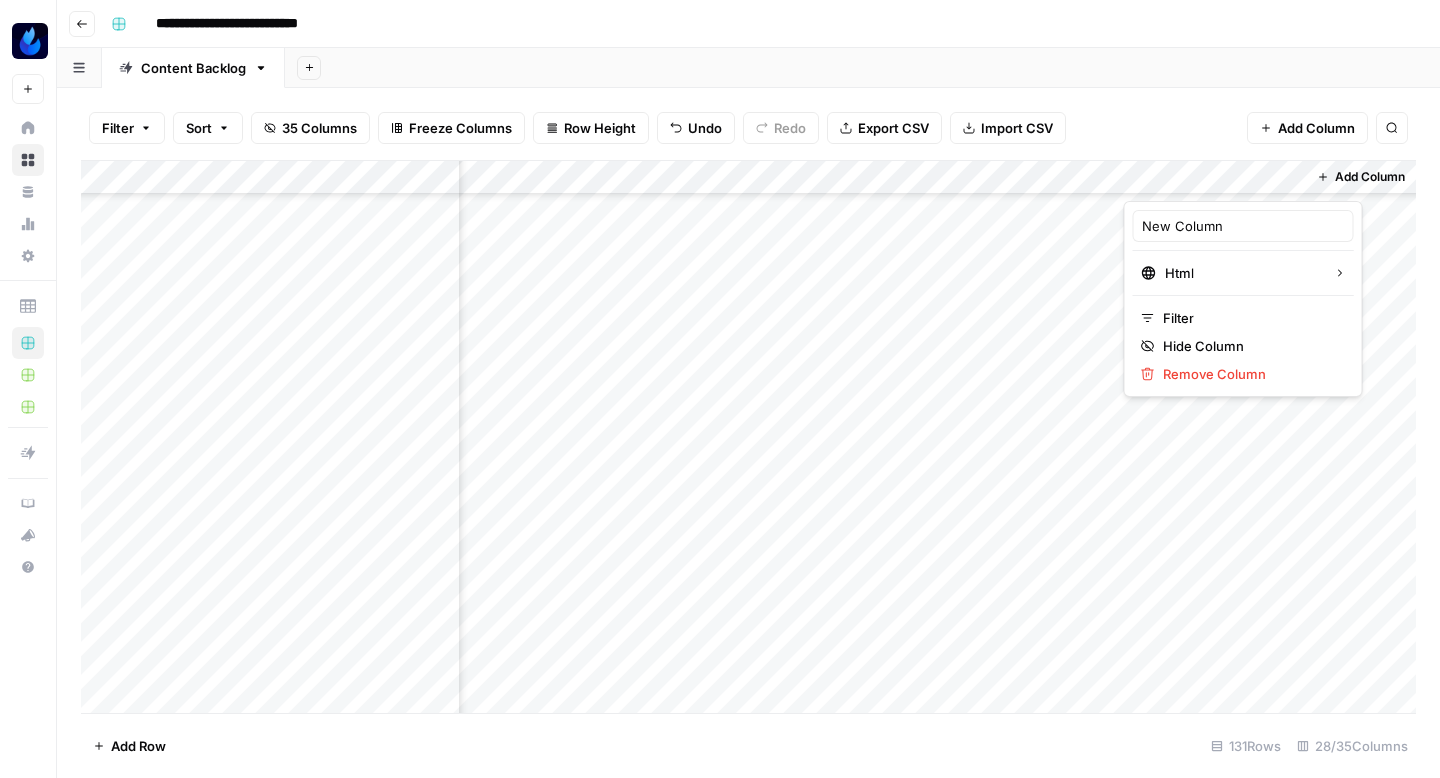 click at bounding box center (1214, 181) 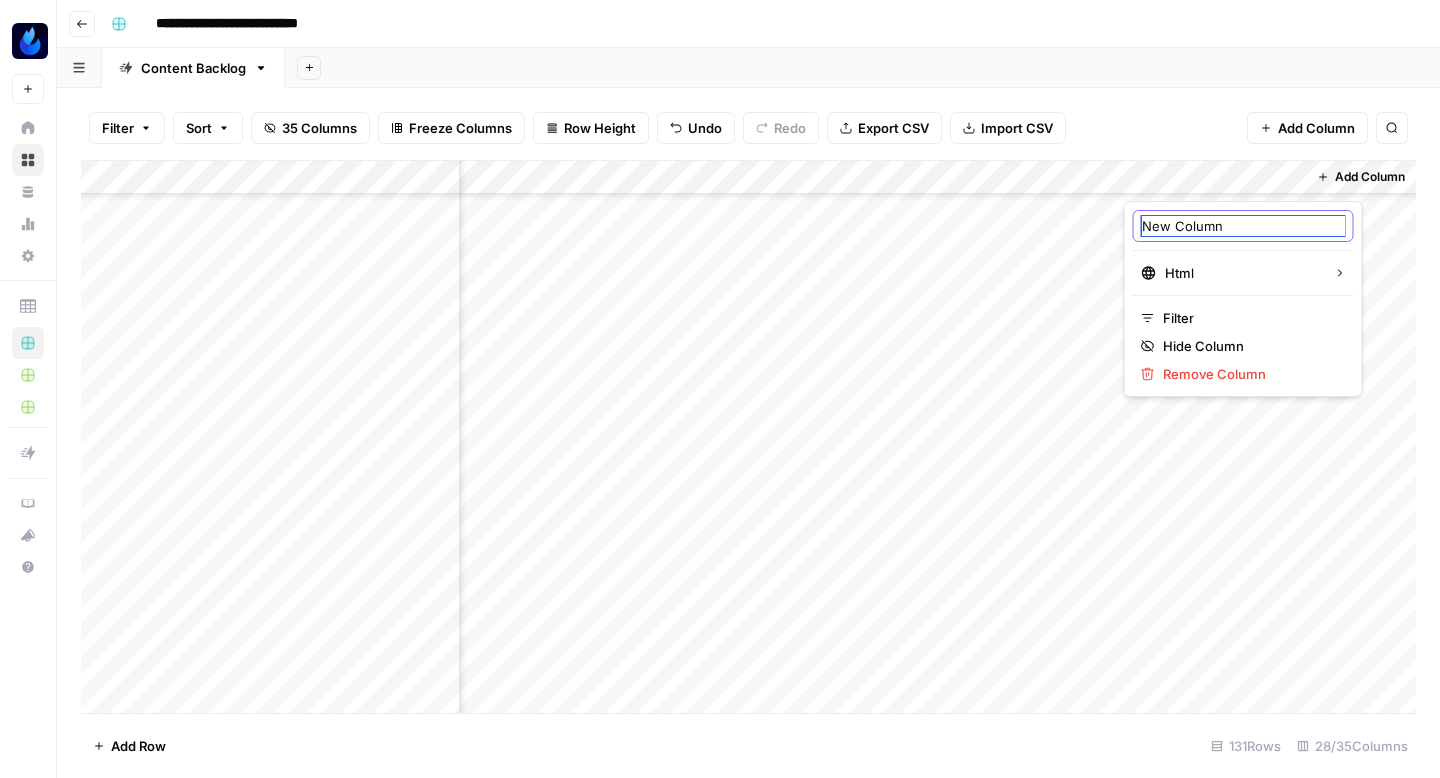 click on "New Column" at bounding box center (1243, 226) 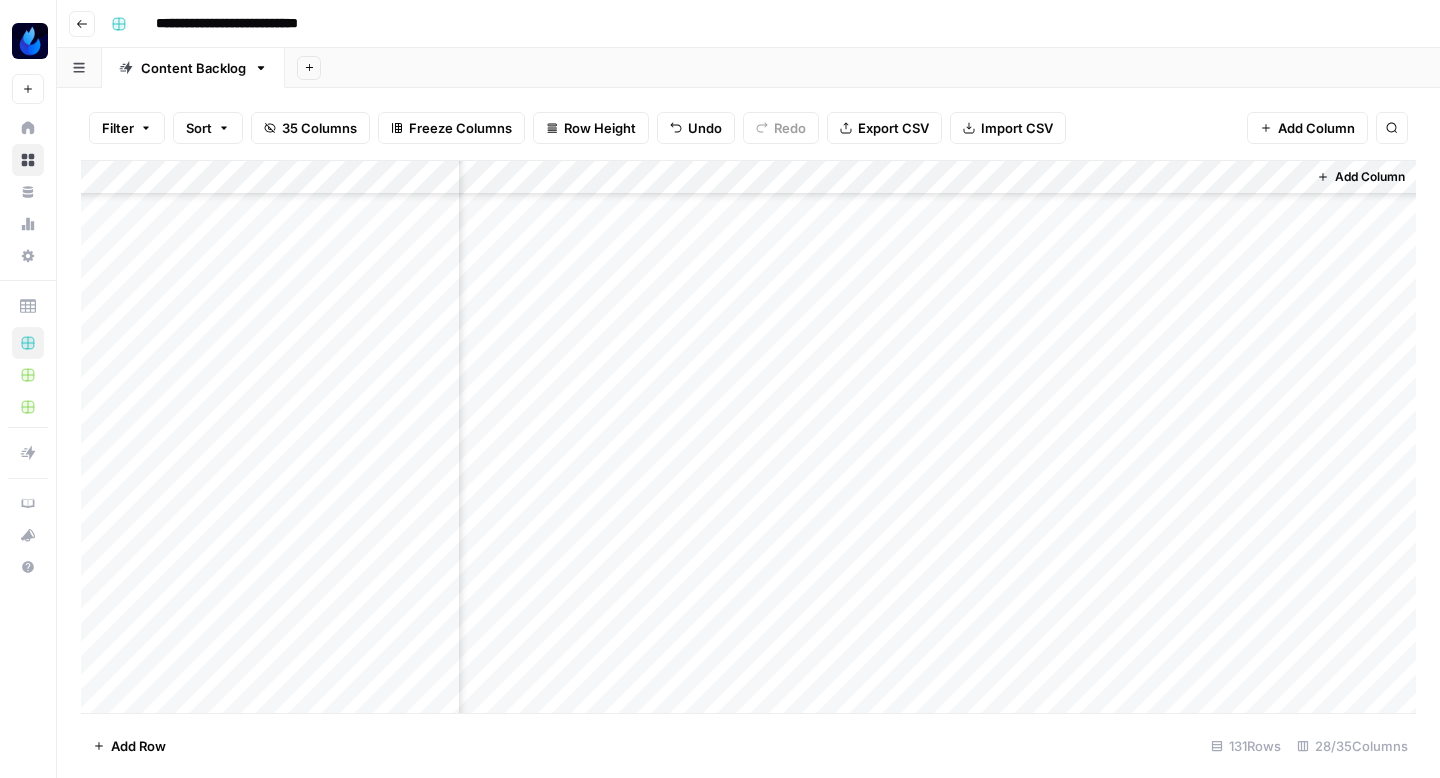 drag, startPoint x: 1286, startPoint y: 174, endPoint x: 714, endPoint y: 302, distance: 586.1467 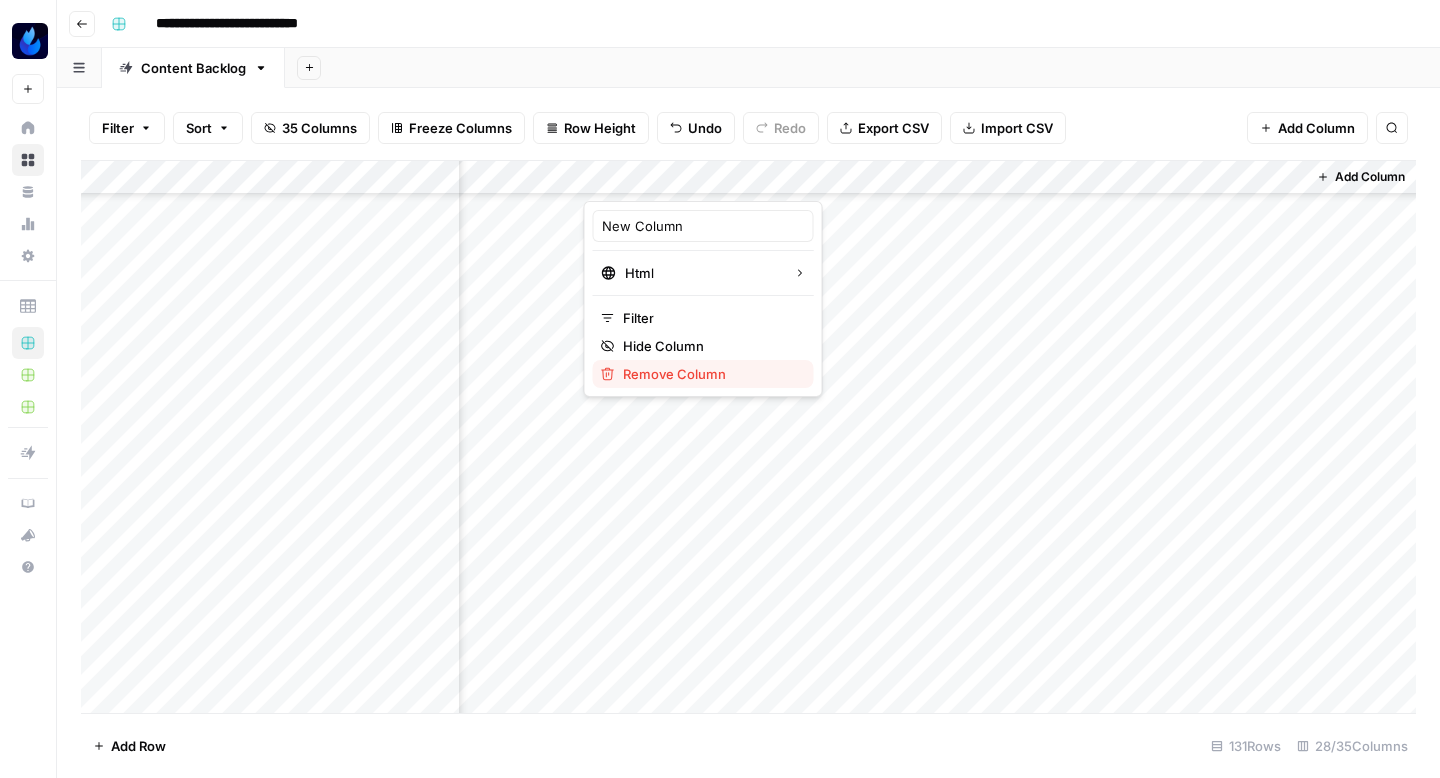 click on "Remove Column" at bounding box center [674, 374] 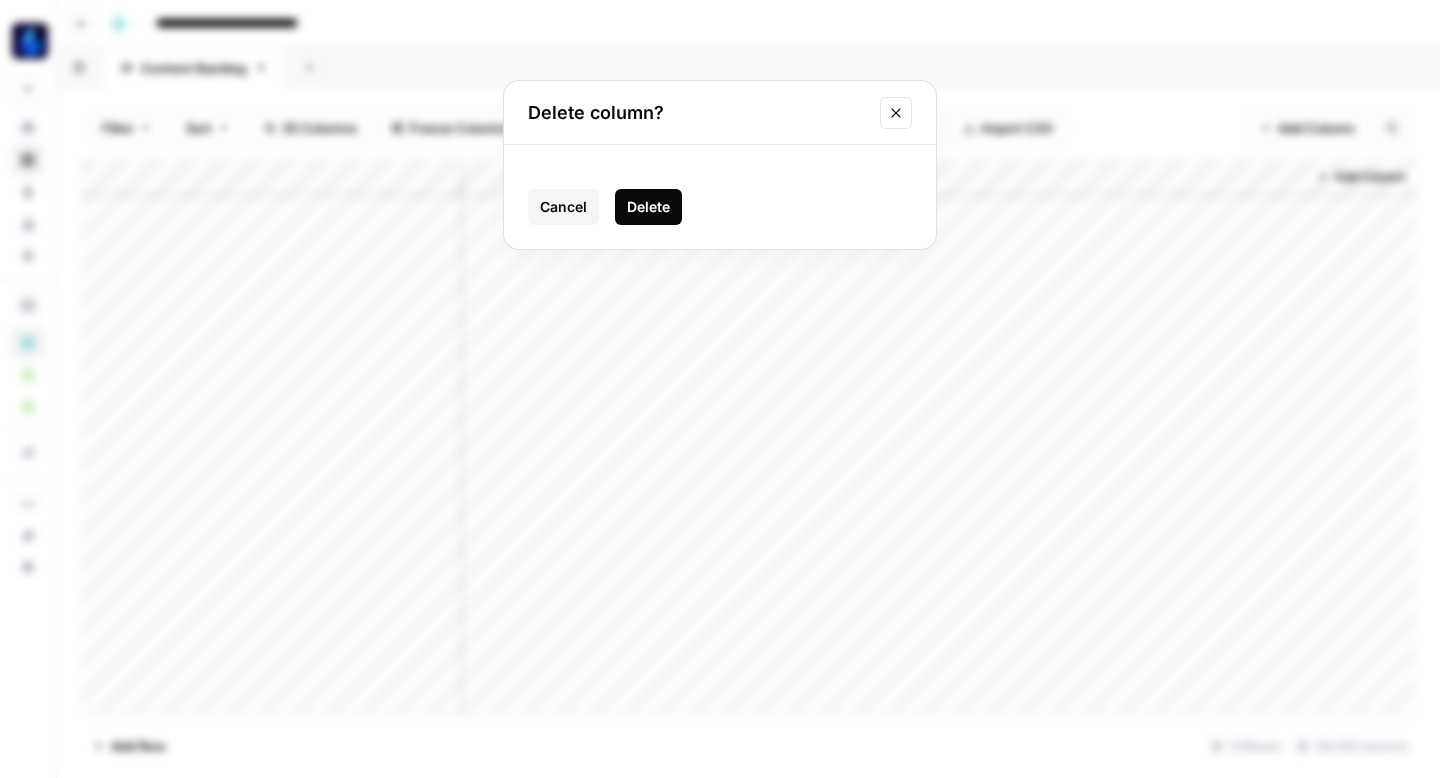 click on "Delete" at bounding box center [648, 207] 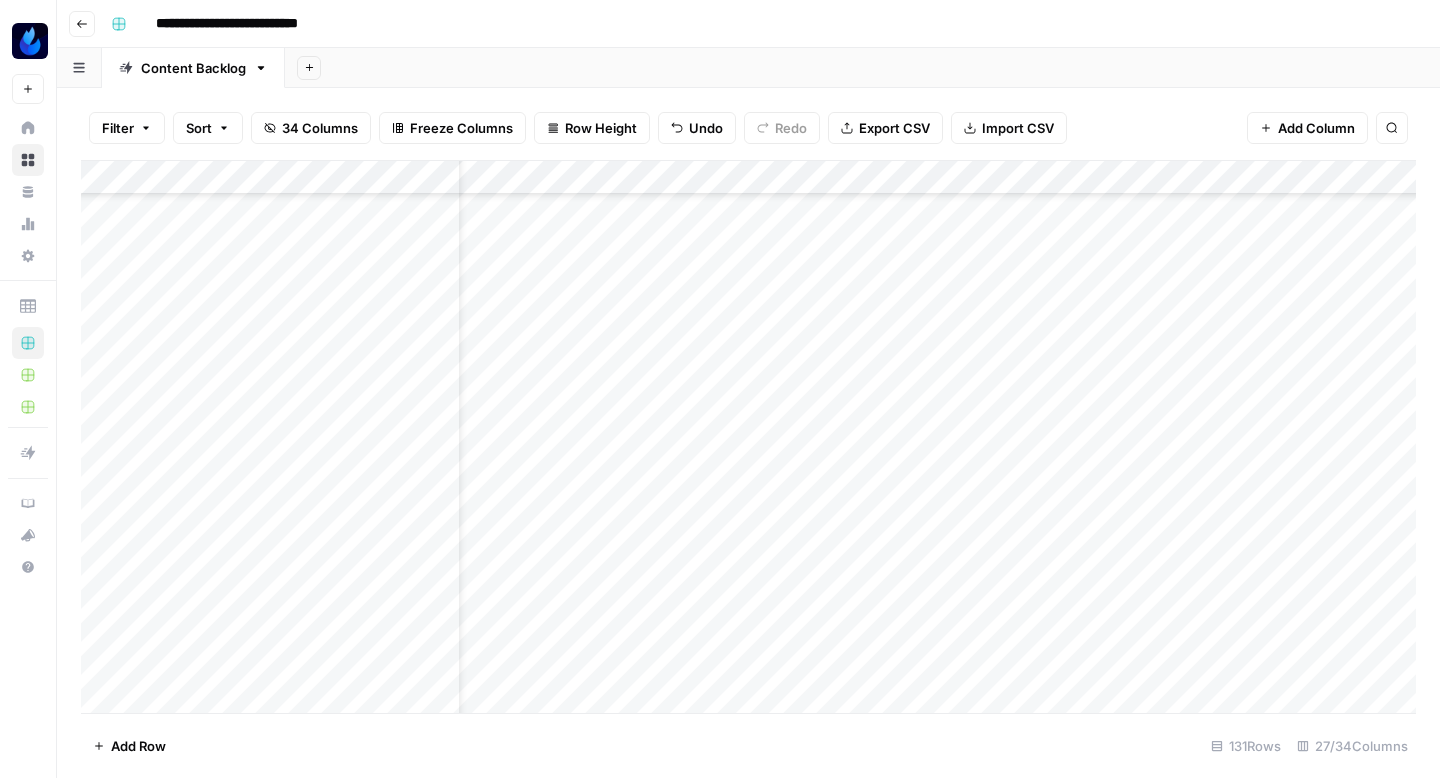 scroll, scrollTop: 3096, scrollLeft: 71, axis: both 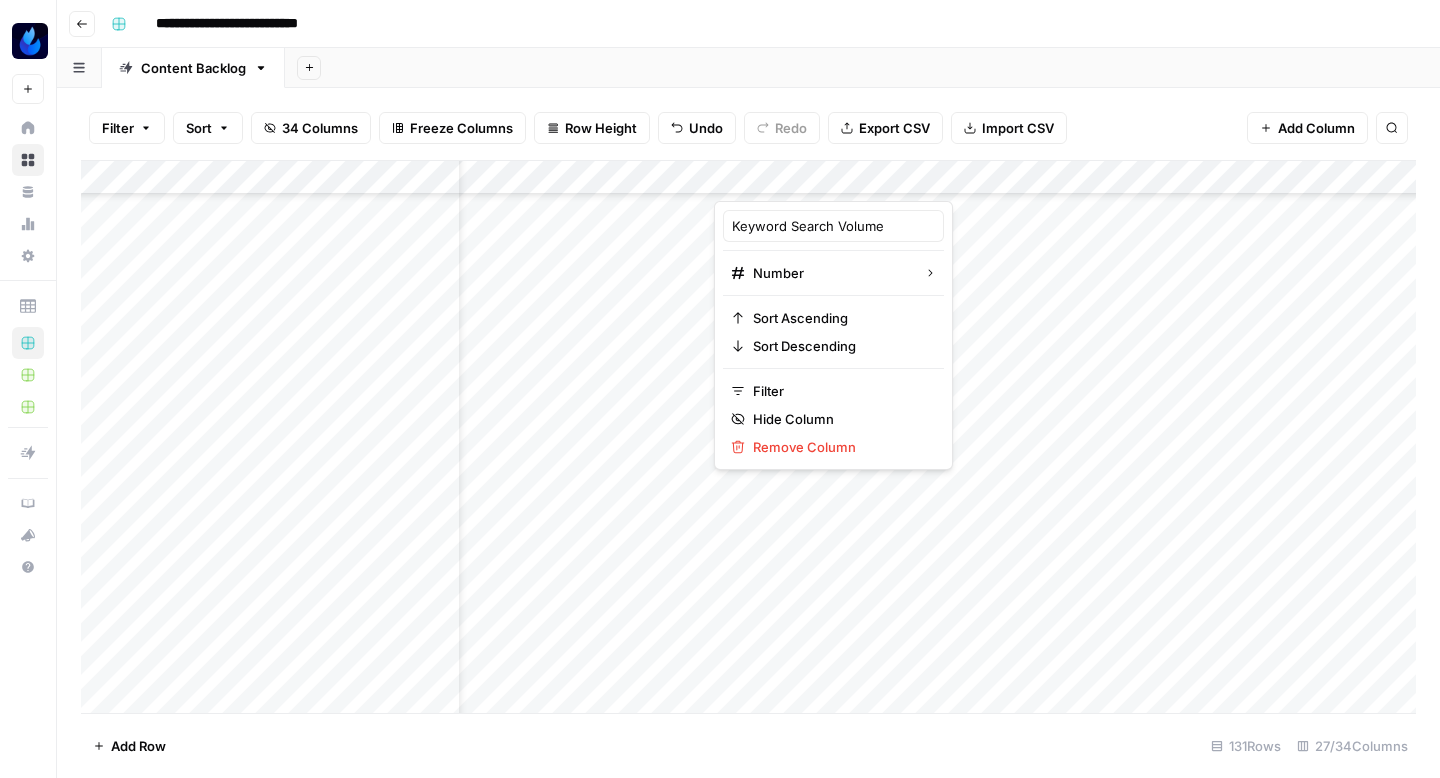 click on "Filter Sort 34 Columns Freeze Columns Row Height Undo Redo Export CSV Import CSV Add Column Search" at bounding box center (748, 128) 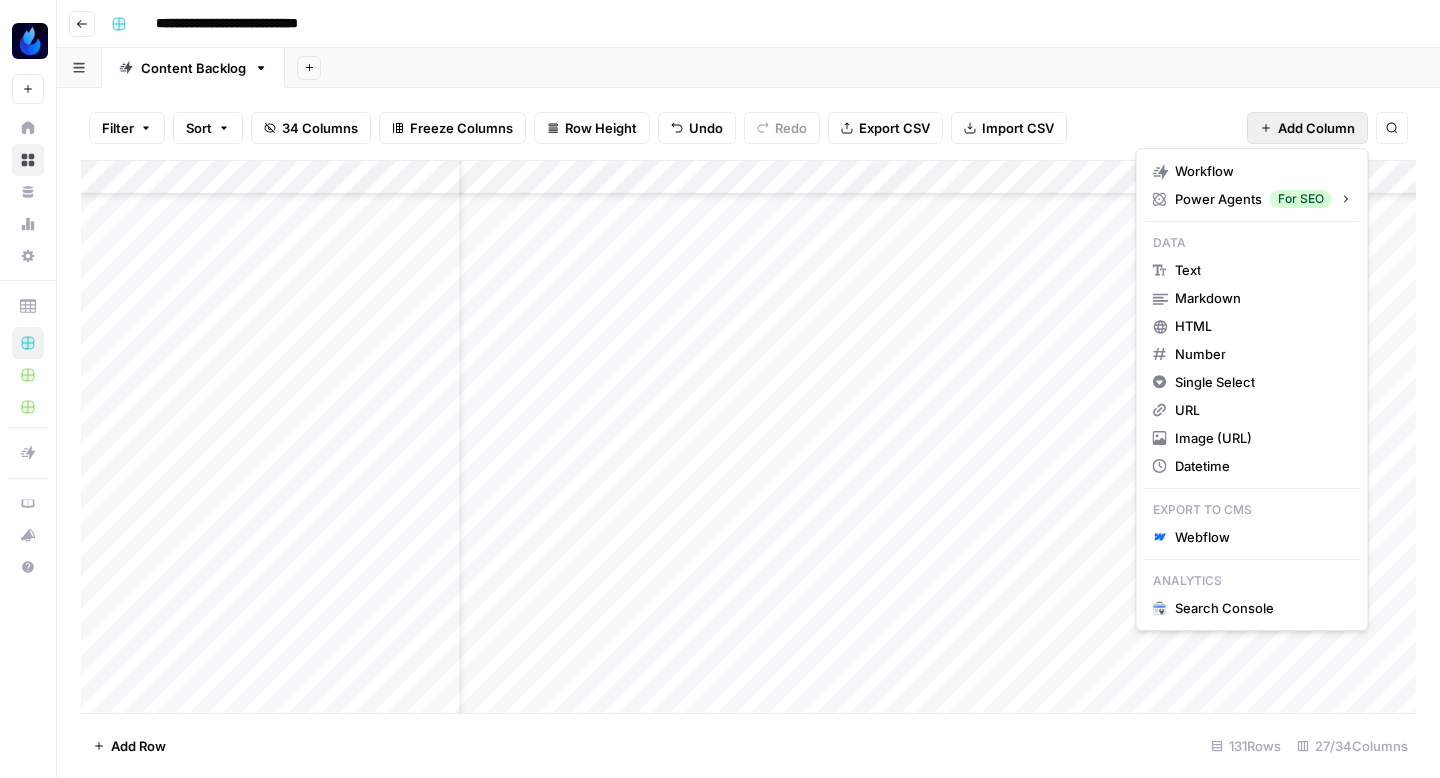 drag, startPoint x: 1290, startPoint y: 121, endPoint x: 991, endPoint y: 175, distance: 303.83713 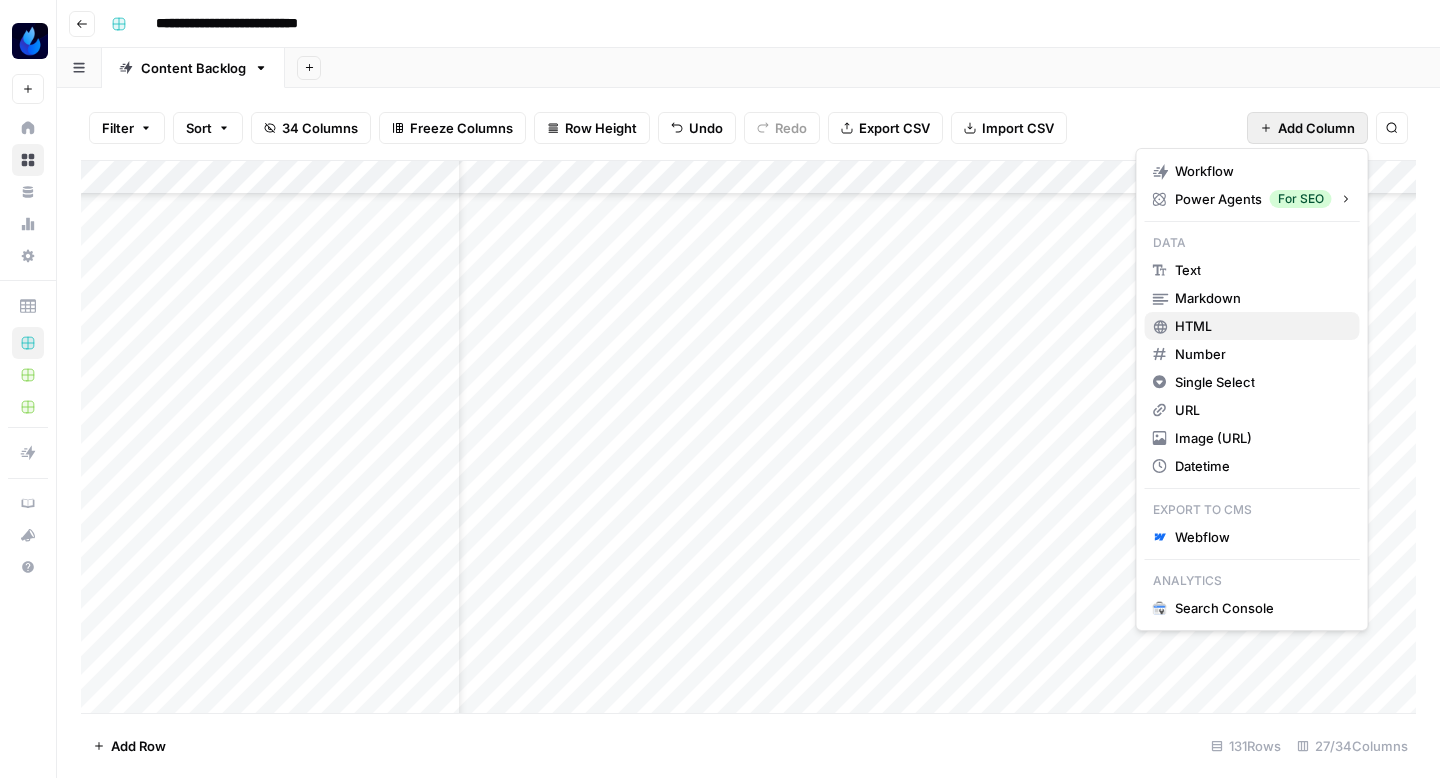 drag, startPoint x: 1198, startPoint y: 320, endPoint x: 1234, endPoint y: 326, distance: 36.496574 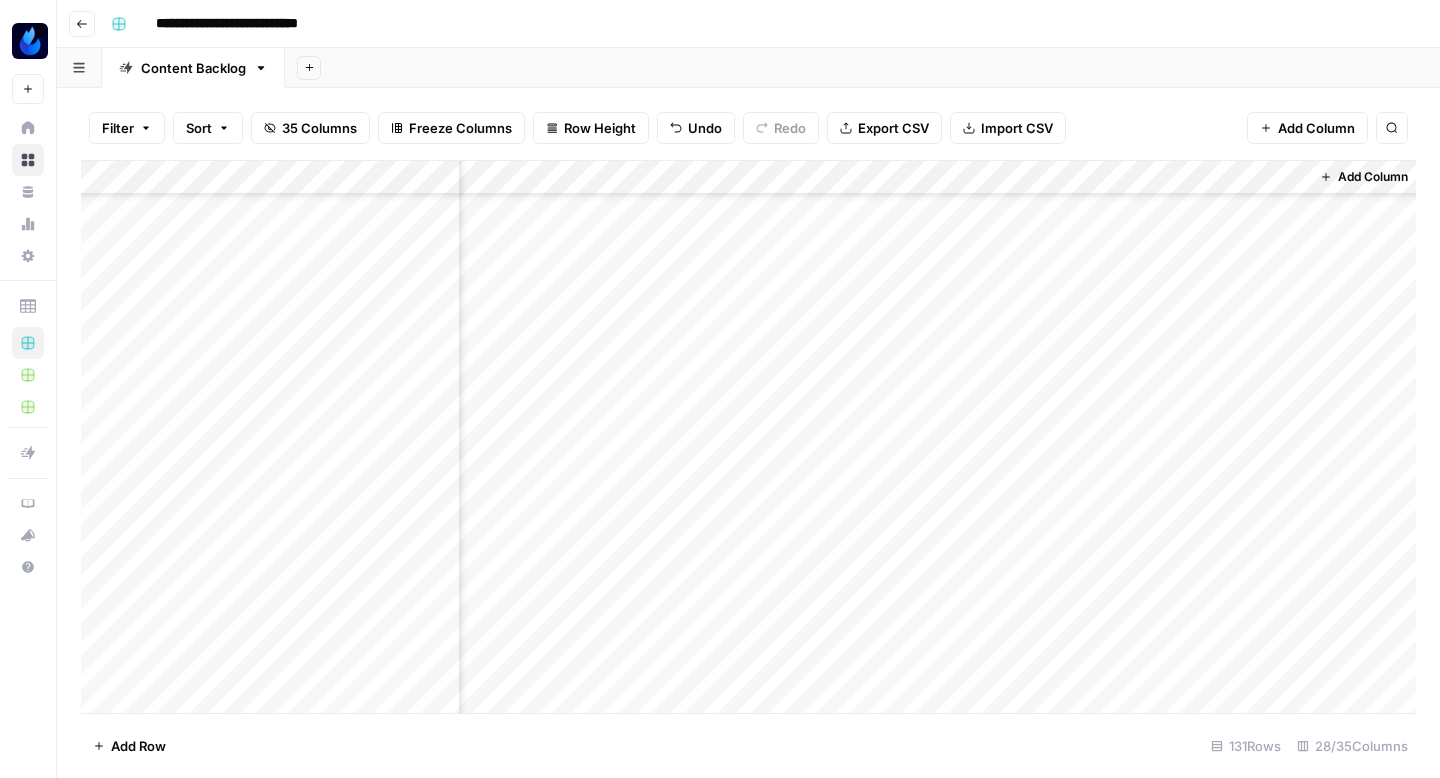 scroll, scrollTop: 3096, scrollLeft: 3774, axis: both 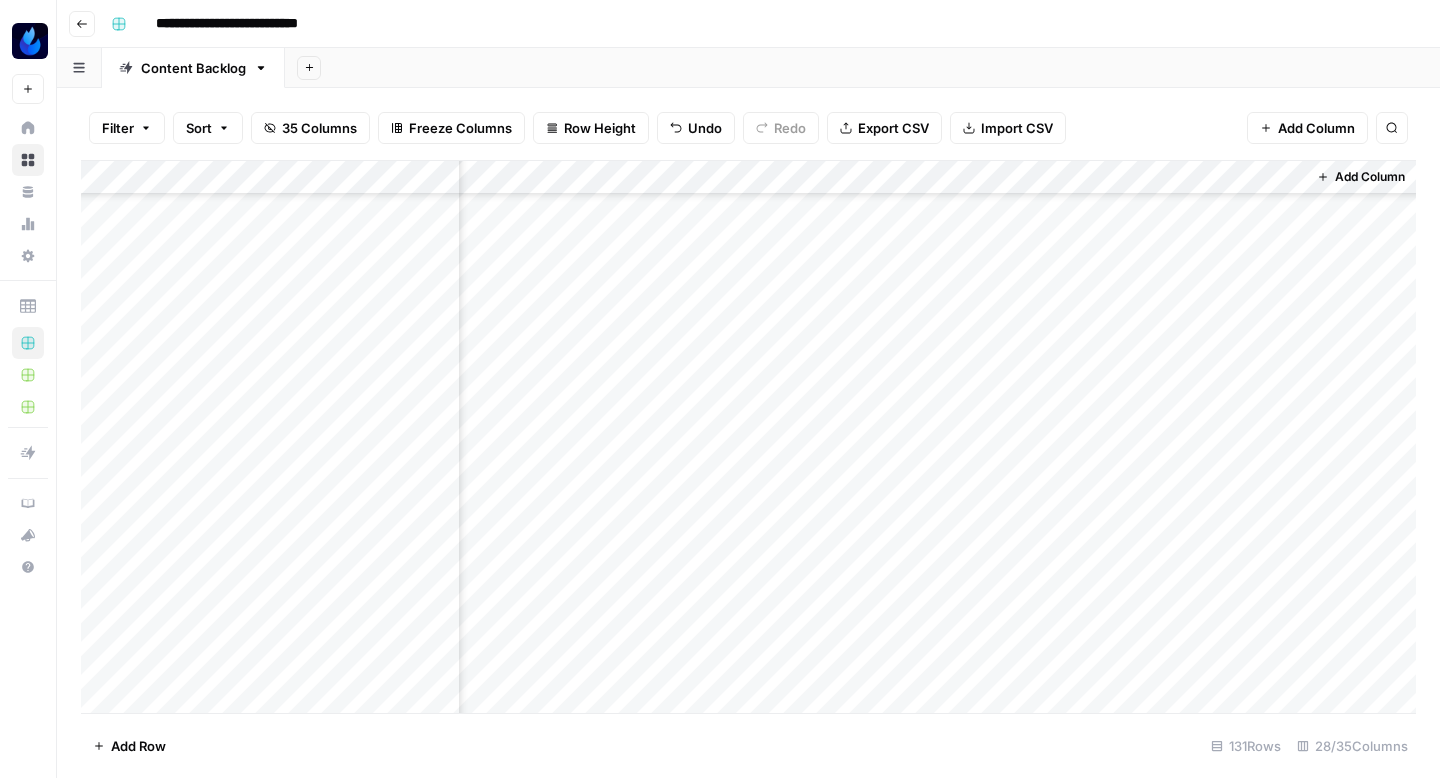 drag, startPoint x: 1252, startPoint y: 178, endPoint x: 681, endPoint y: 198, distance: 571.35016 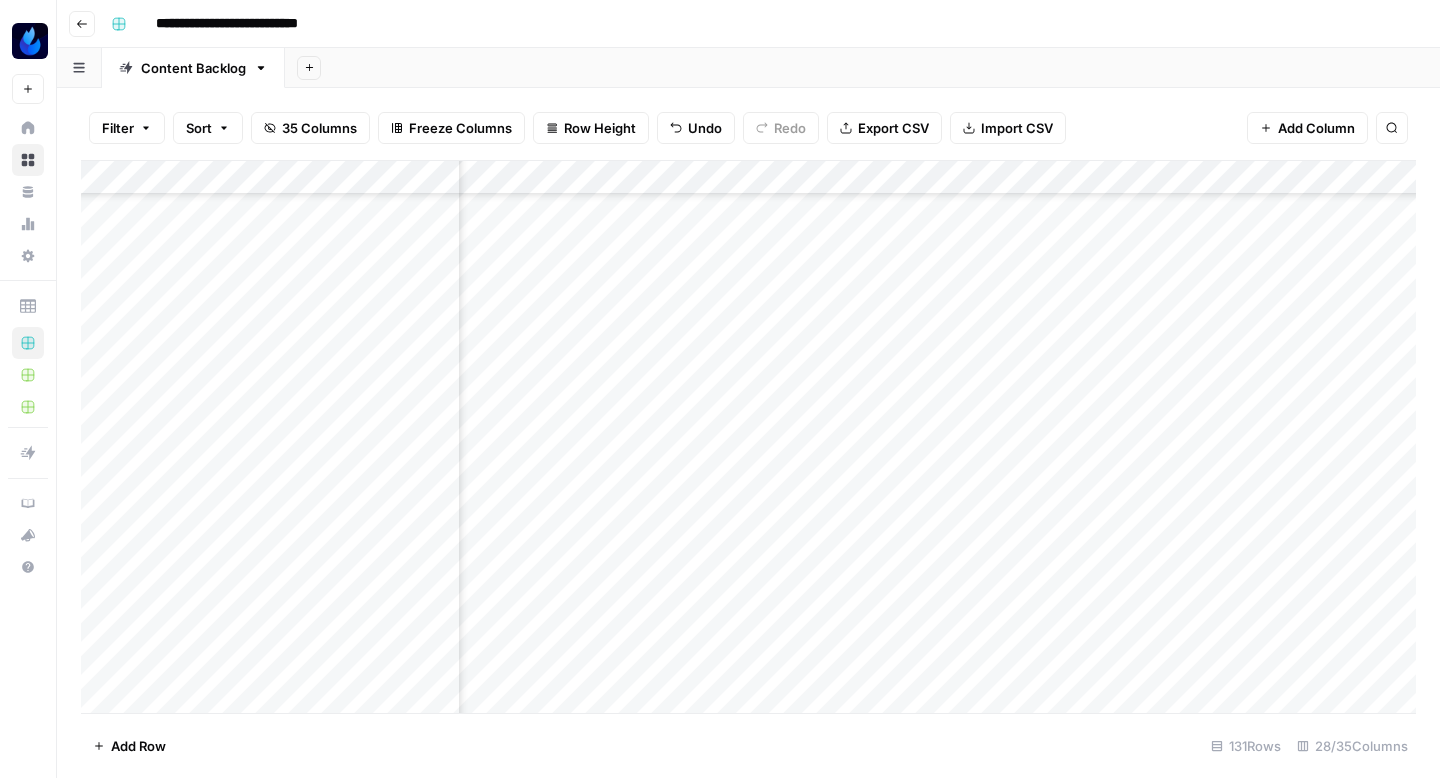 scroll, scrollTop: 3096, scrollLeft: 3411, axis: both 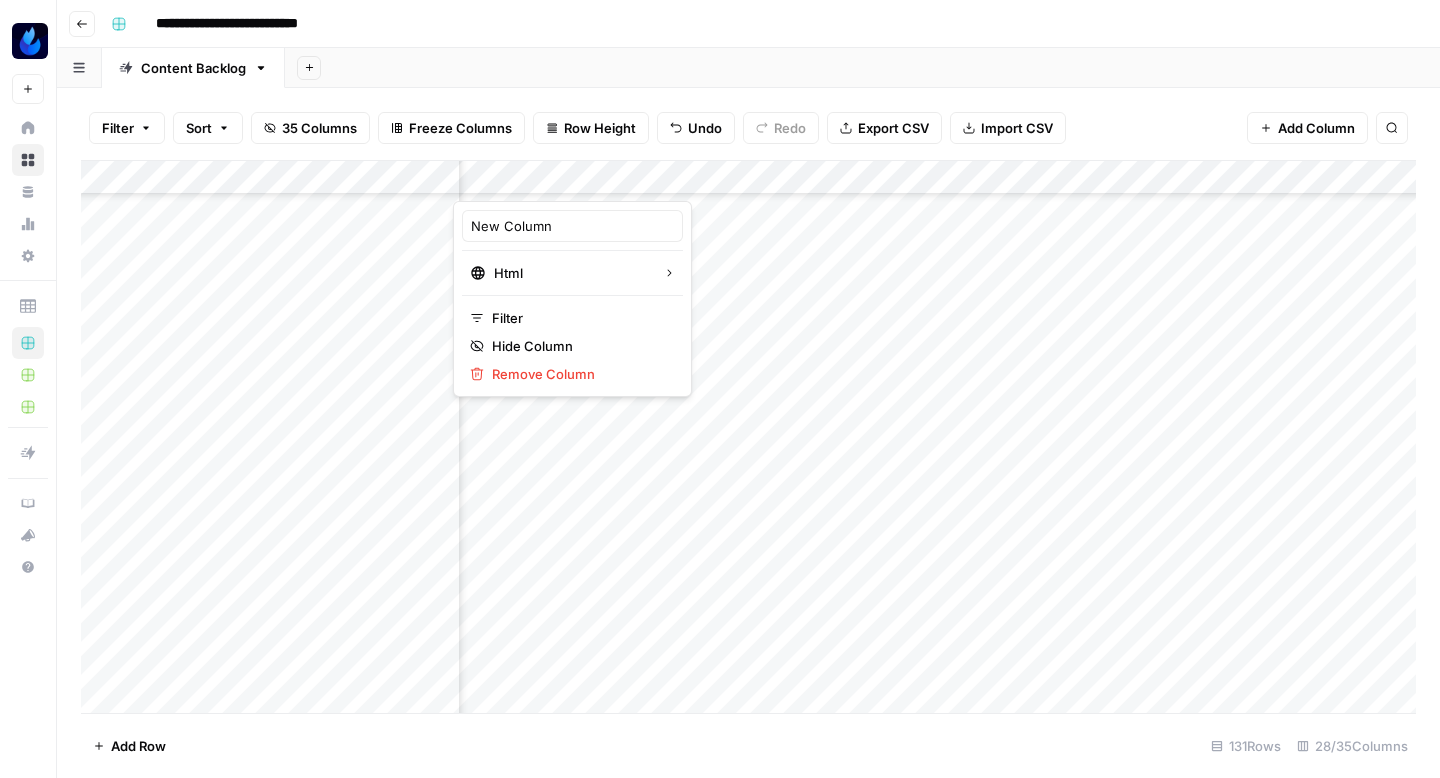 click at bounding box center (543, 181) 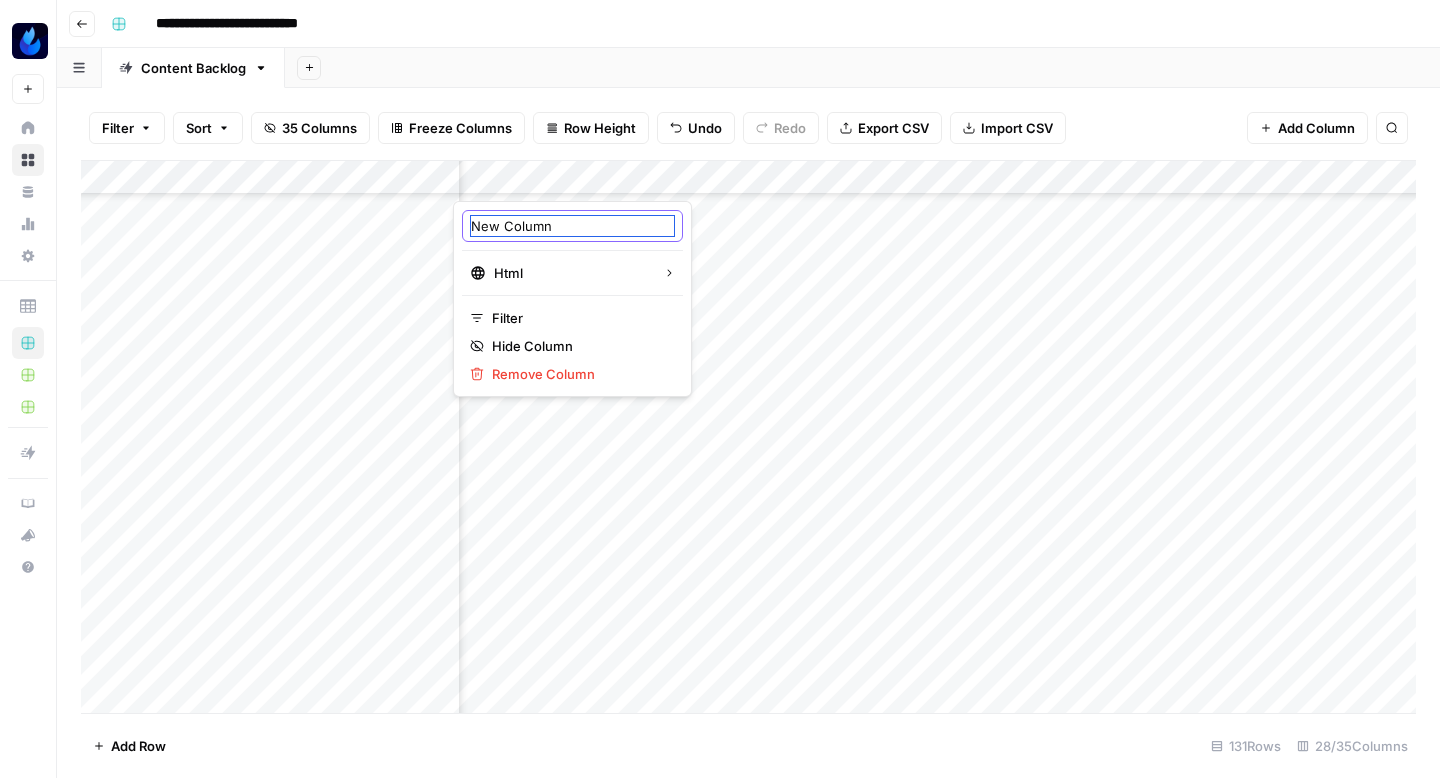 click on "New Column" at bounding box center (572, 226) 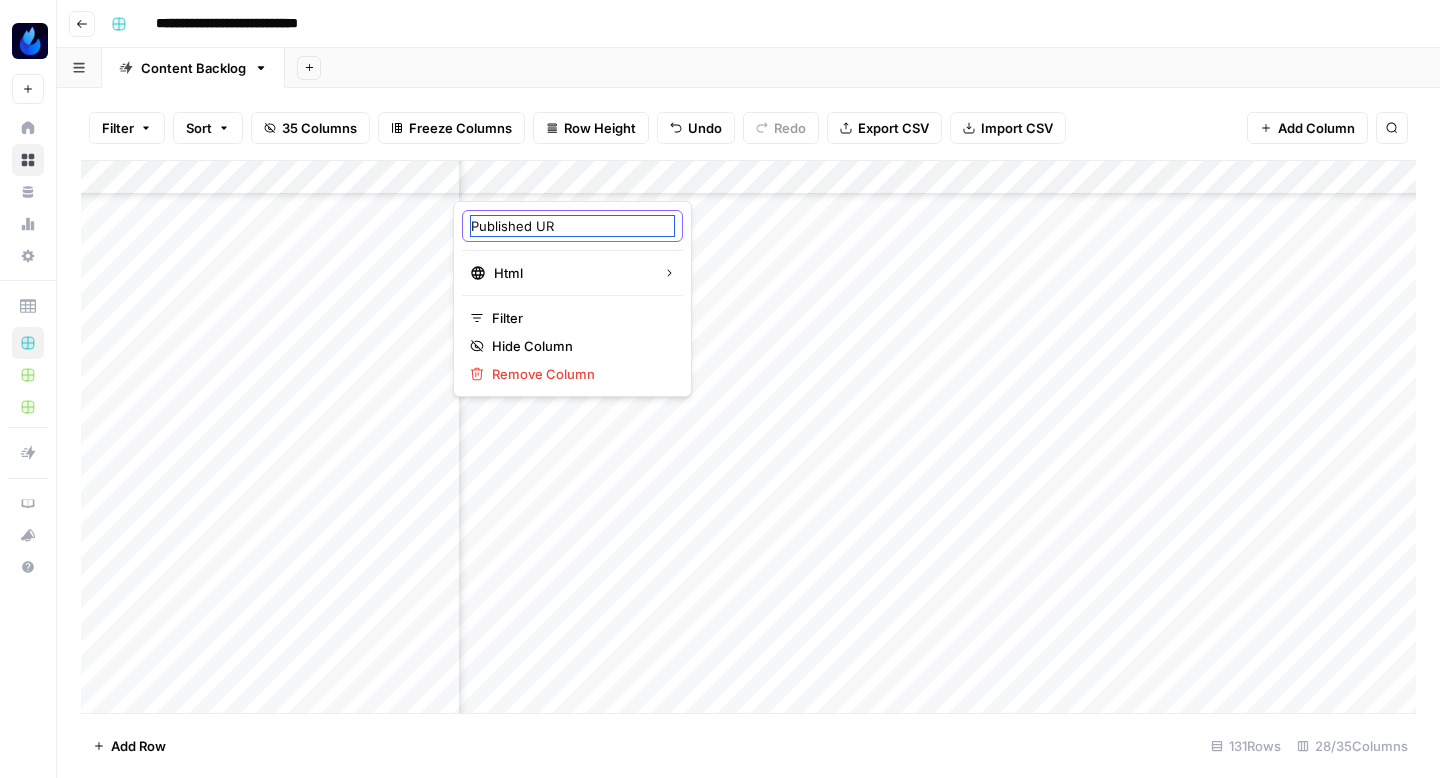 type on "Published URL" 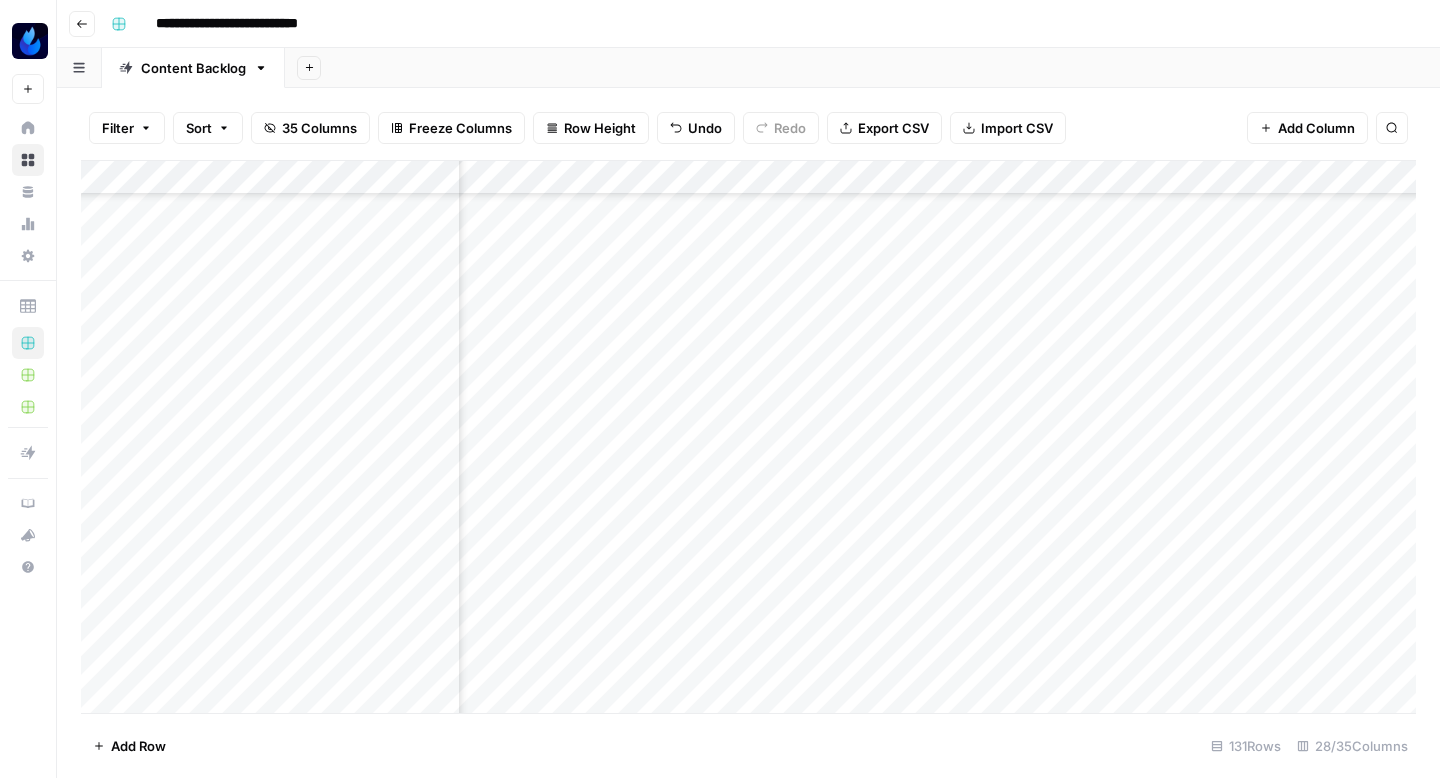 scroll, scrollTop: 3096, scrollLeft: 248, axis: both 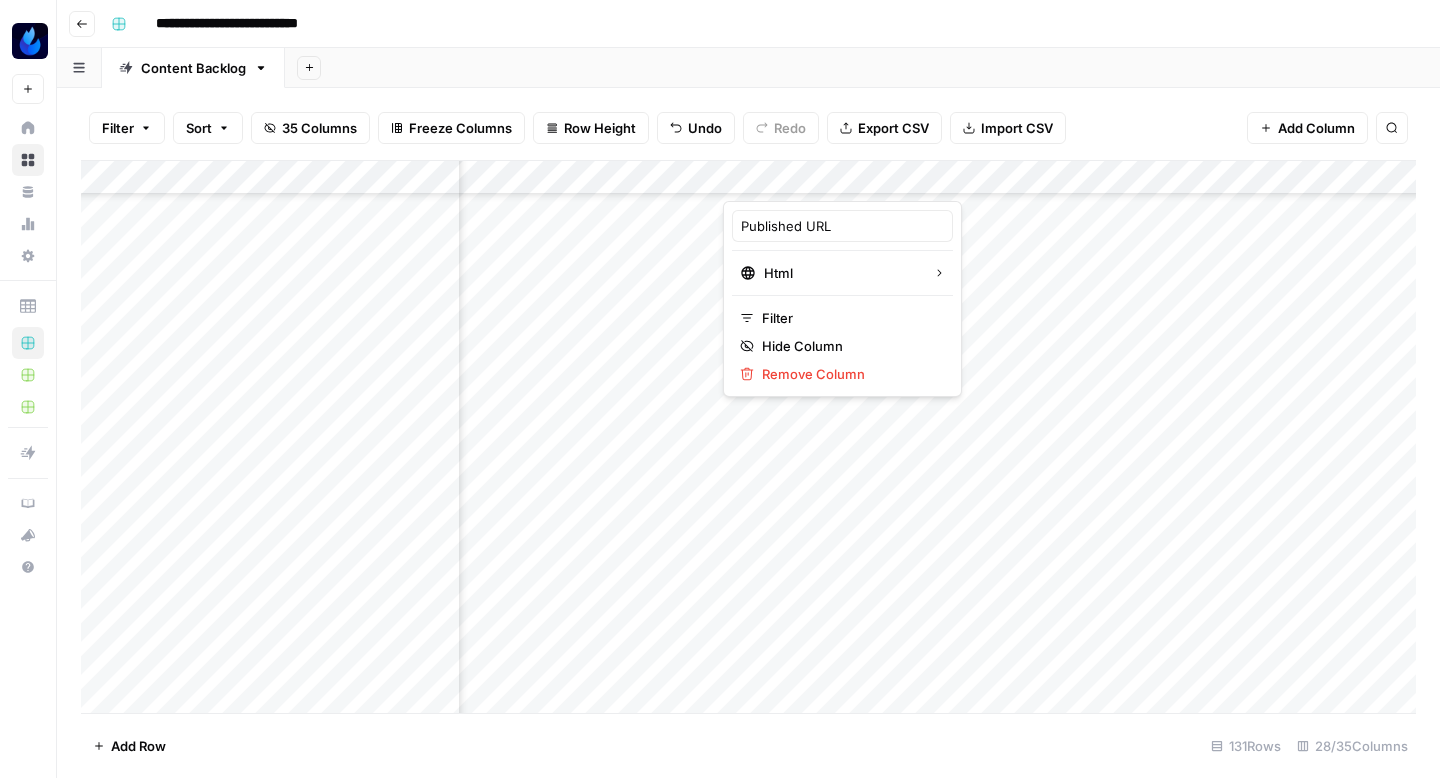 click at bounding box center (813, 181) 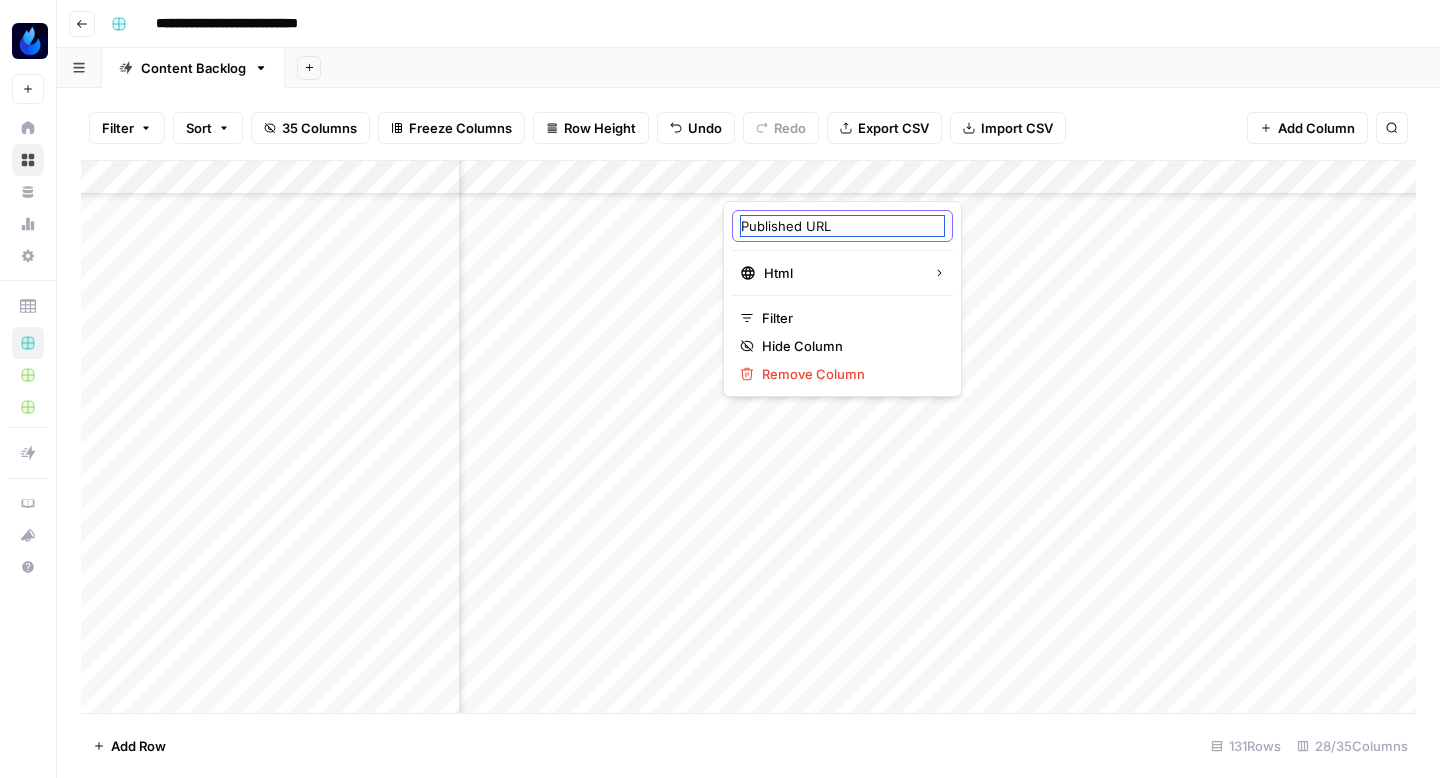 click on "Published URL" at bounding box center [842, 226] 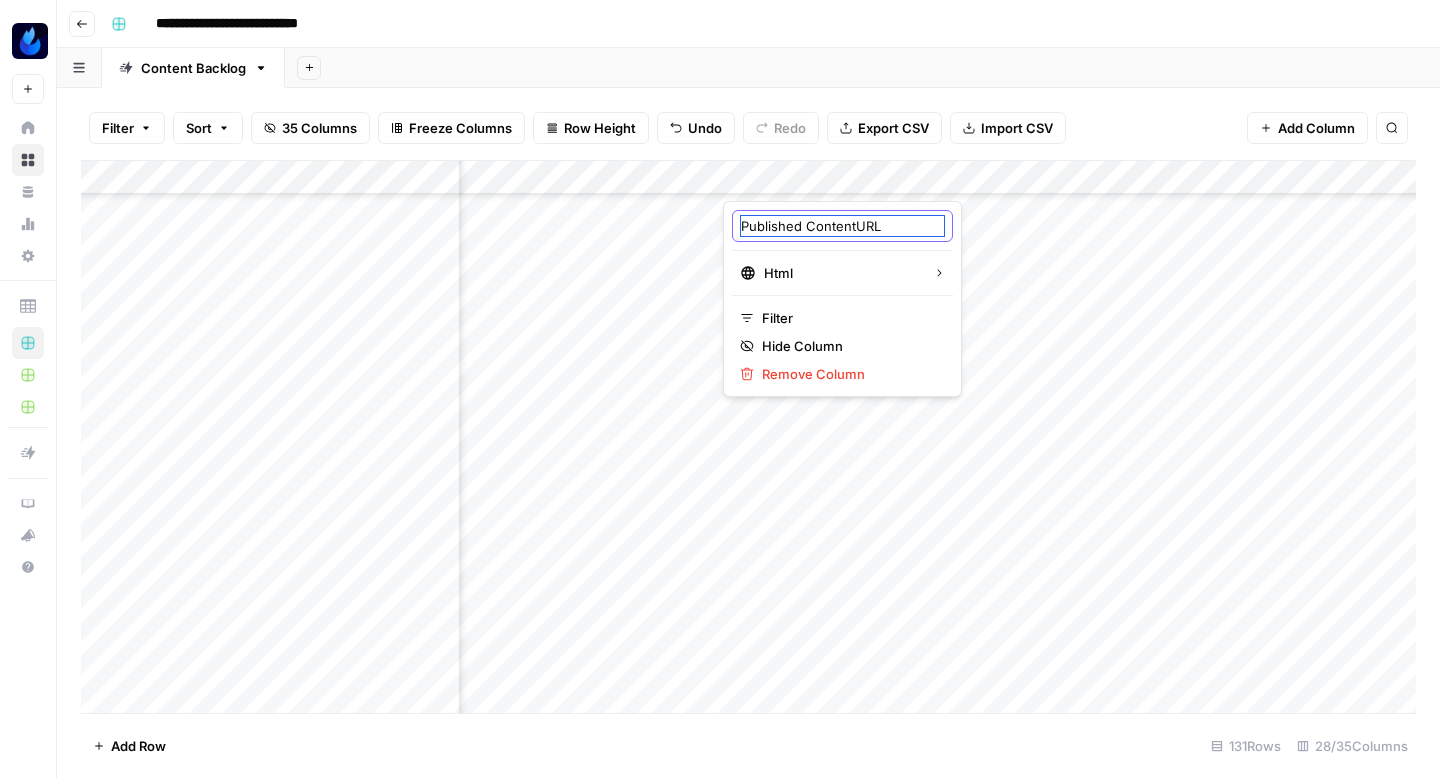 type on "Published Content URL" 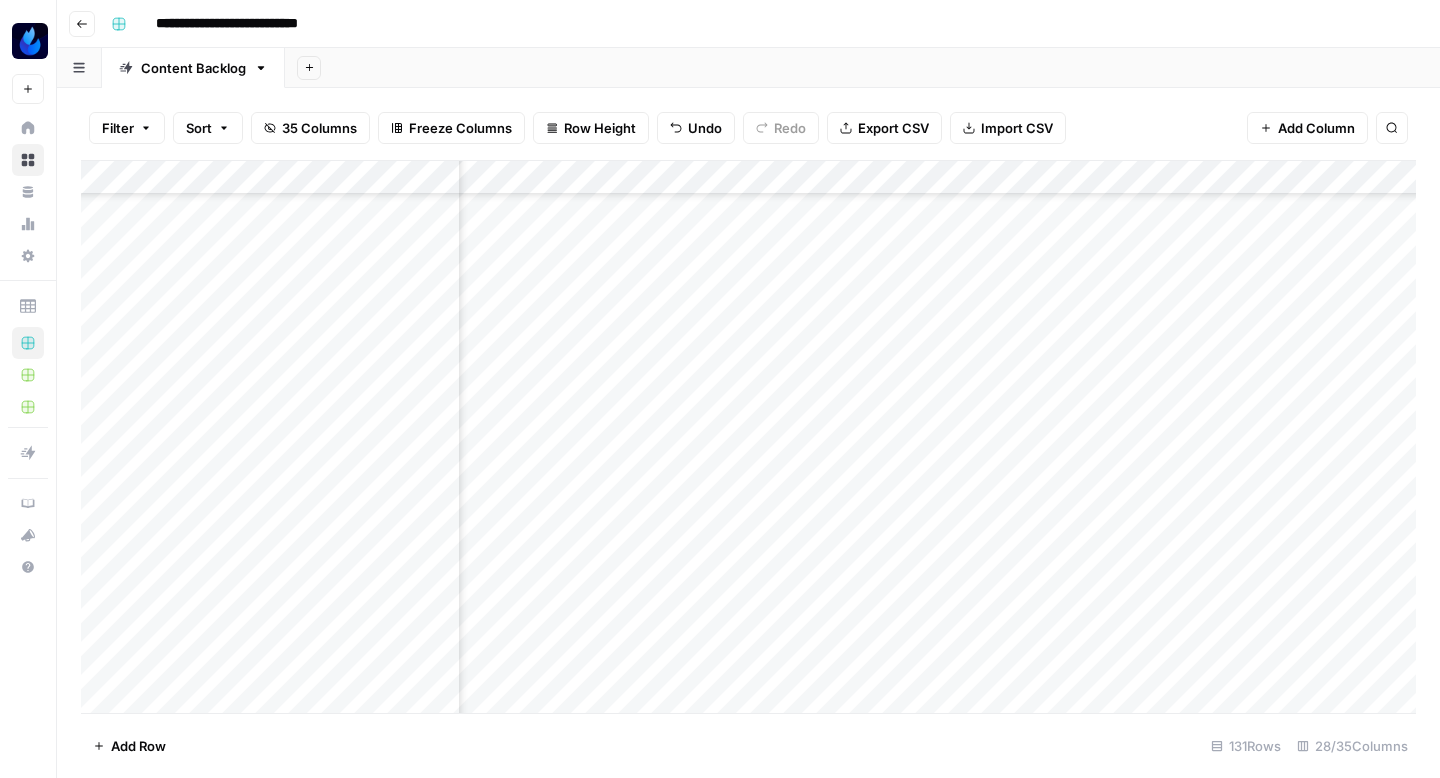 click on "Add Sheet" at bounding box center [862, 68] 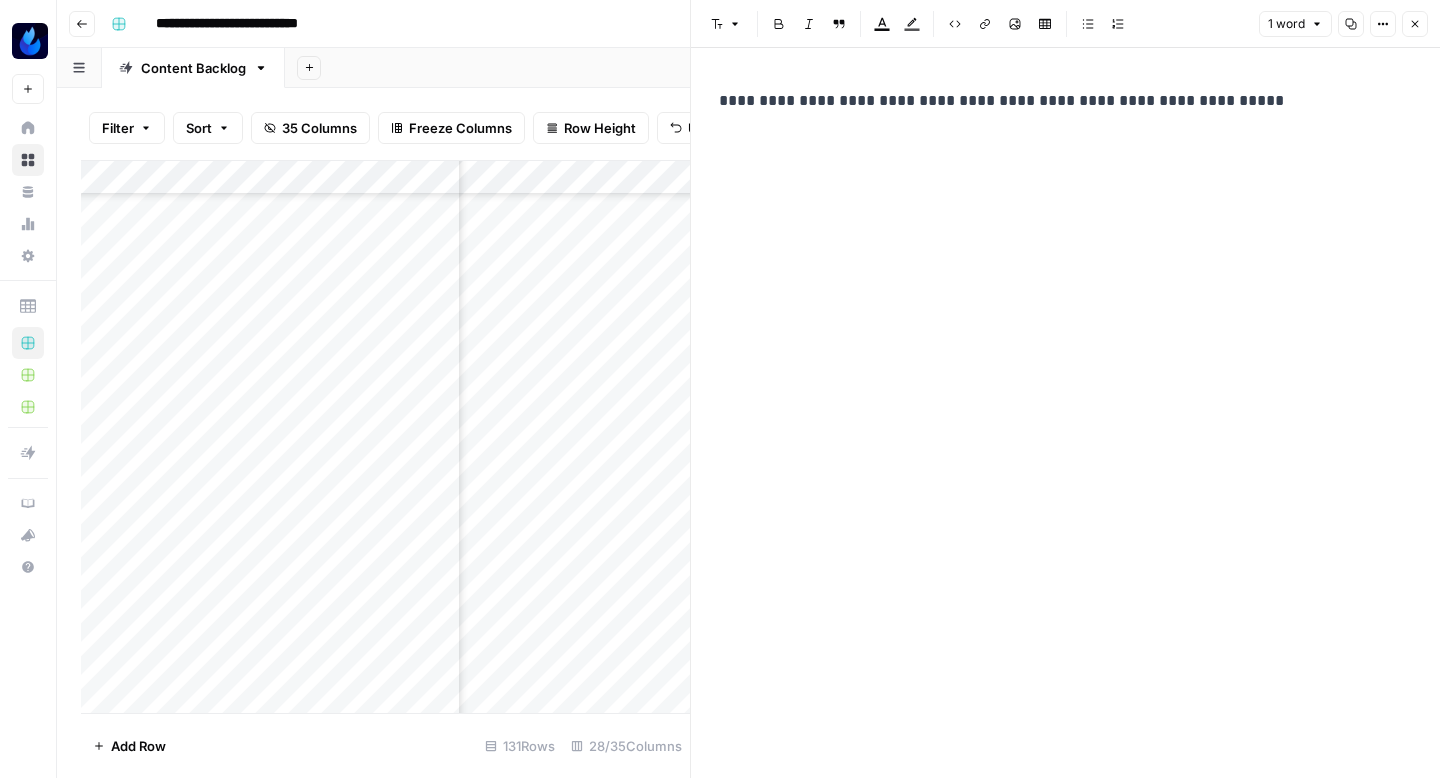 click on "**********" at bounding box center [1065, 101] 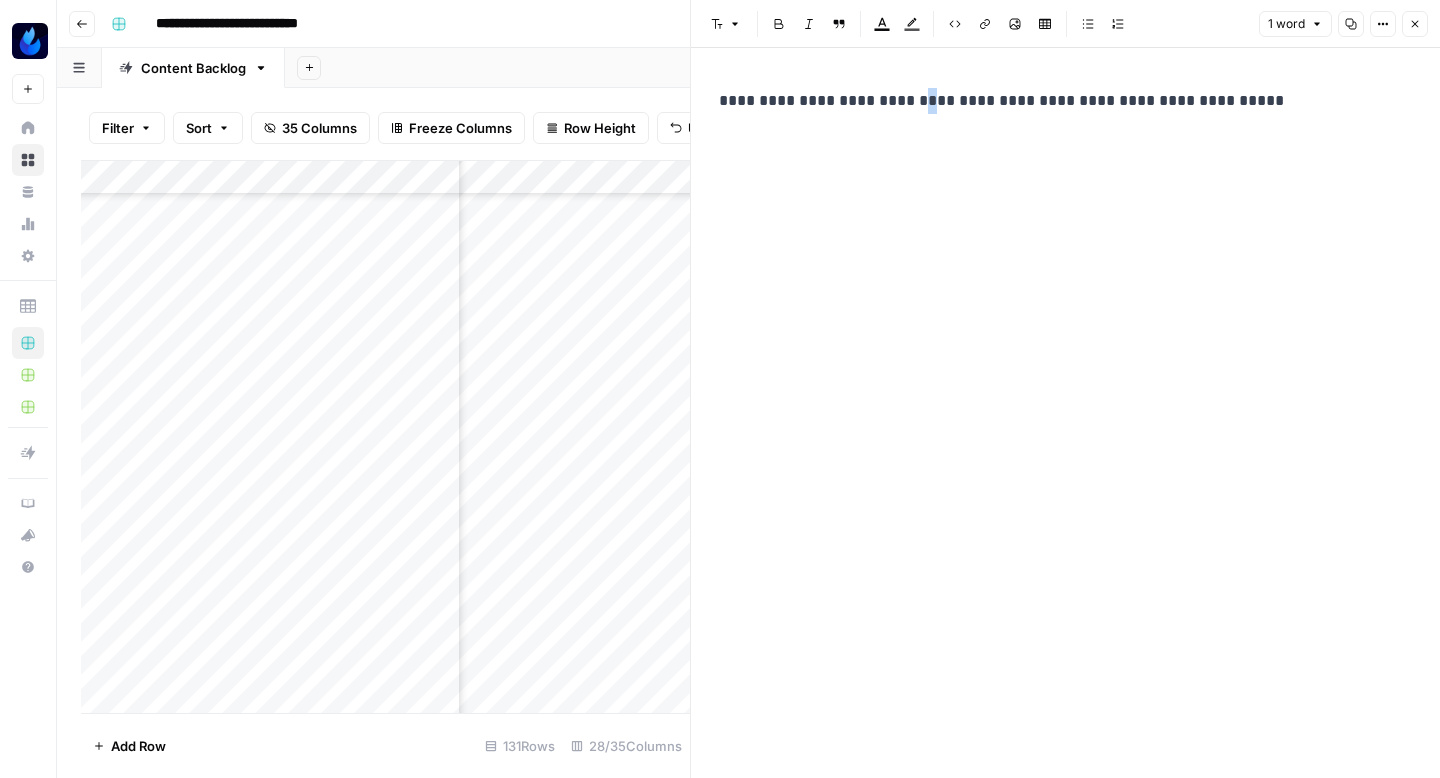 click on "**********" at bounding box center [1065, 101] 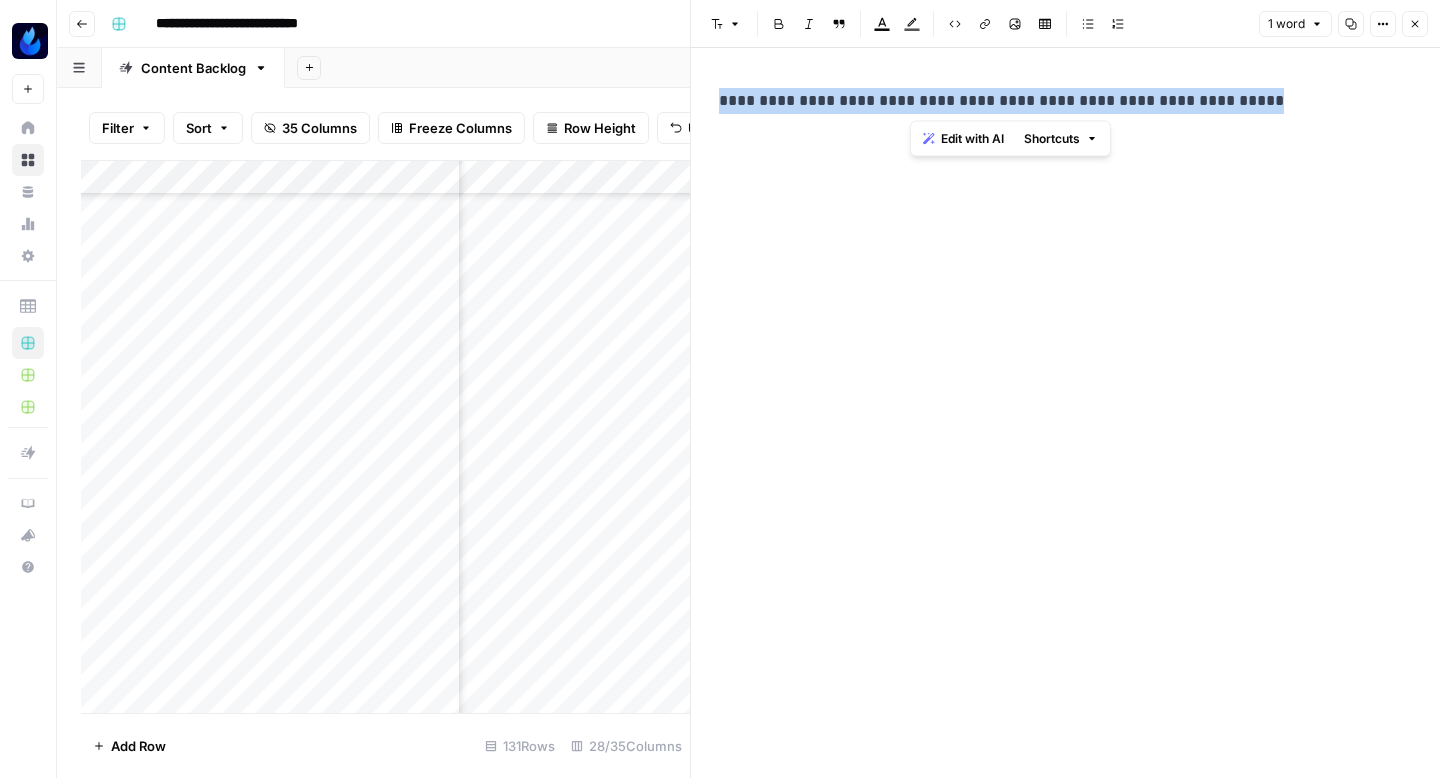 click on "**********" at bounding box center [1065, 101] 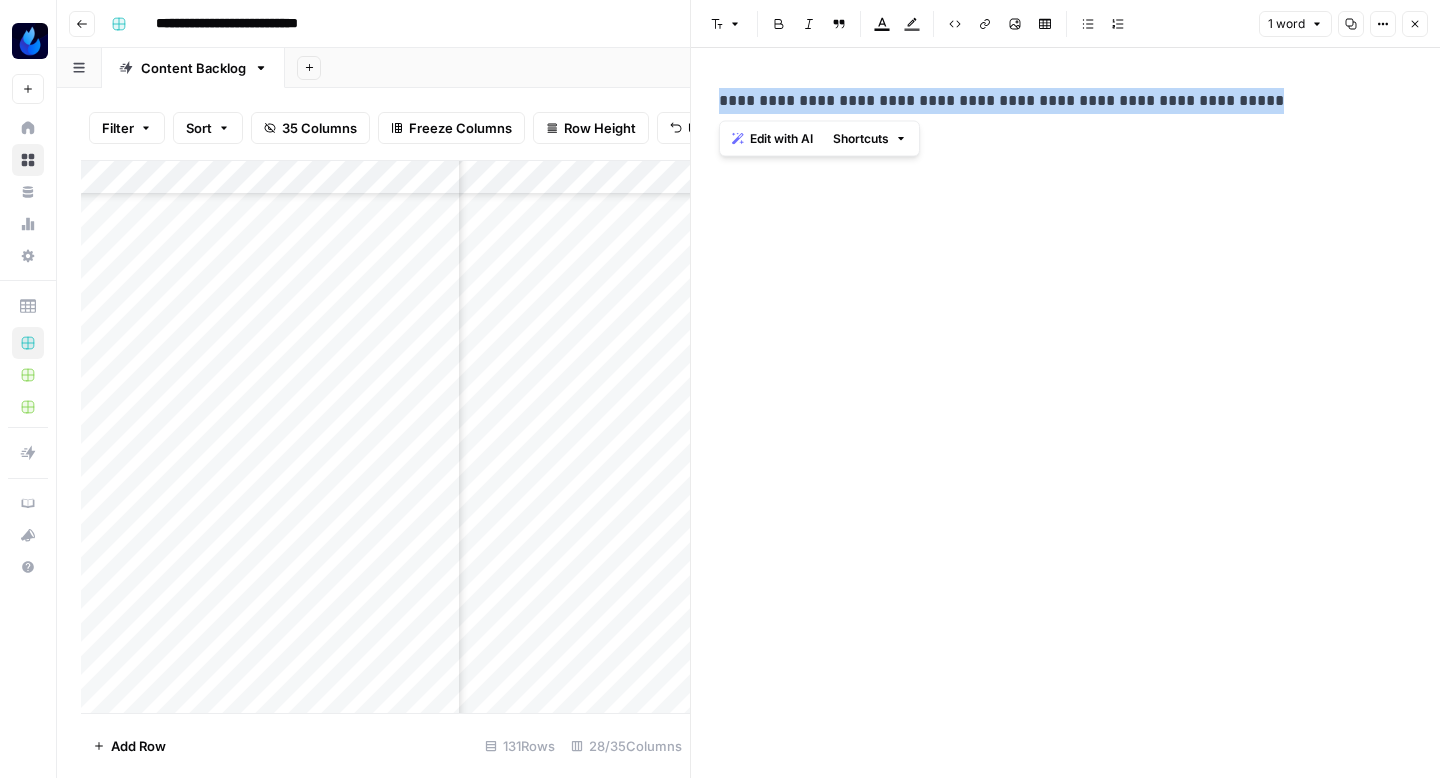 copy on "**********" 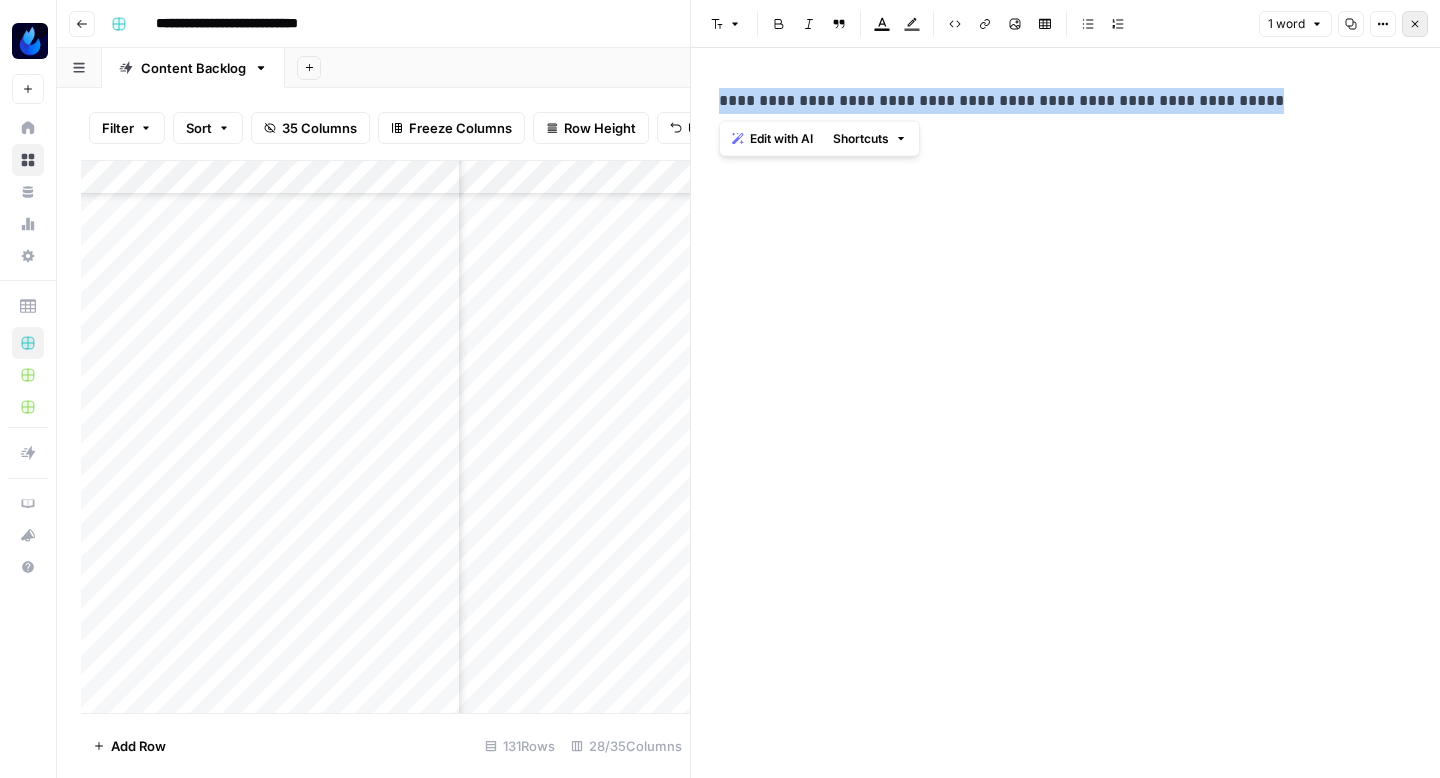 click on "Close" at bounding box center [1415, 24] 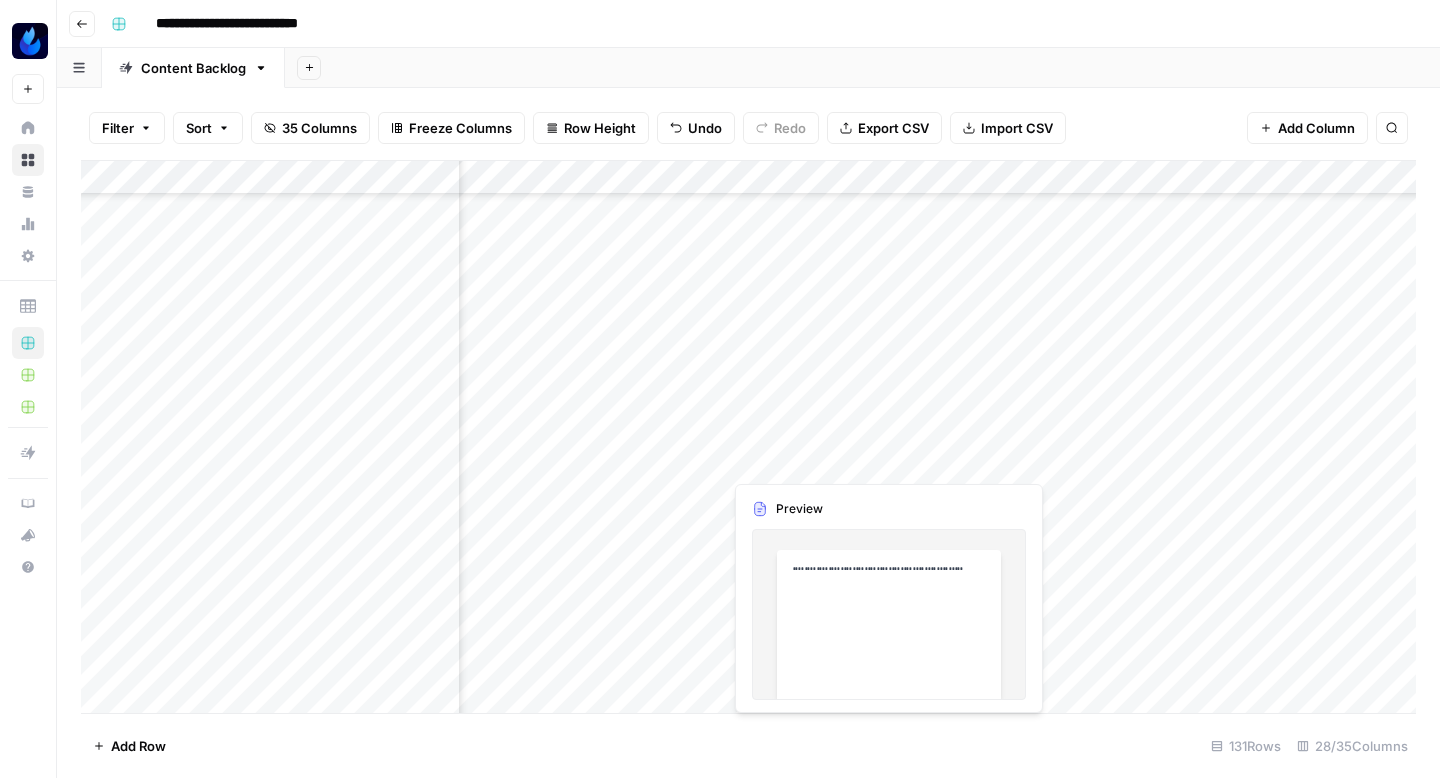 click on "Add Column" at bounding box center (748, 437) 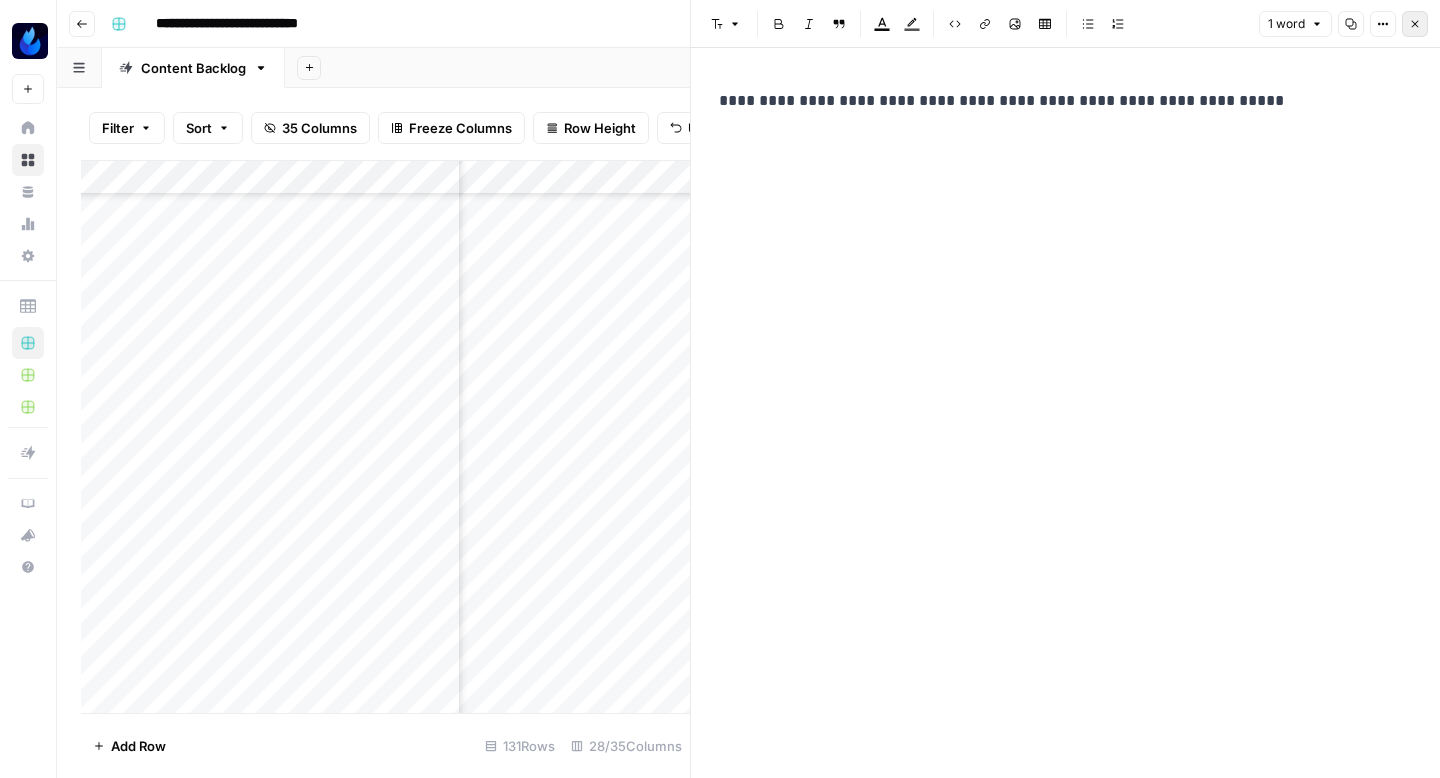 click 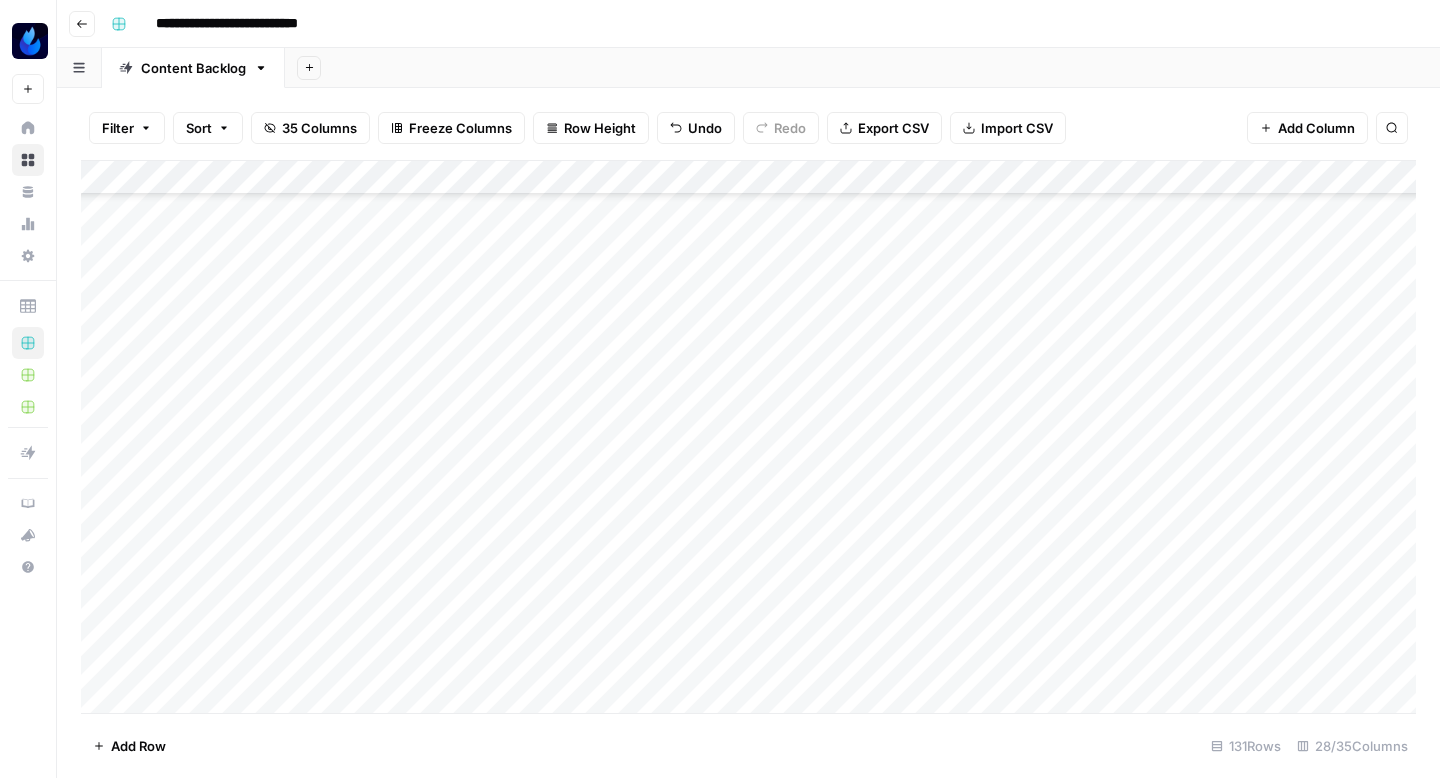 scroll, scrollTop: 3096, scrollLeft: 0, axis: vertical 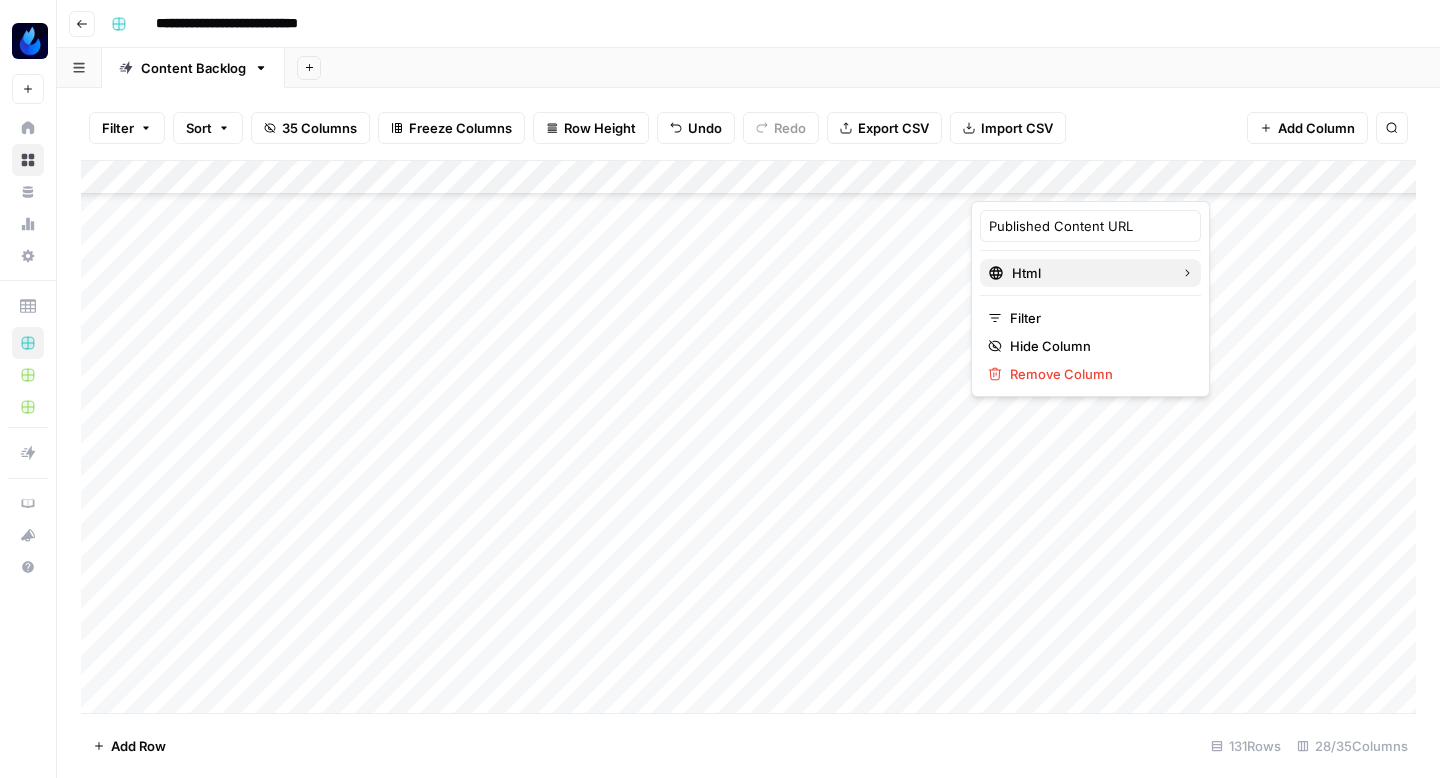 click on "Html" at bounding box center [1026, 273] 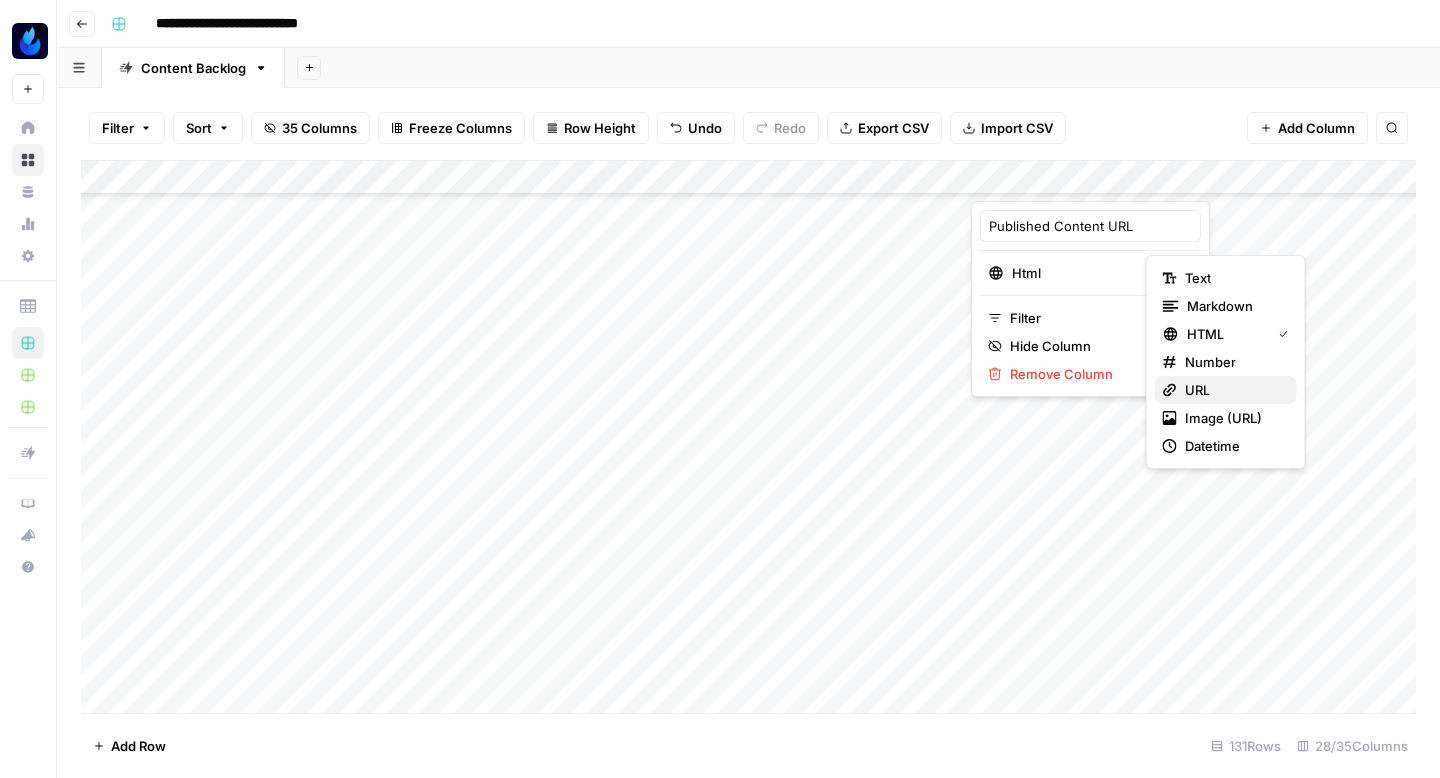 click on "URL" at bounding box center [1197, 390] 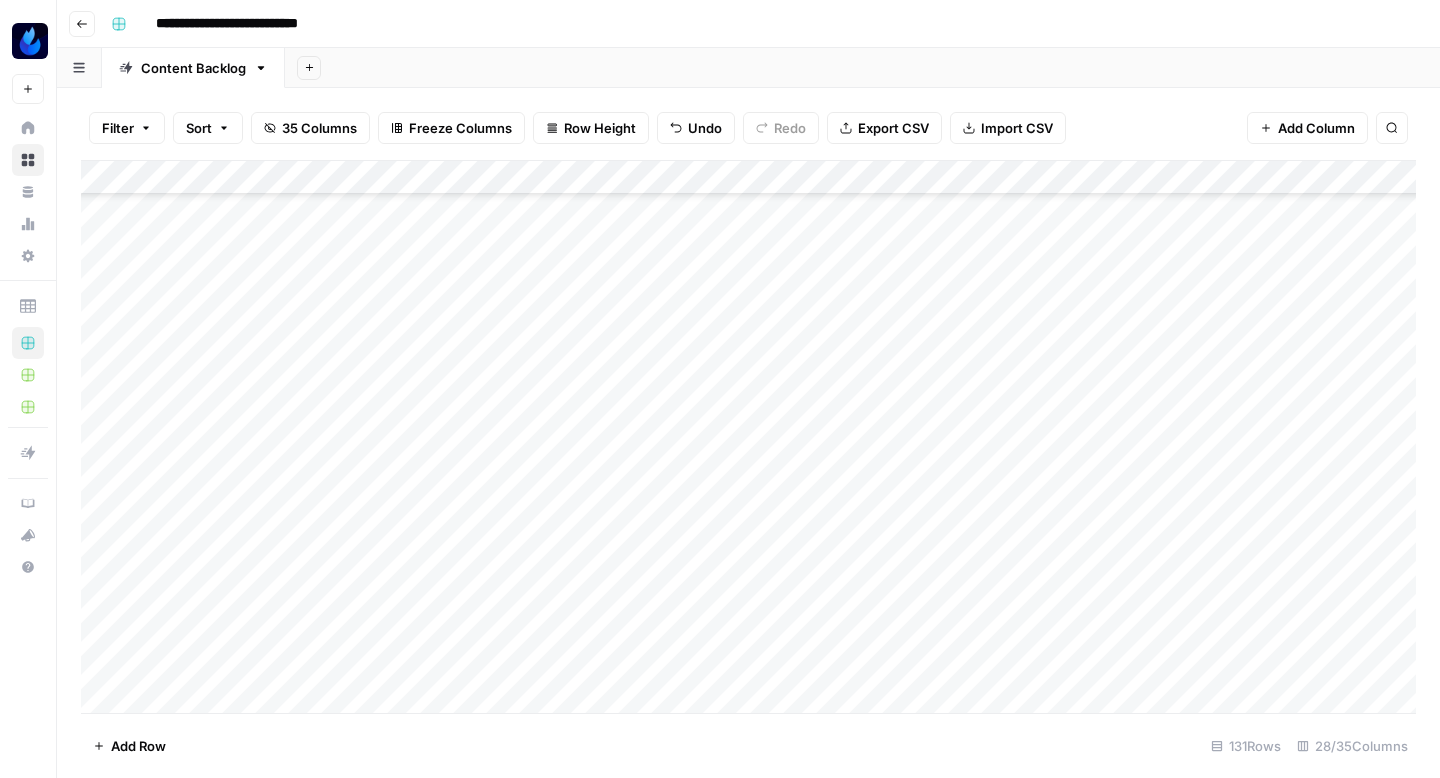 click on "Filter Sort 35 Columns Freeze Columns Row Height Undo Redo Export CSV Import CSV Add Column Search Add Column Add Row 131  Rows 28/35  Columns" at bounding box center (748, 433) 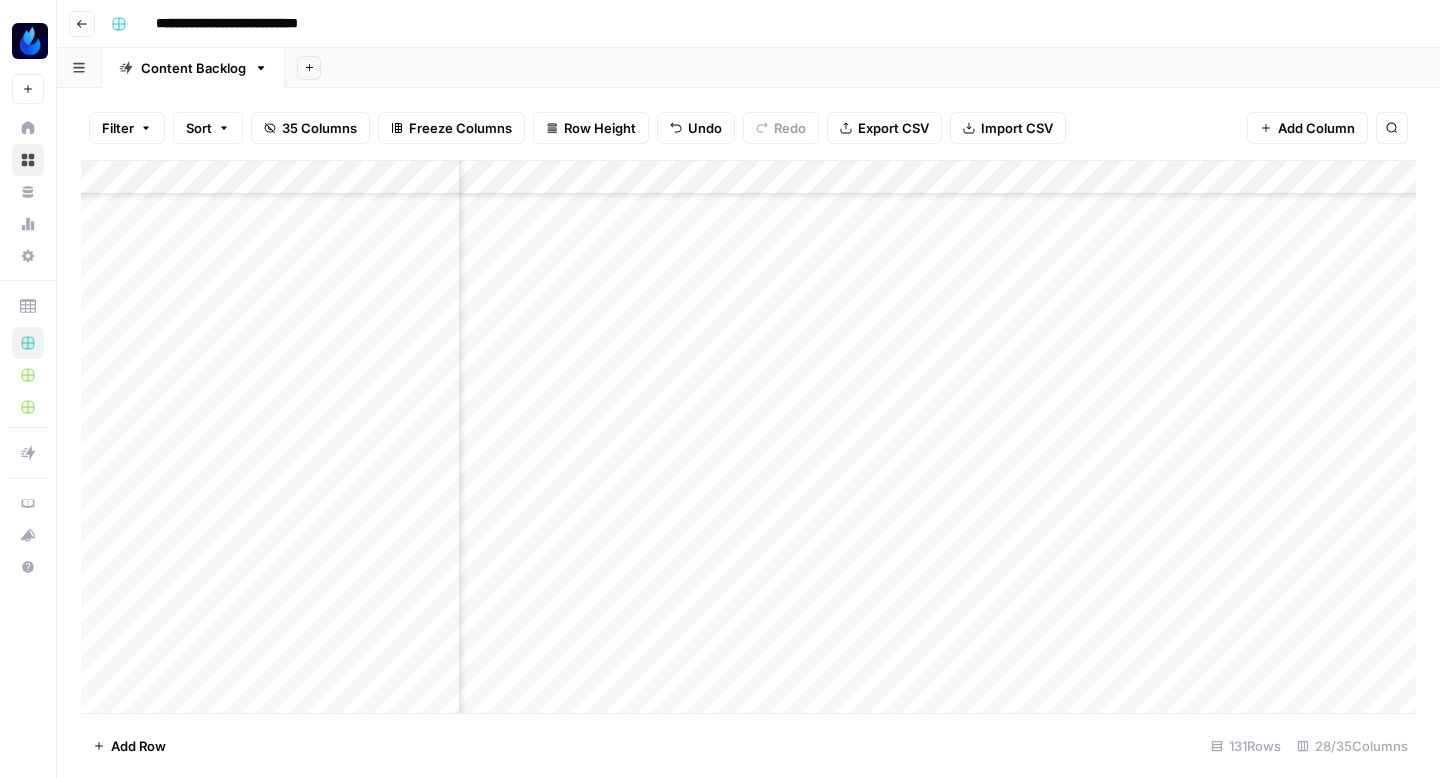 scroll, scrollTop: 3096, scrollLeft: 394, axis: both 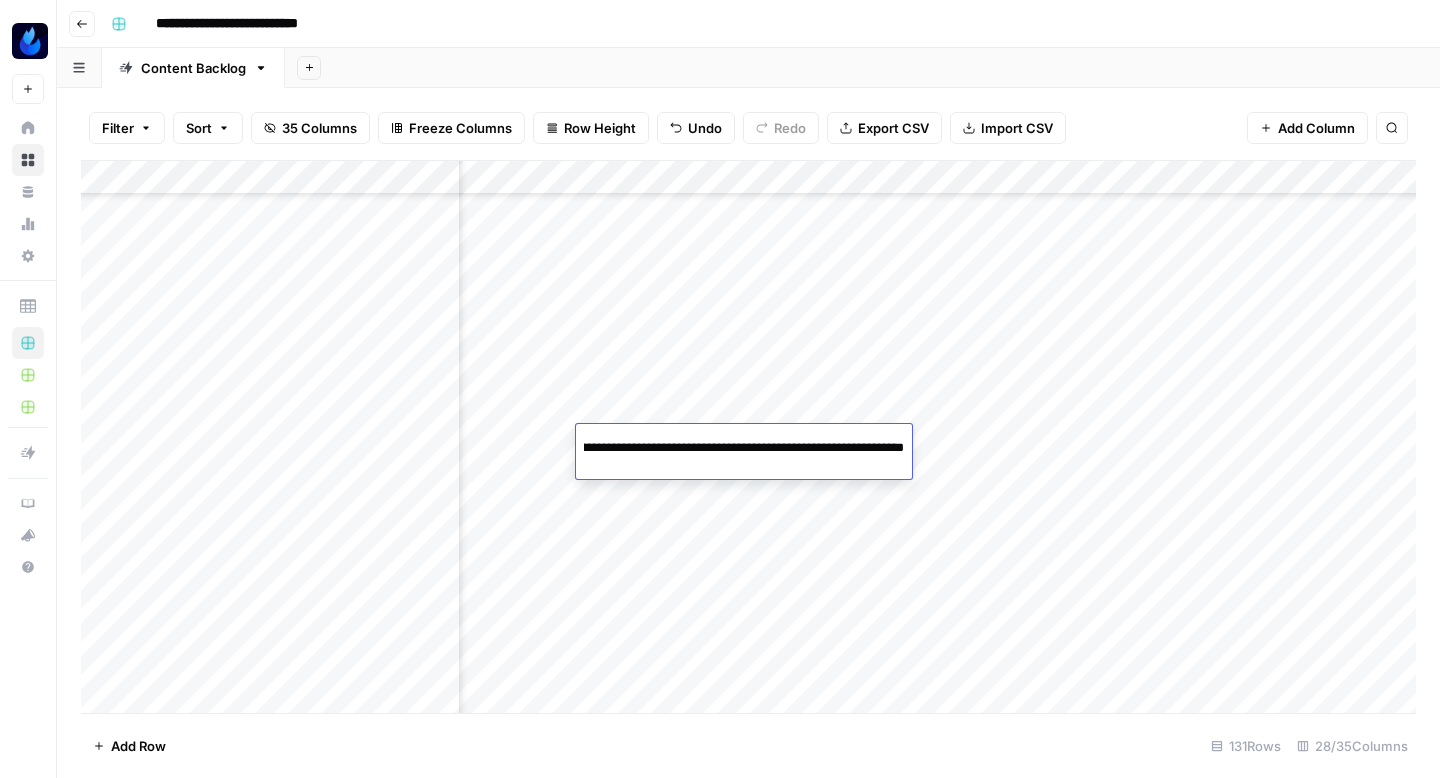 click on "Add Column" at bounding box center [748, 437] 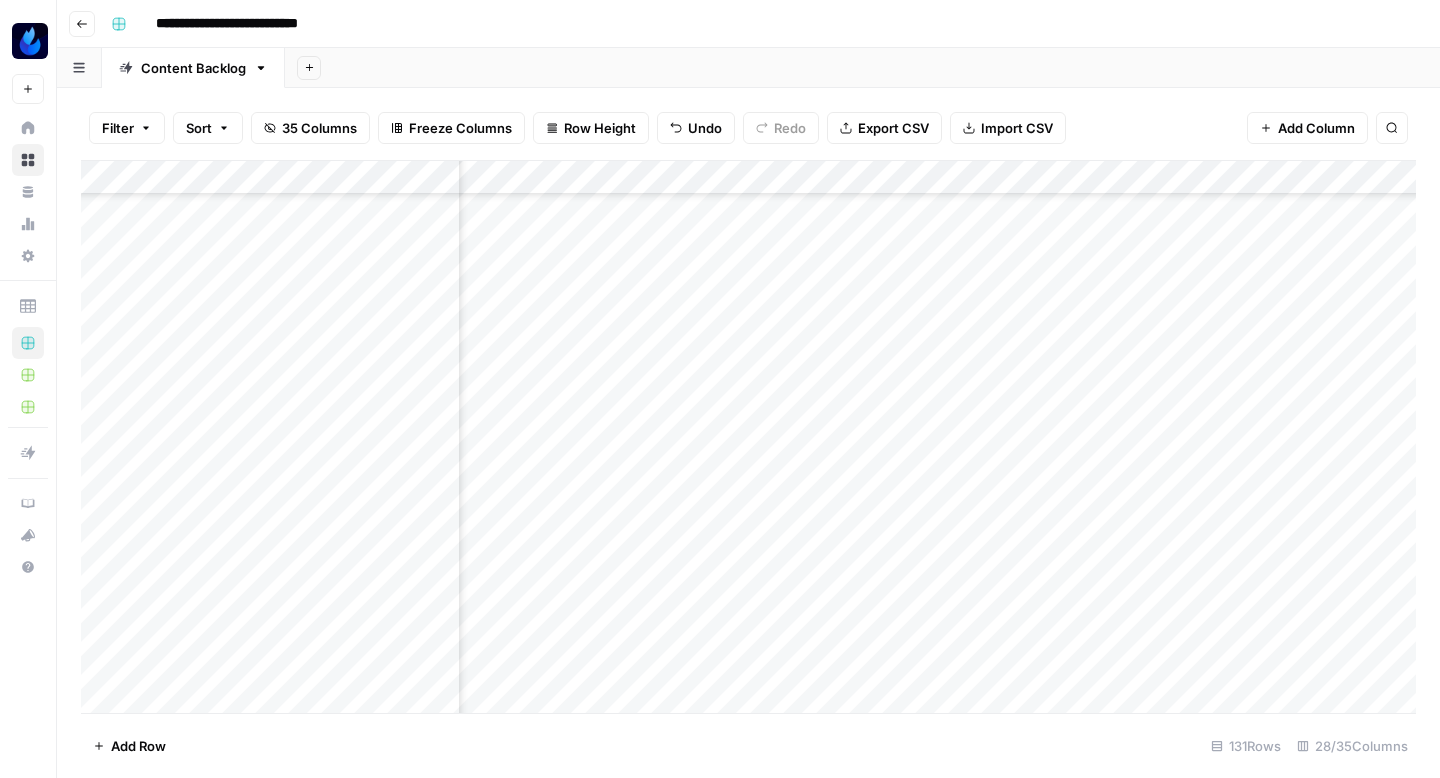 click on "Add Column" at bounding box center (748, 437) 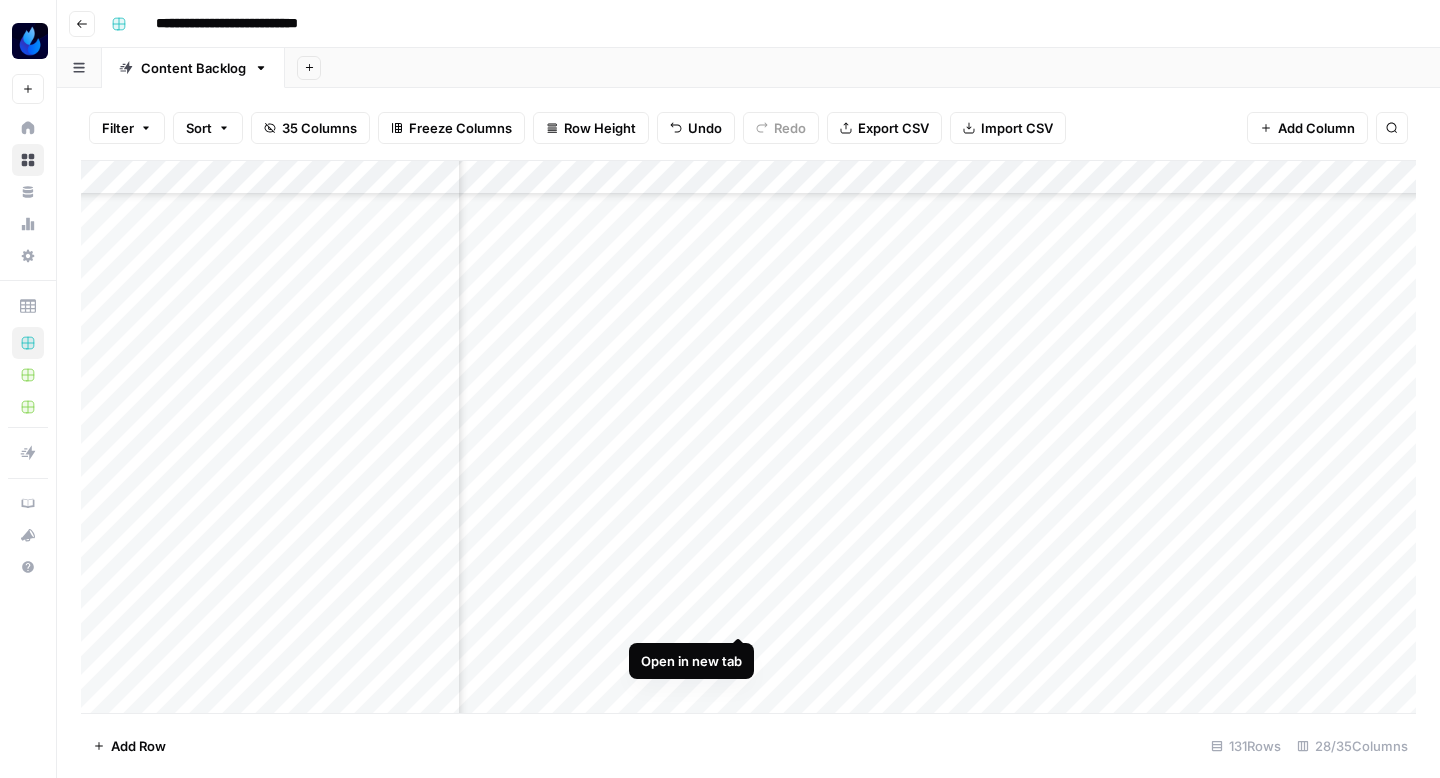 click on "Add Column" at bounding box center [748, 437] 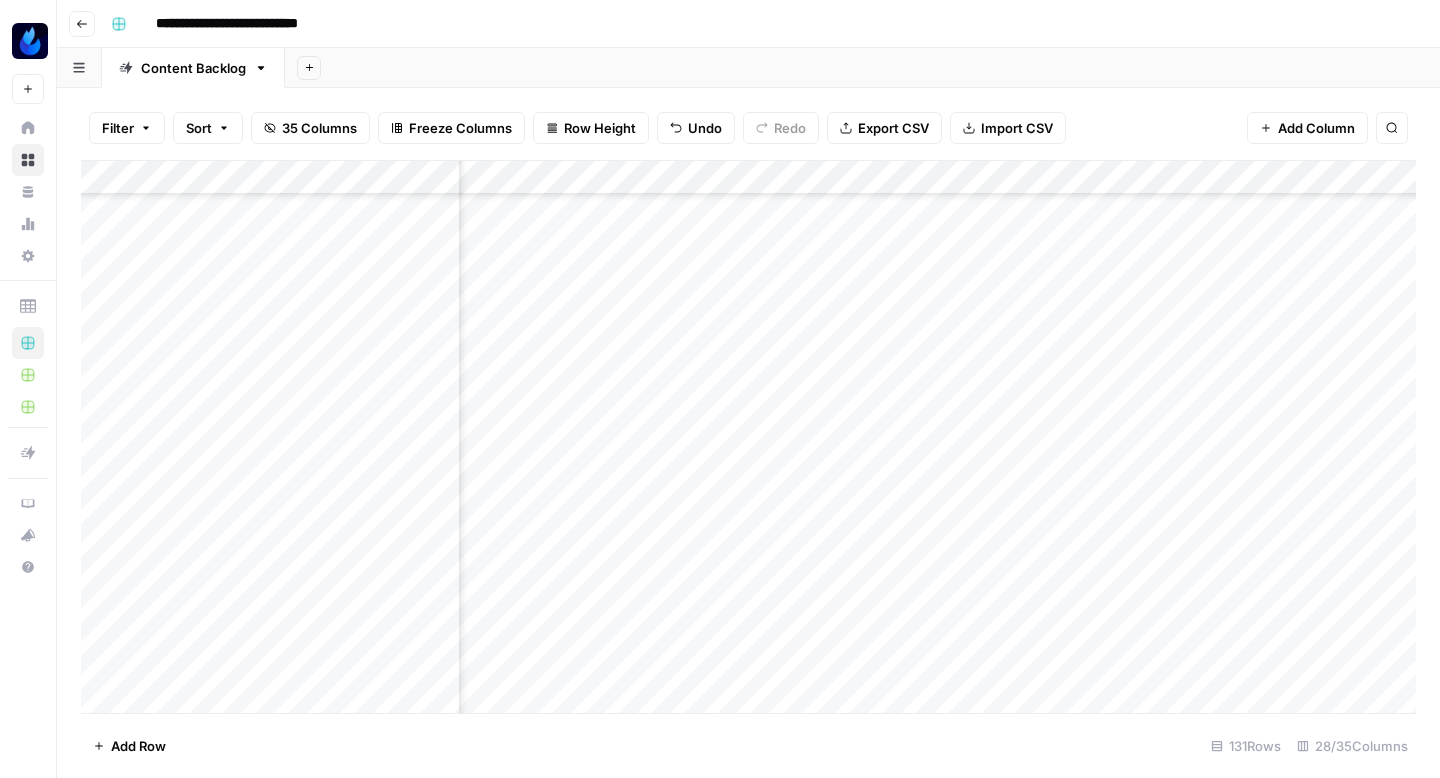 scroll, scrollTop: 3187, scrollLeft: 394, axis: both 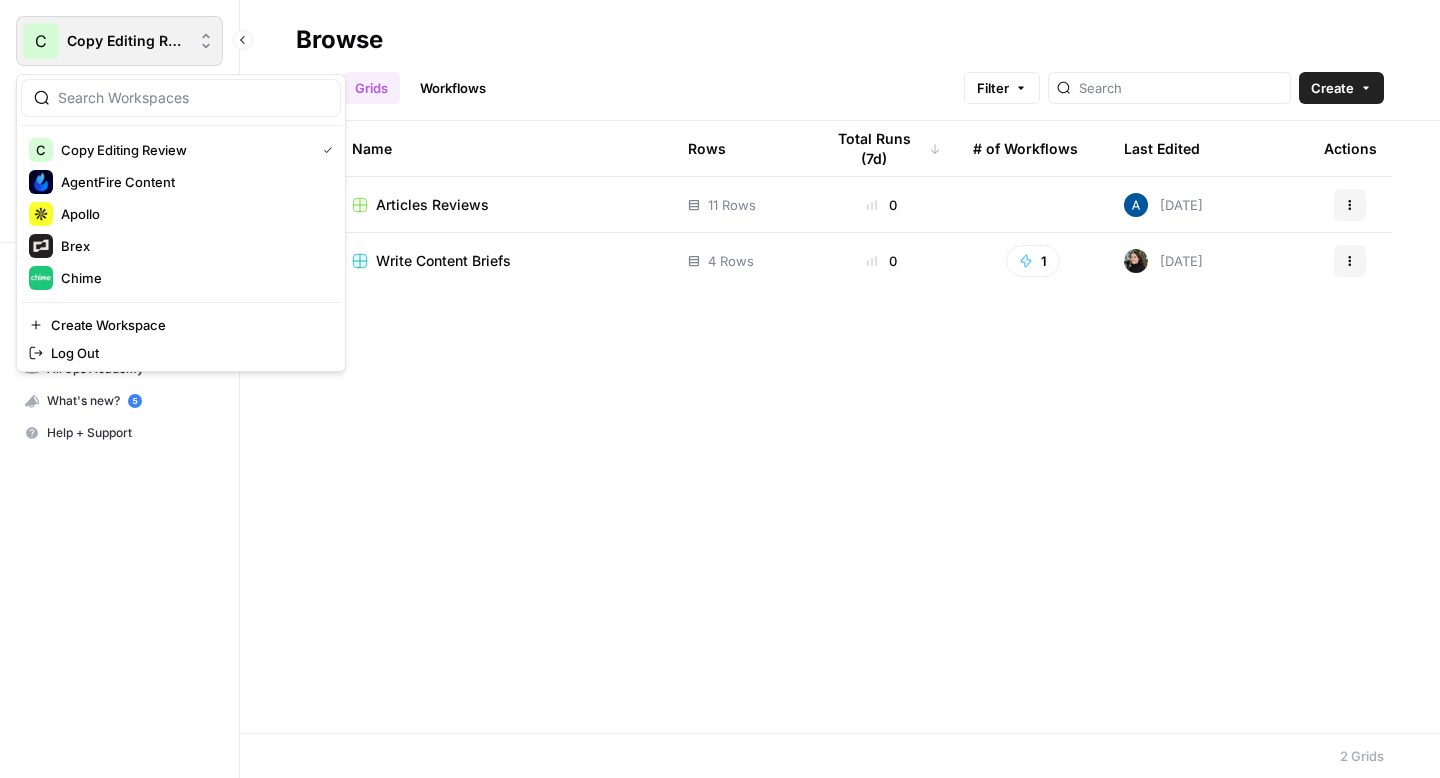 click on "Copy Editing Review" at bounding box center [127, 41] 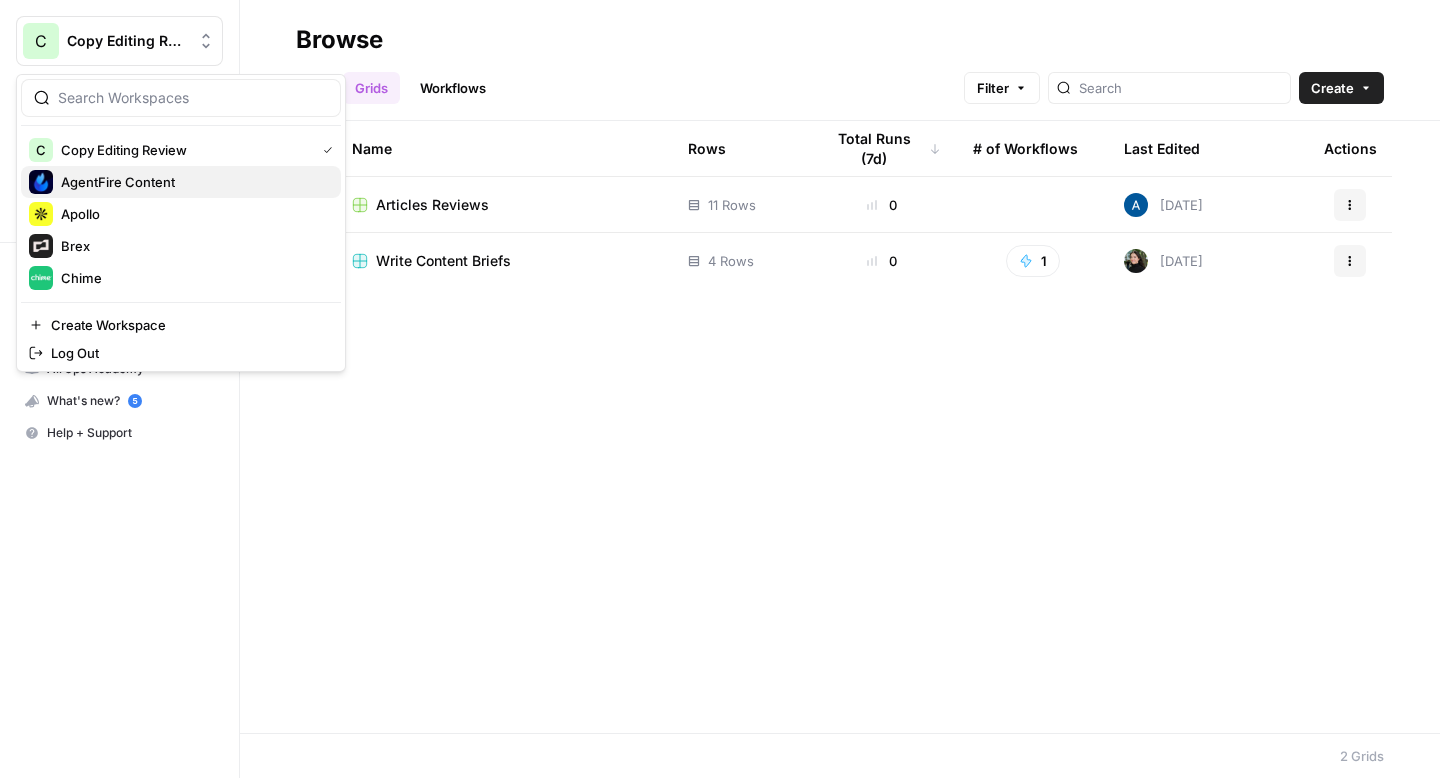 click on "AgentFire Content" at bounding box center (118, 182) 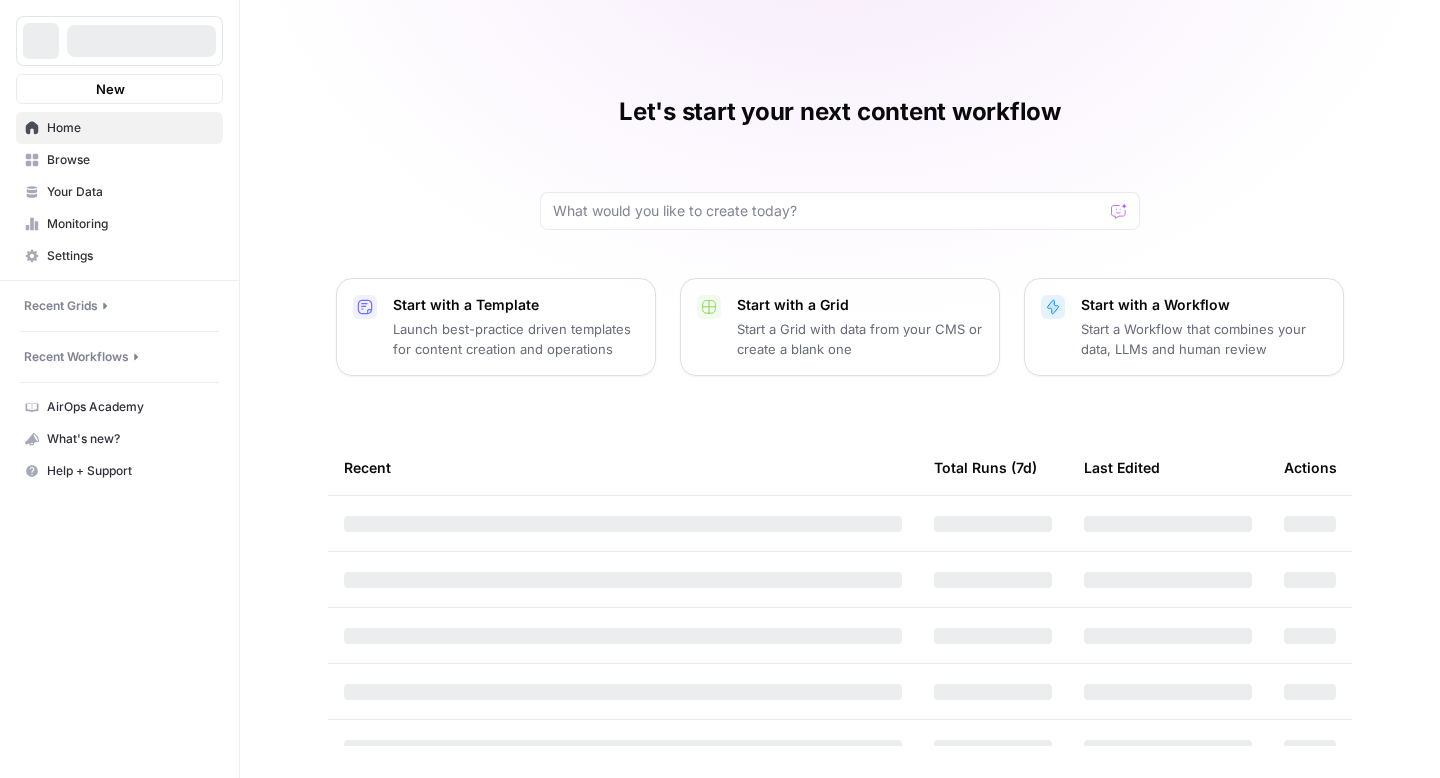 scroll, scrollTop: 0, scrollLeft: 0, axis: both 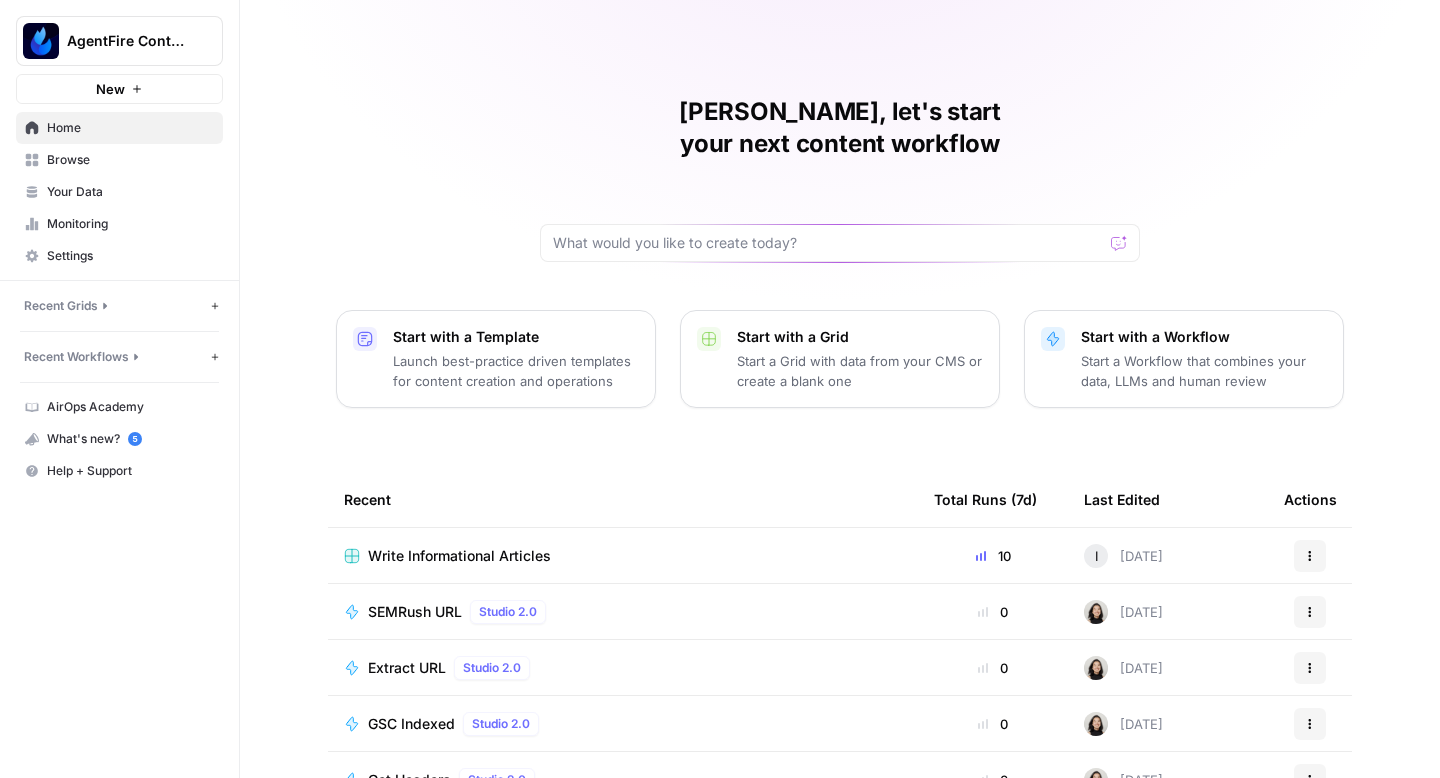 click on "Write Informational Articles" at bounding box center (459, 556) 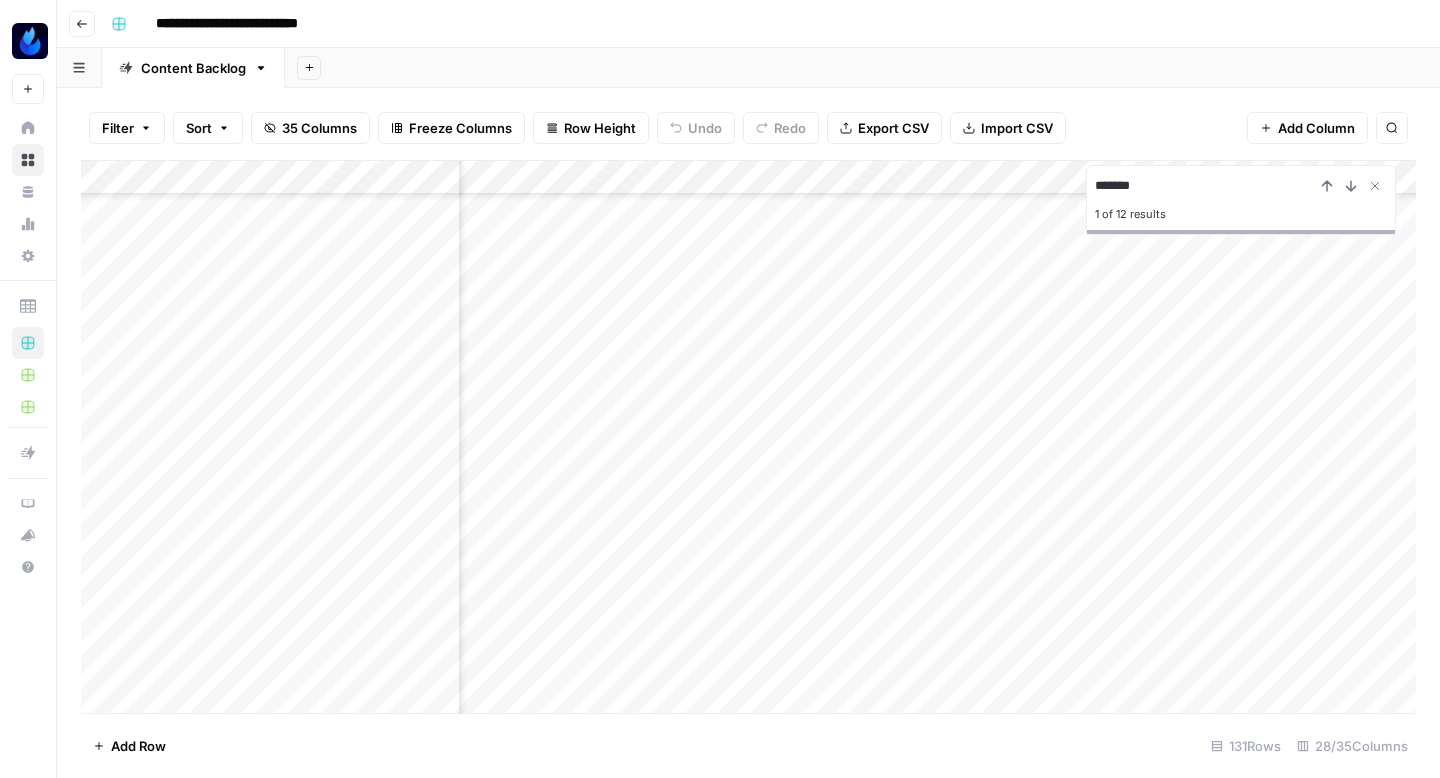 scroll, scrollTop: 4265, scrollLeft: 538, axis: both 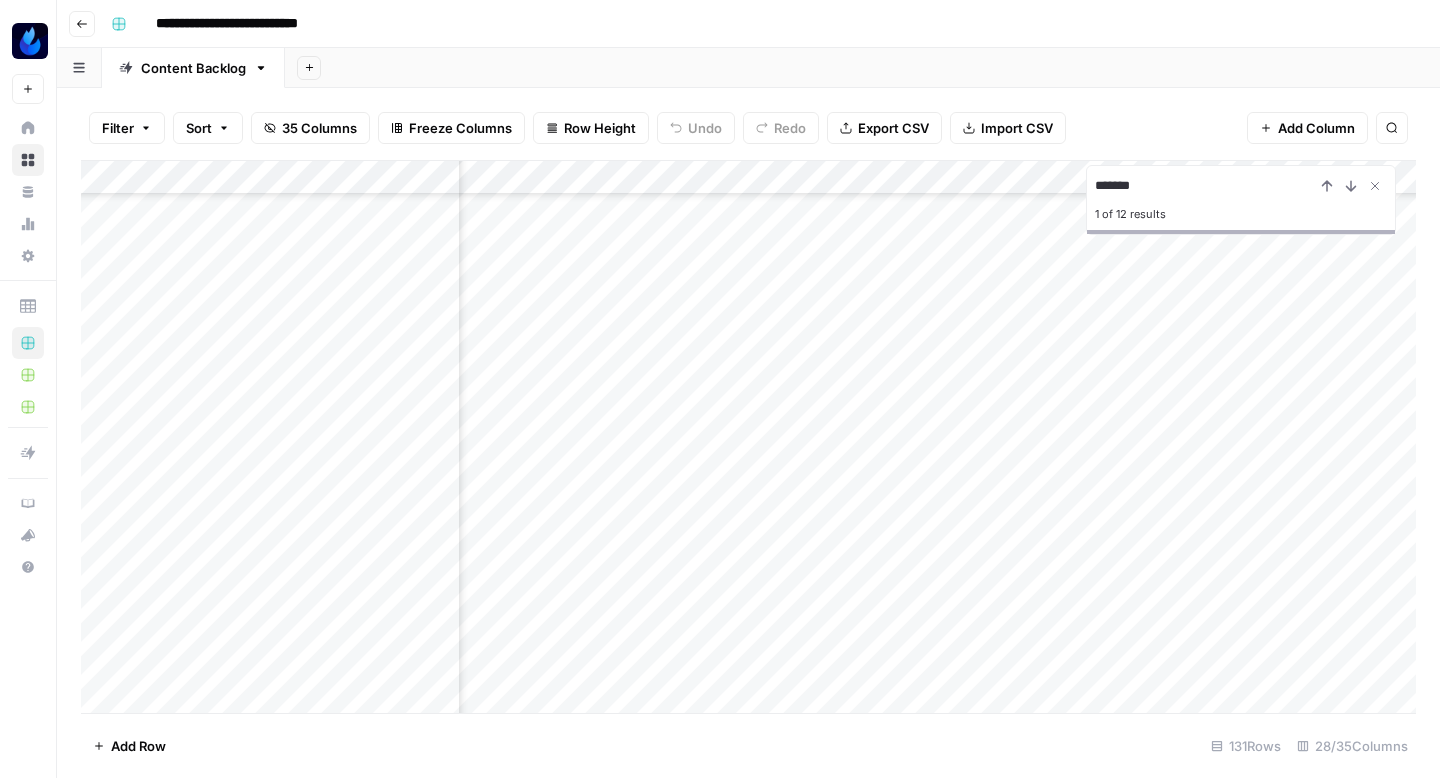 click on "*******" at bounding box center (1205, 186) 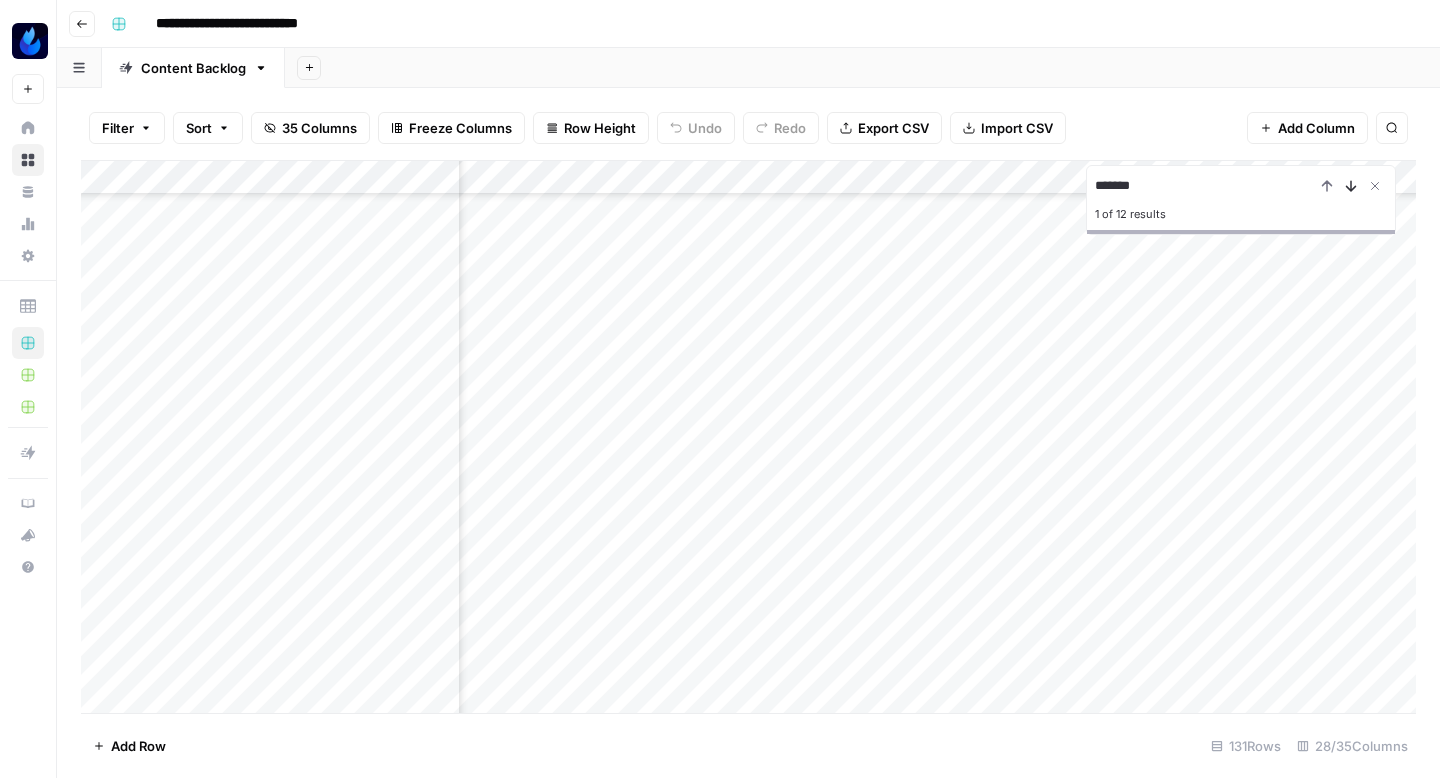 click 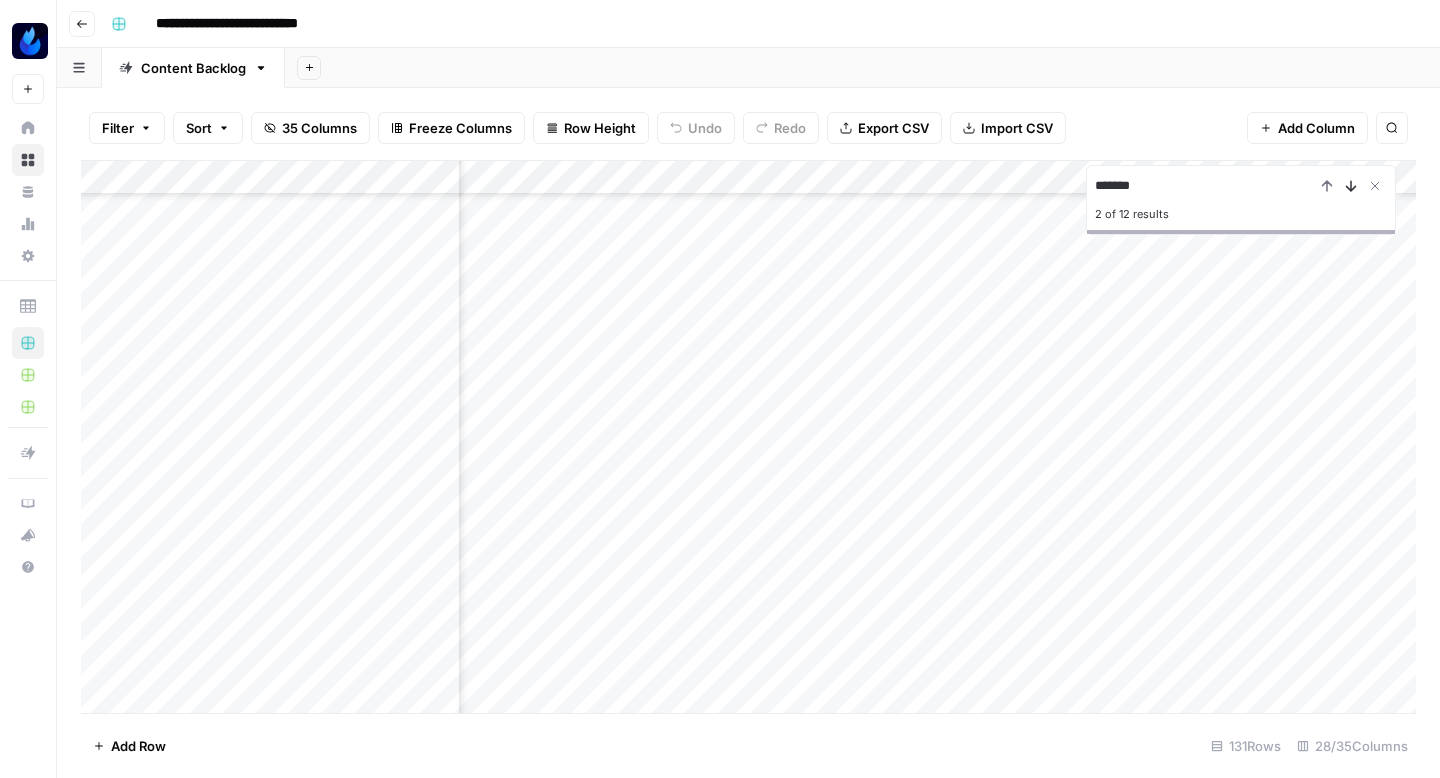 click 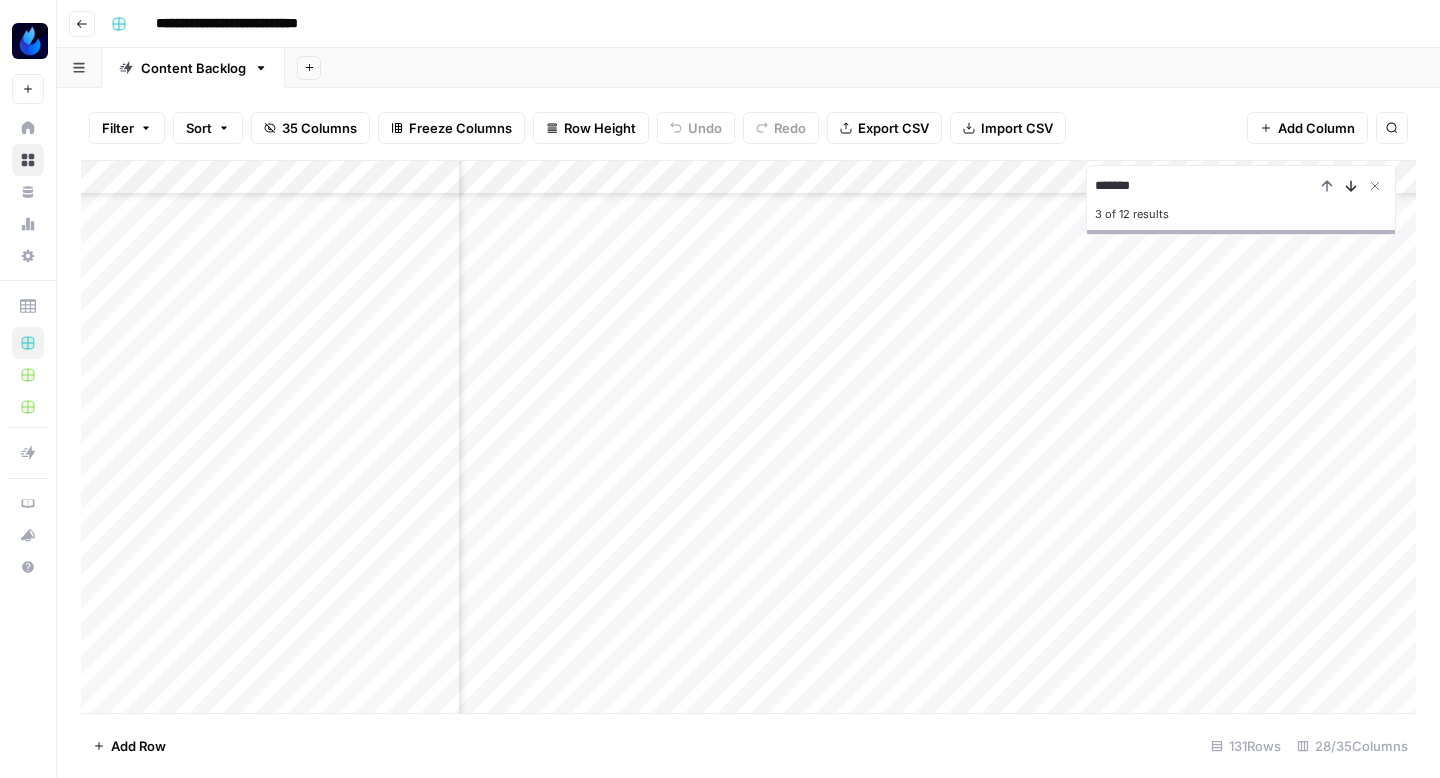 click 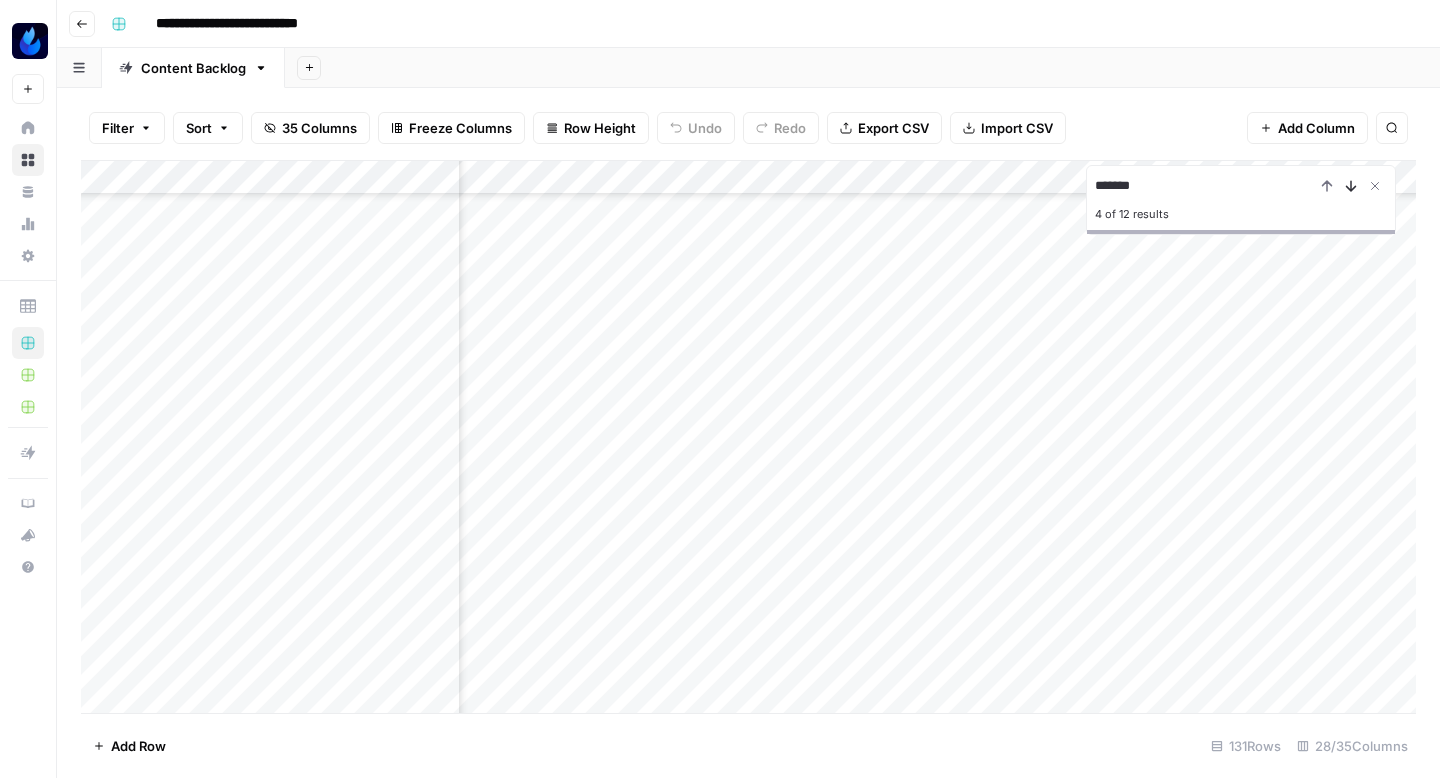 click 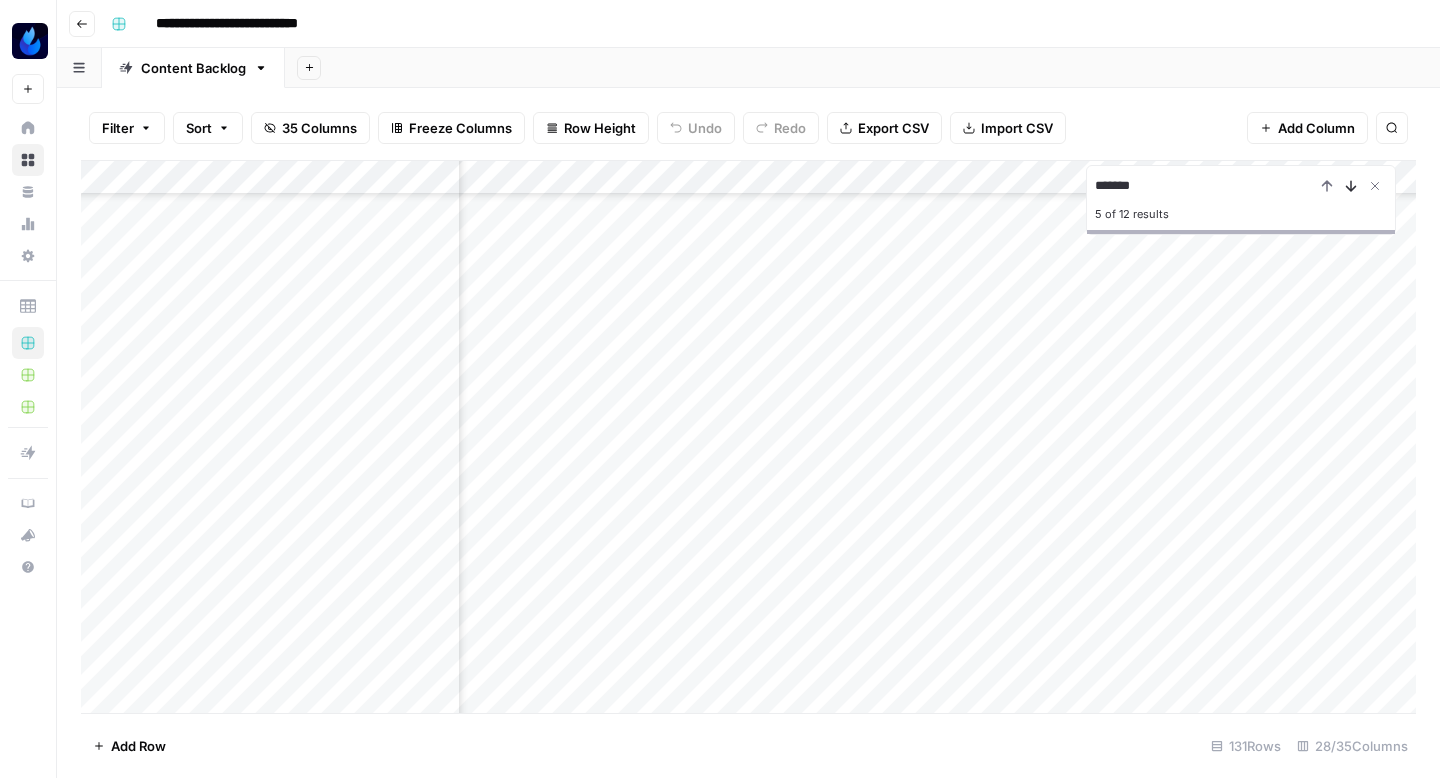 click 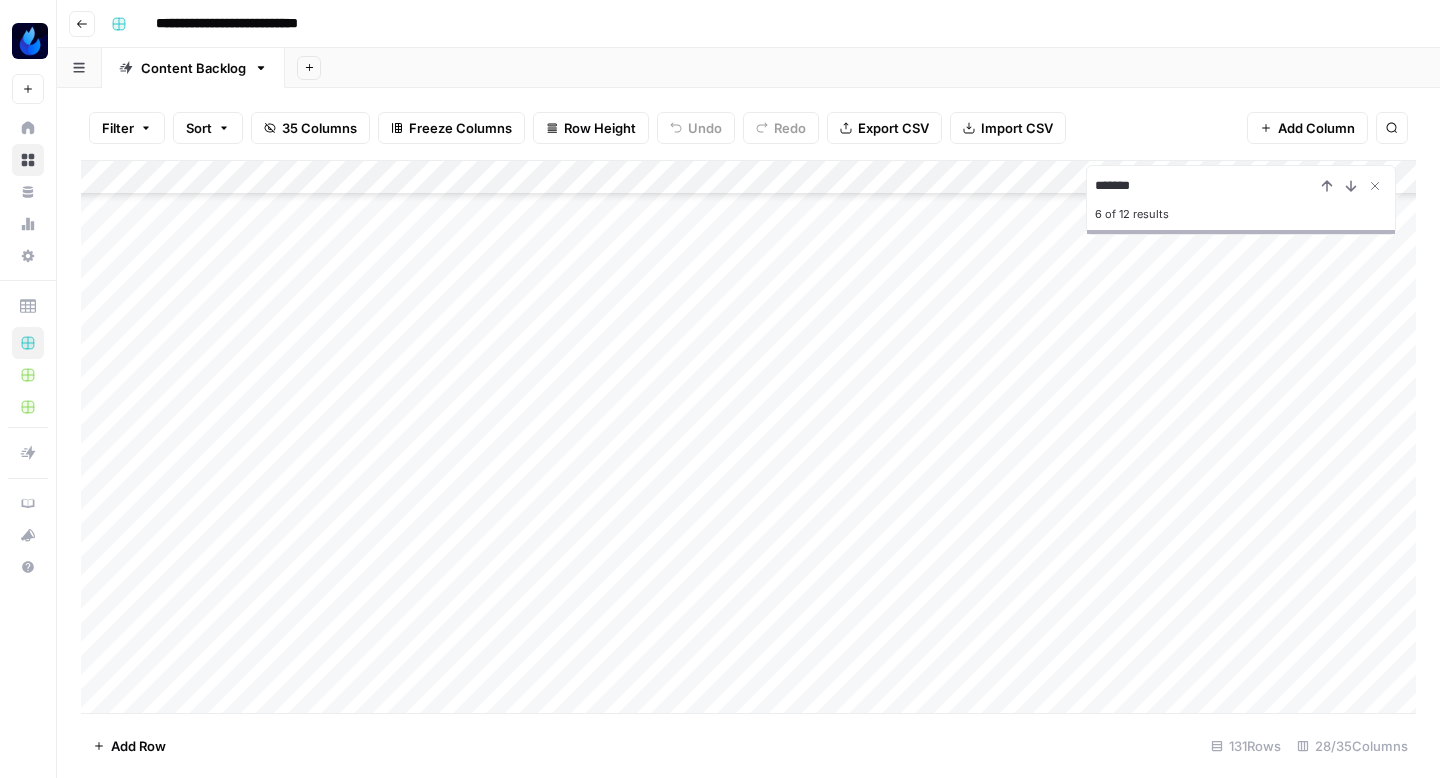 scroll, scrollTop: 5721, scrollLeft: 0, axis: vertical 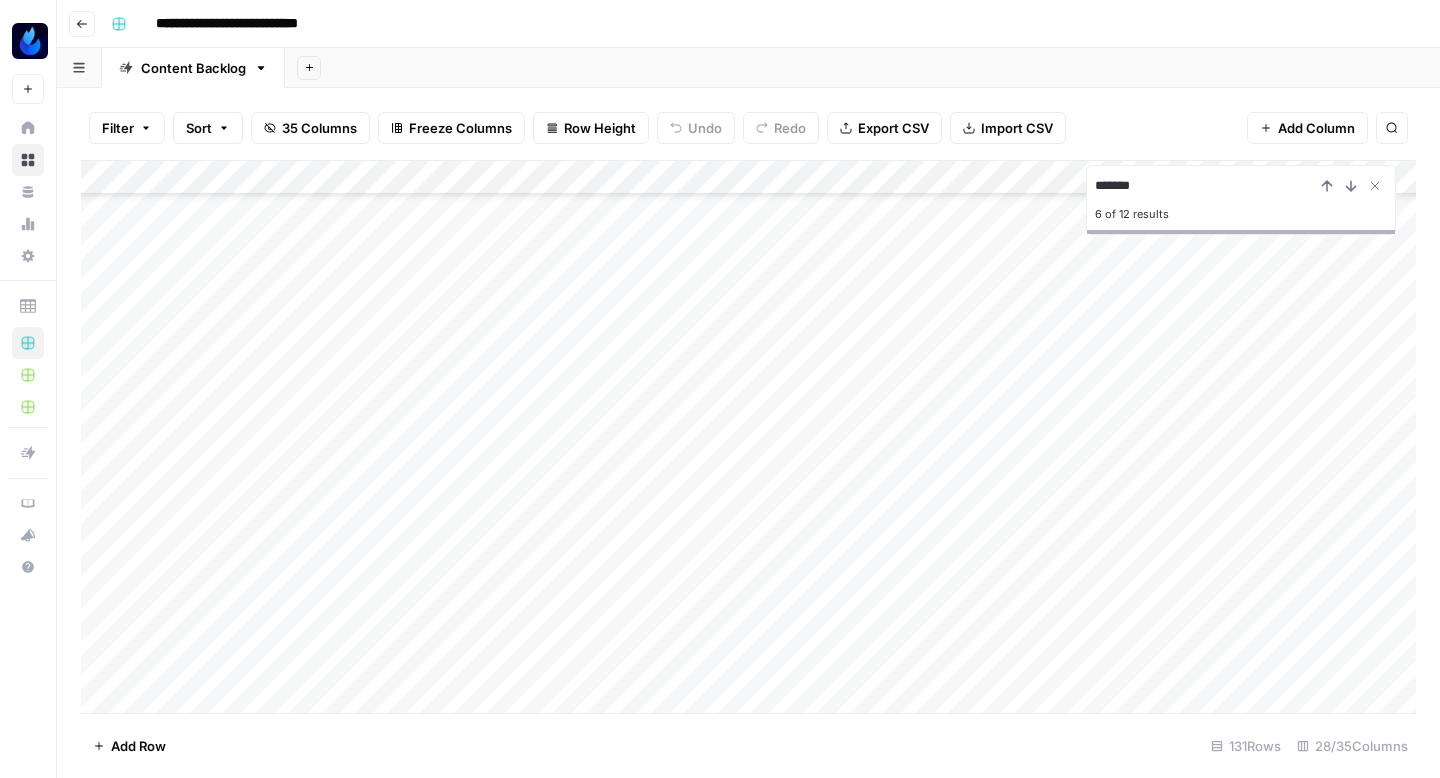 click on "Add Column" at bounding box center [748, 437] 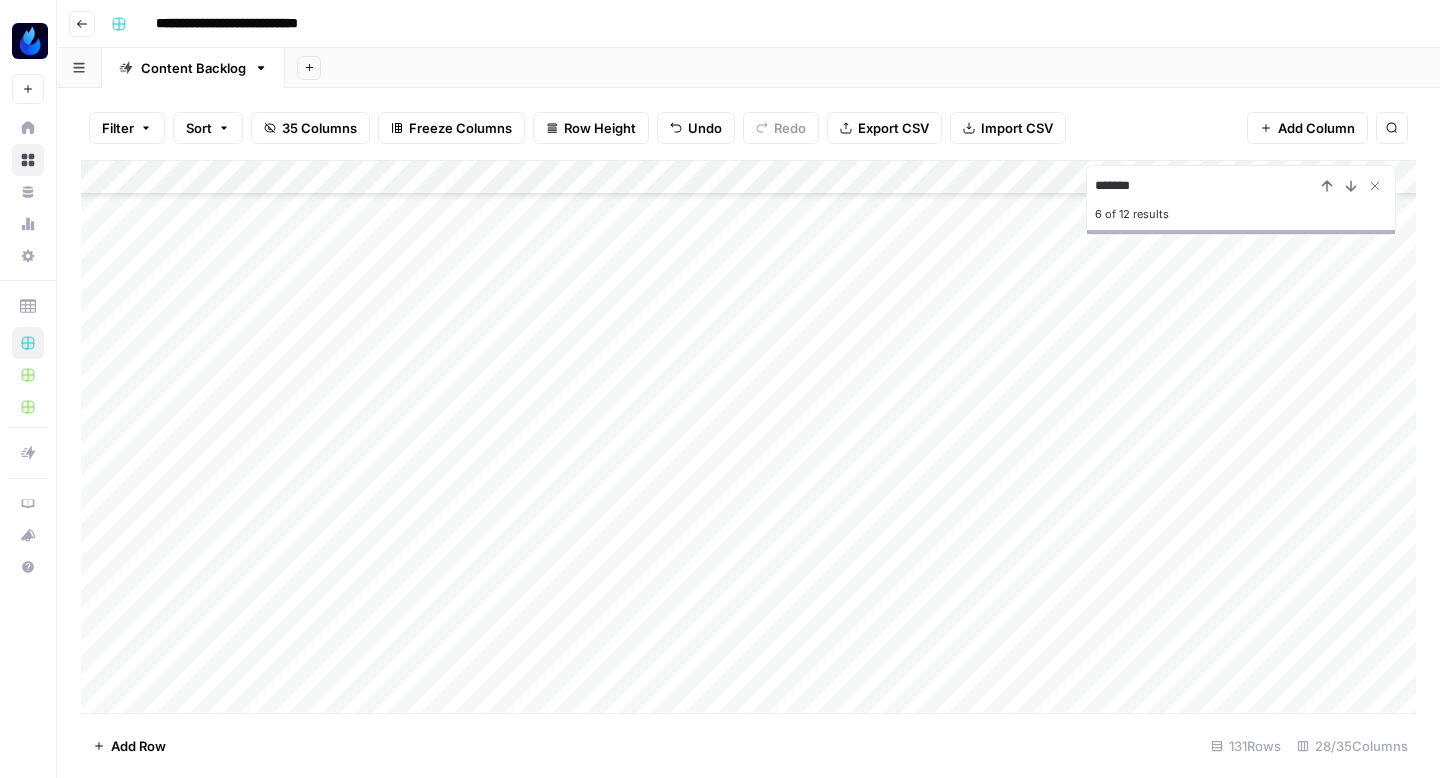 click on "*******" at bounding box center (1205, 186) 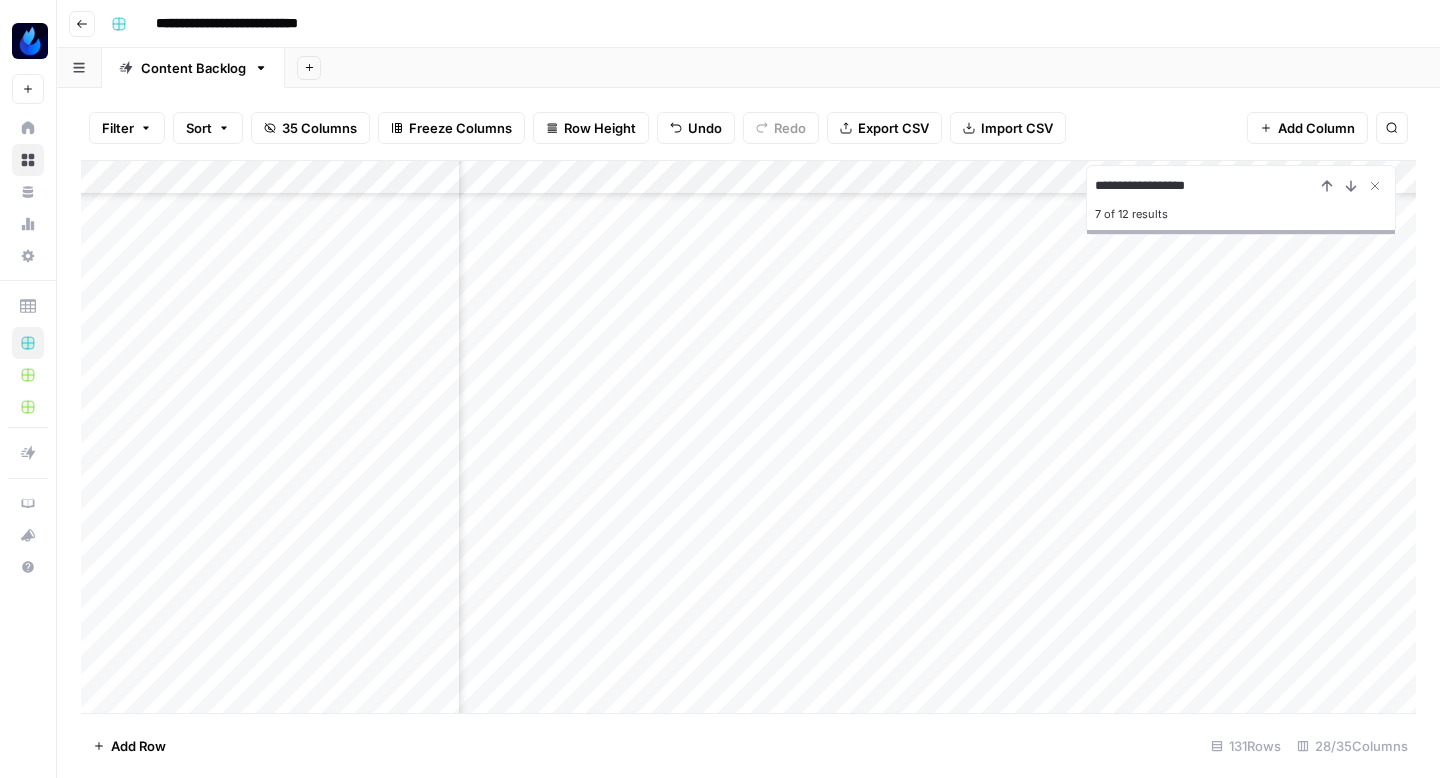 scroll, scrollTop: 5721, scrollLeft: 456, axis: both 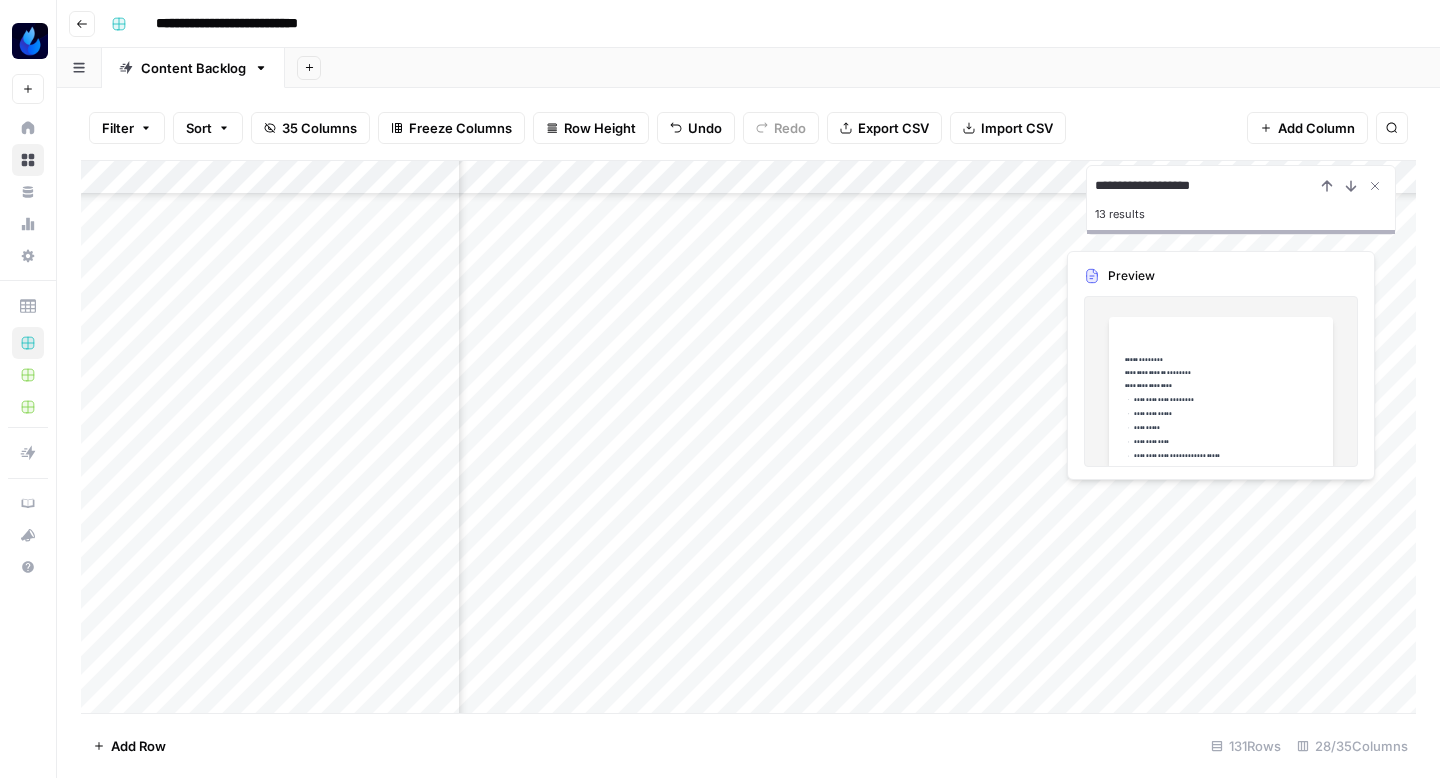 click on "**********" at bounding box center (1205, 186) 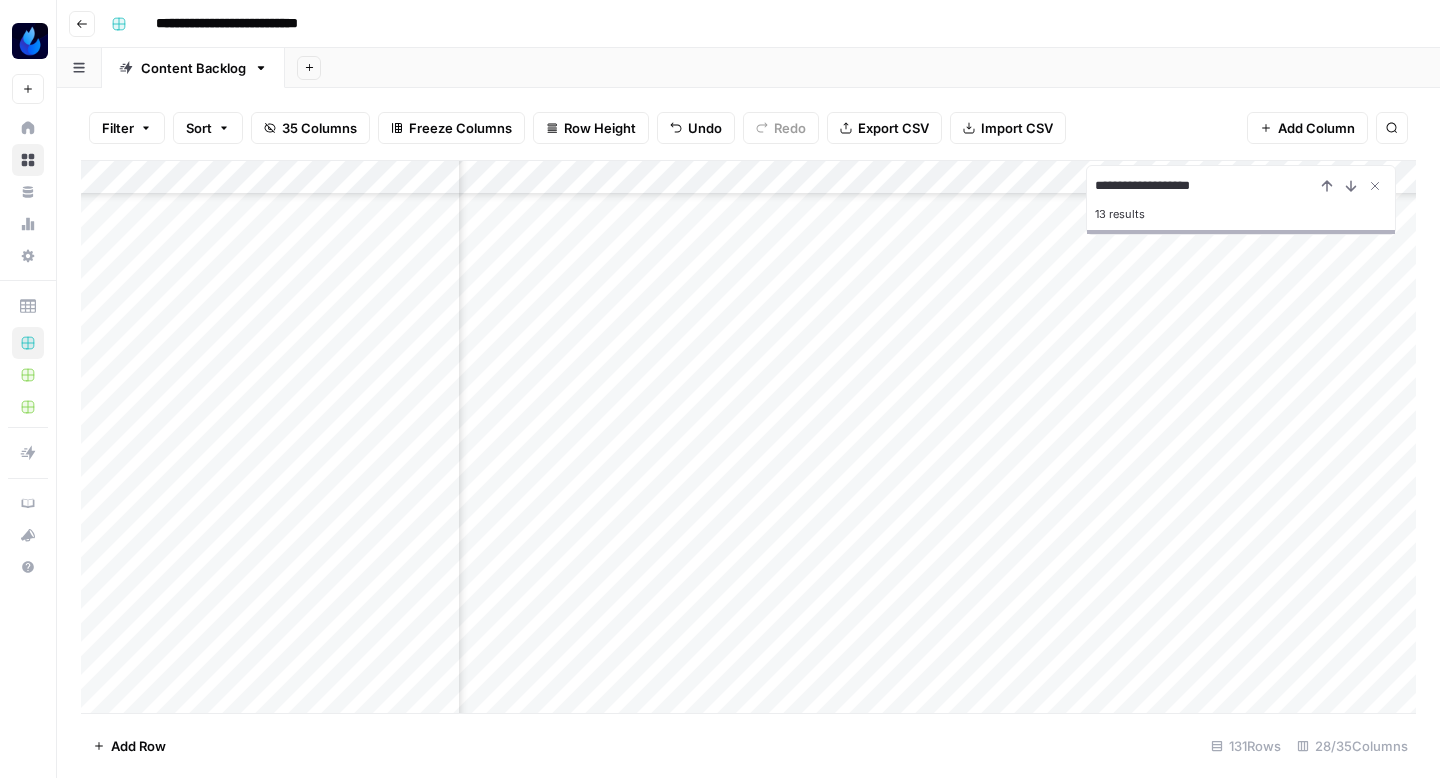 scroll, scrollTop: 4836, scrollLeft: 1176, axis: both 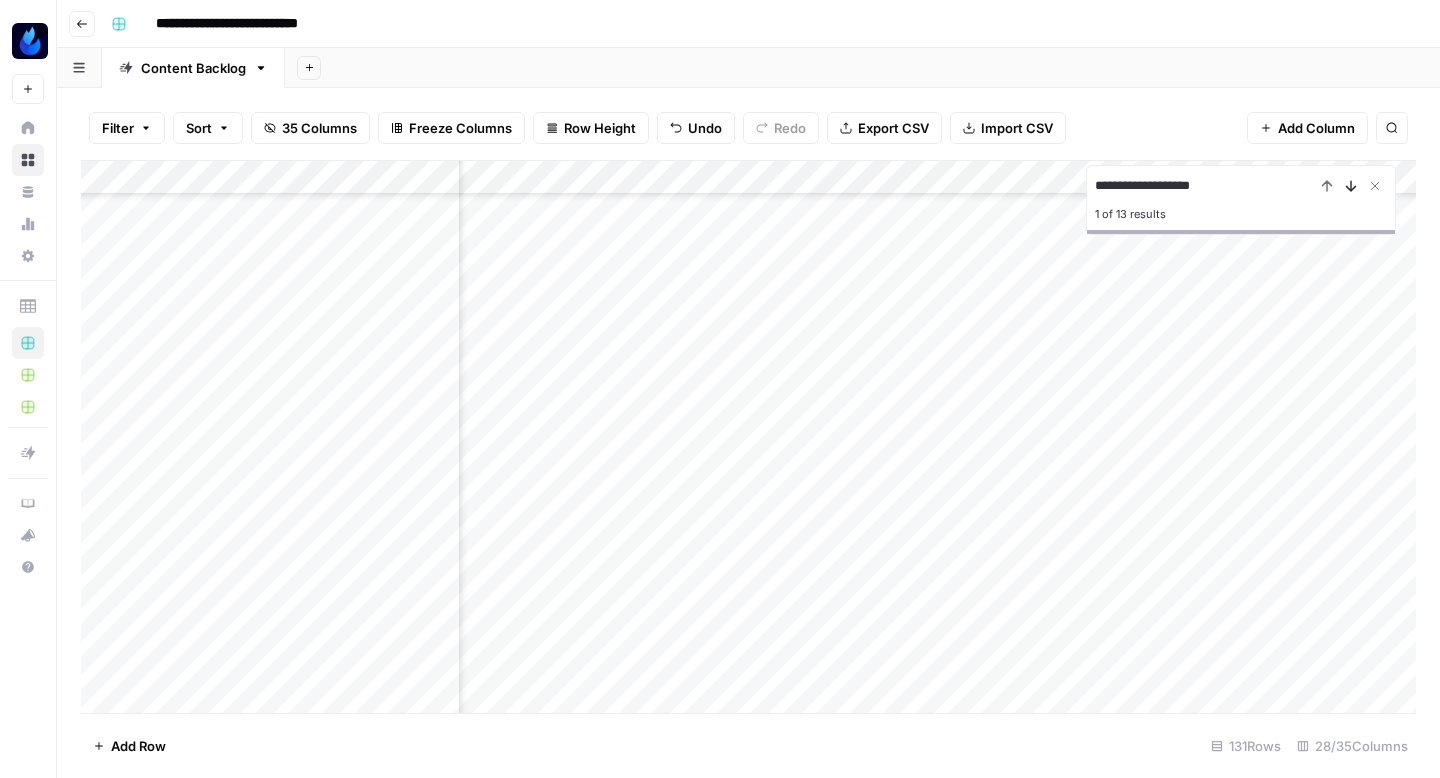 click 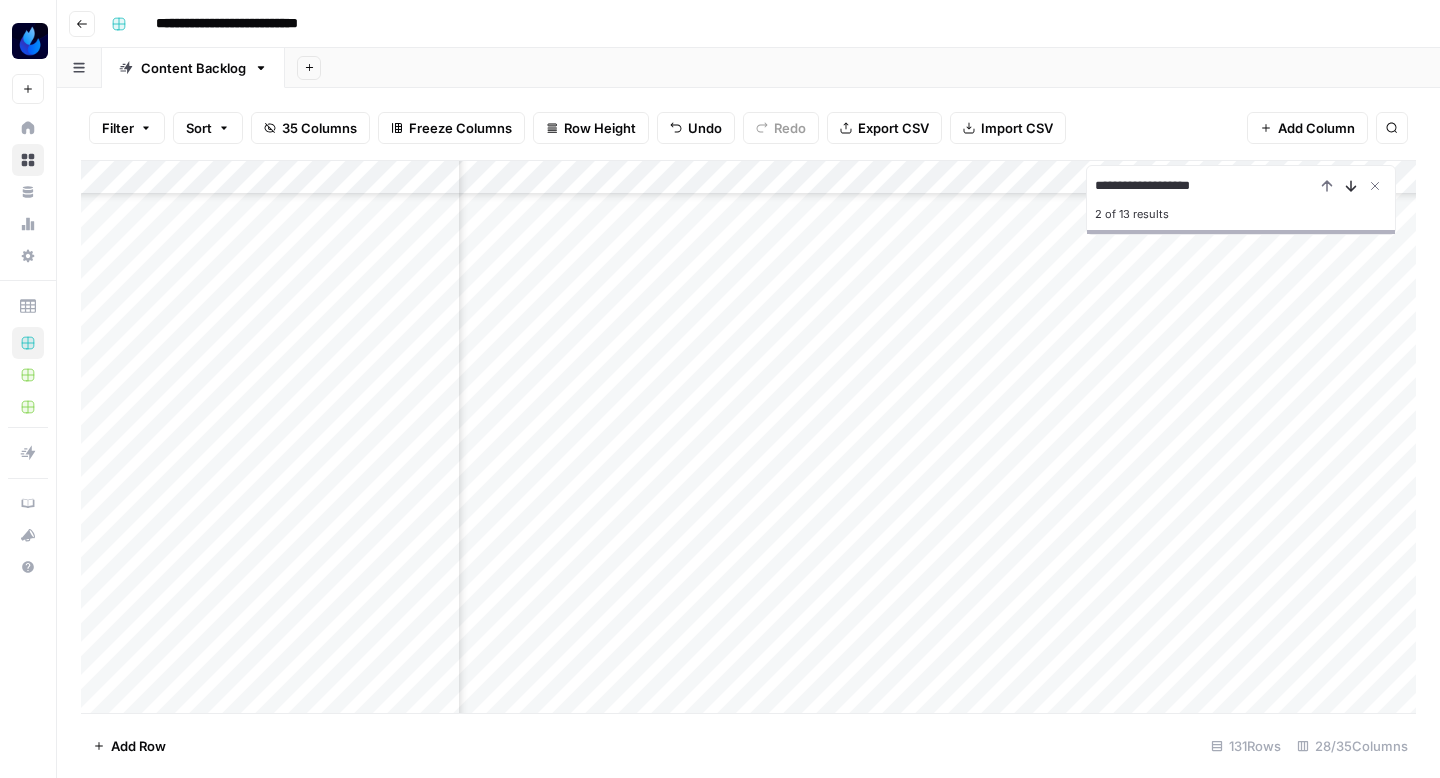 click 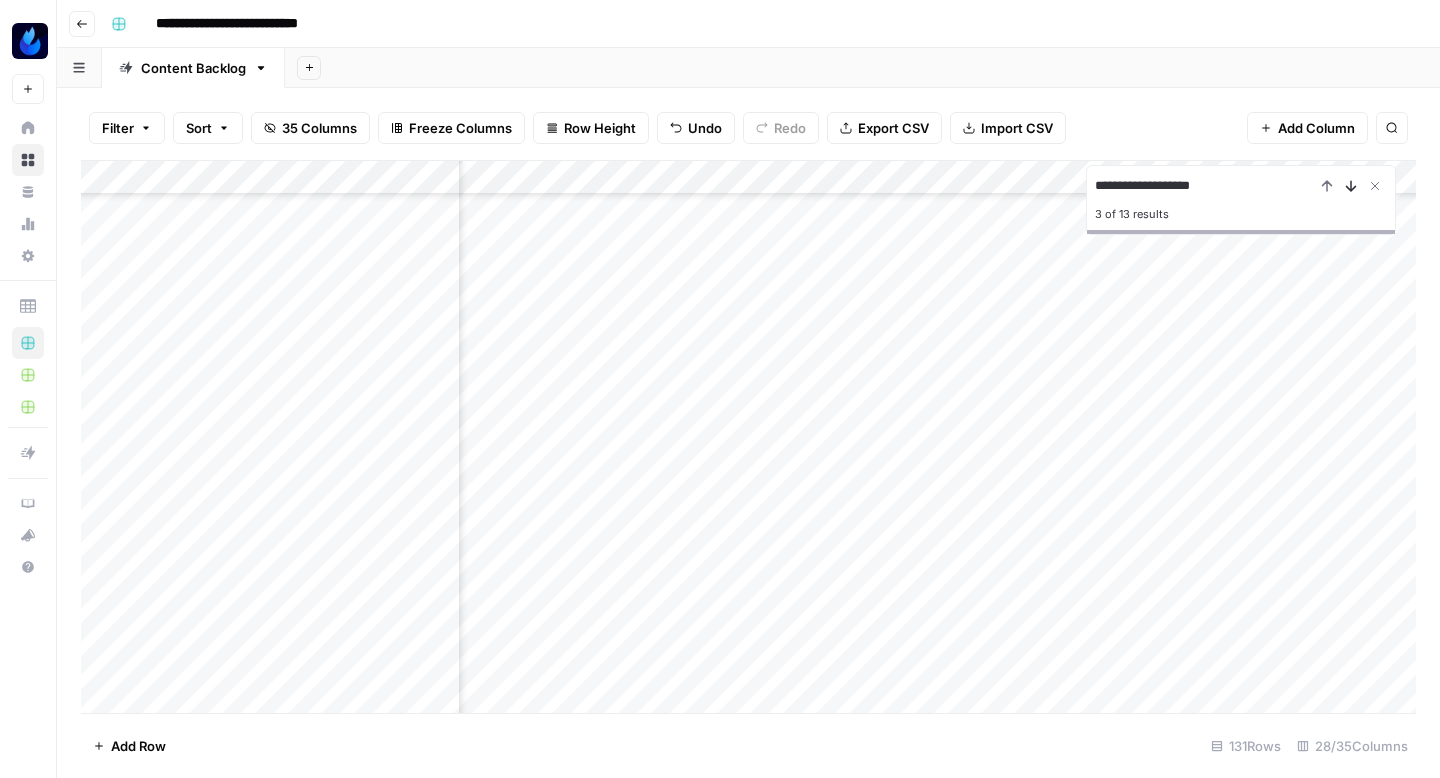 click 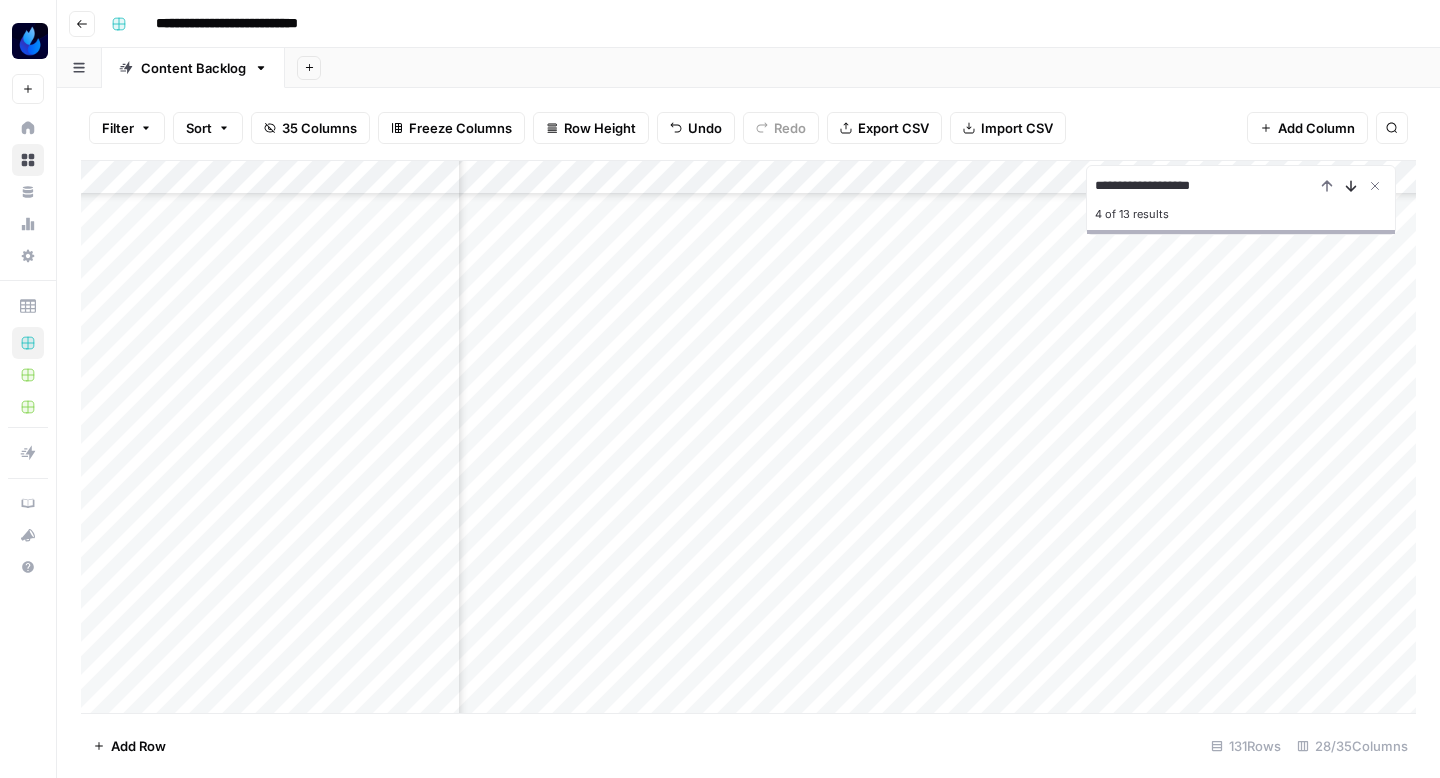 click 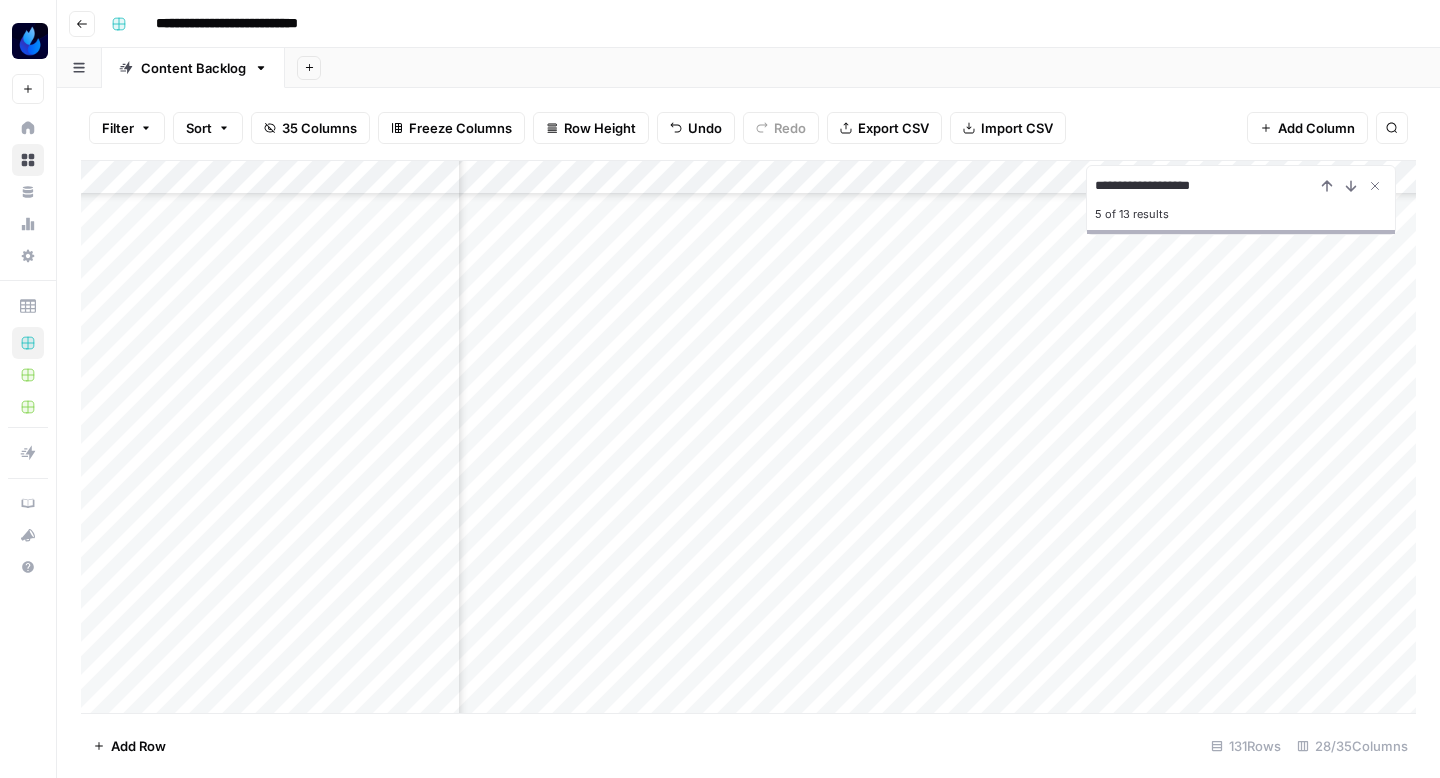 scroll, scrollTop: 5825, scrollLeft: 385, axis: both 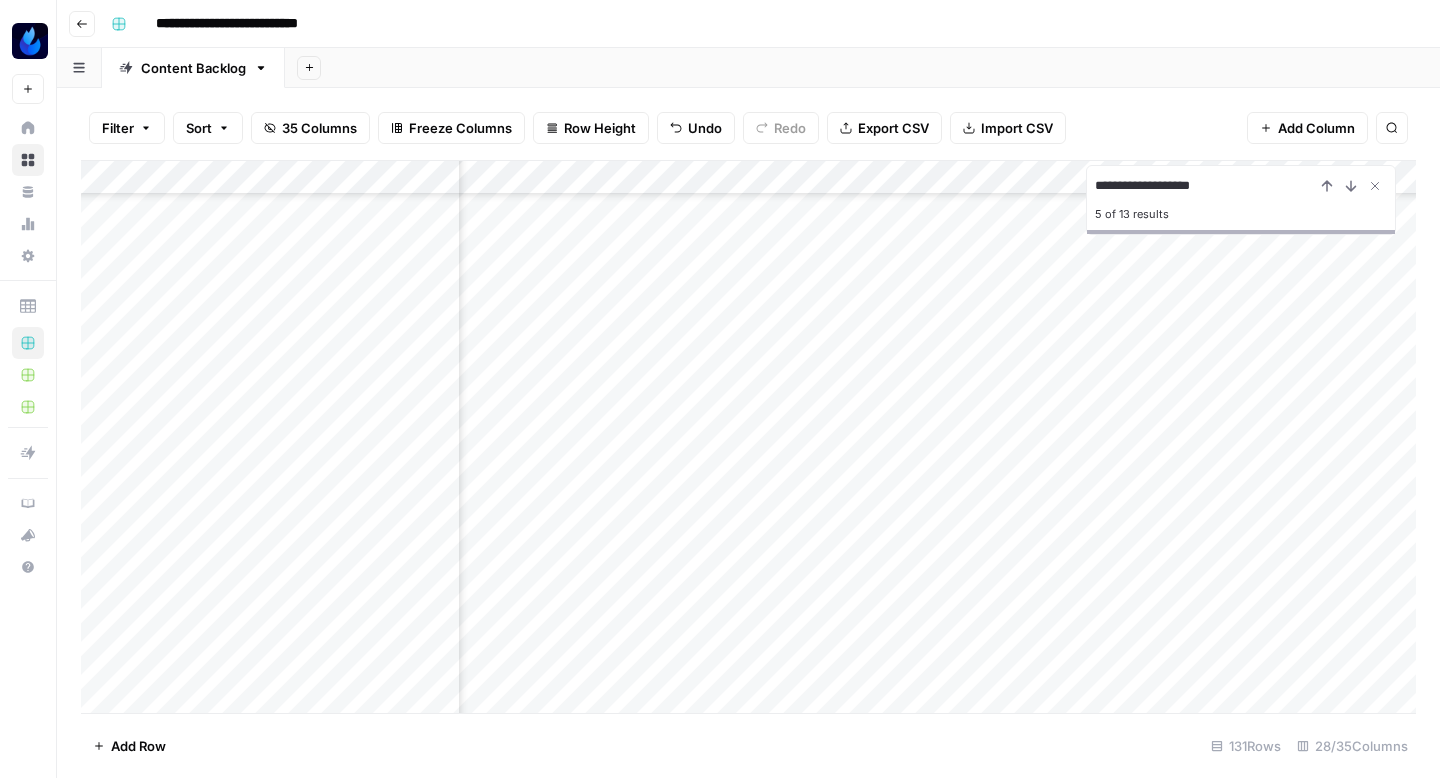 click on "Add Column" at bounding box center [748, 437] 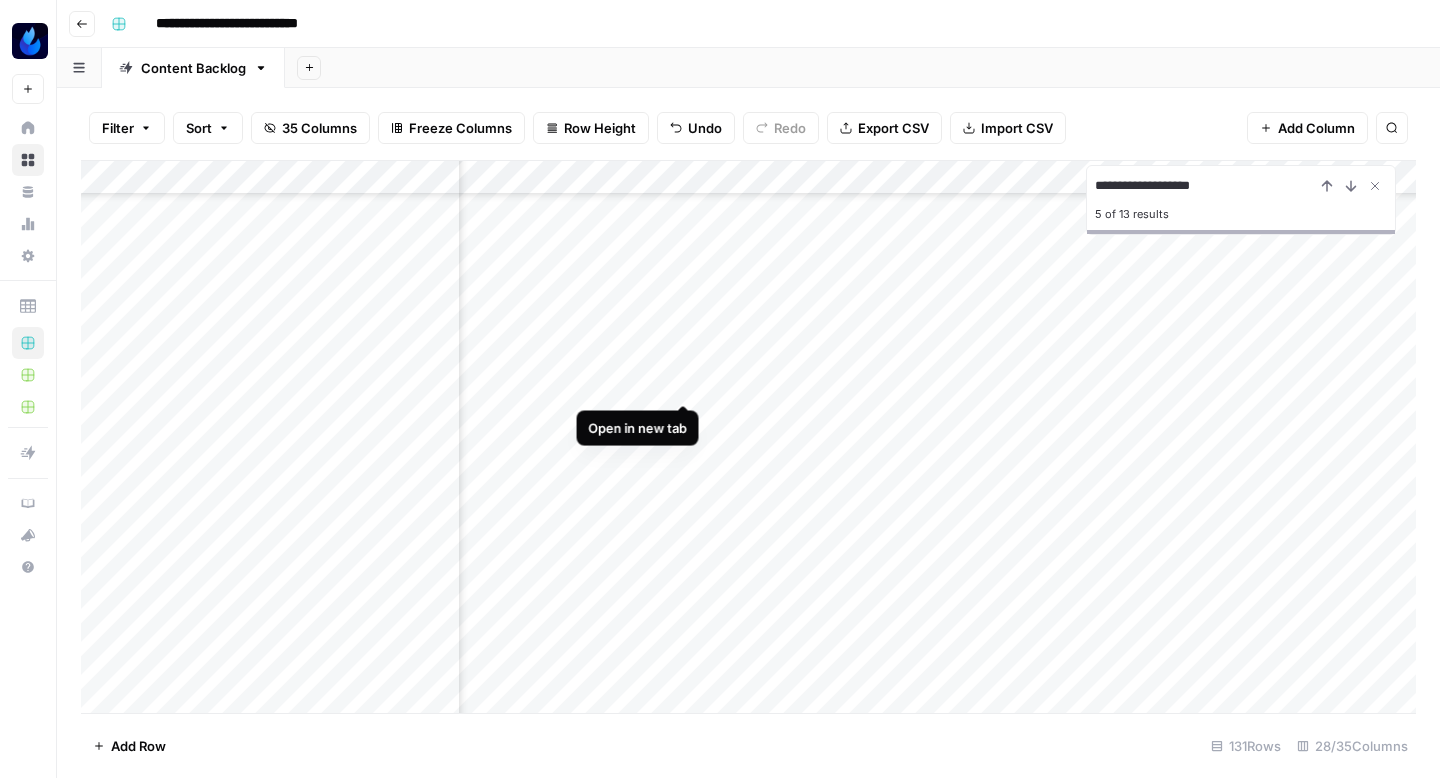 click on "Add Column" at bounding box center [748, 437] 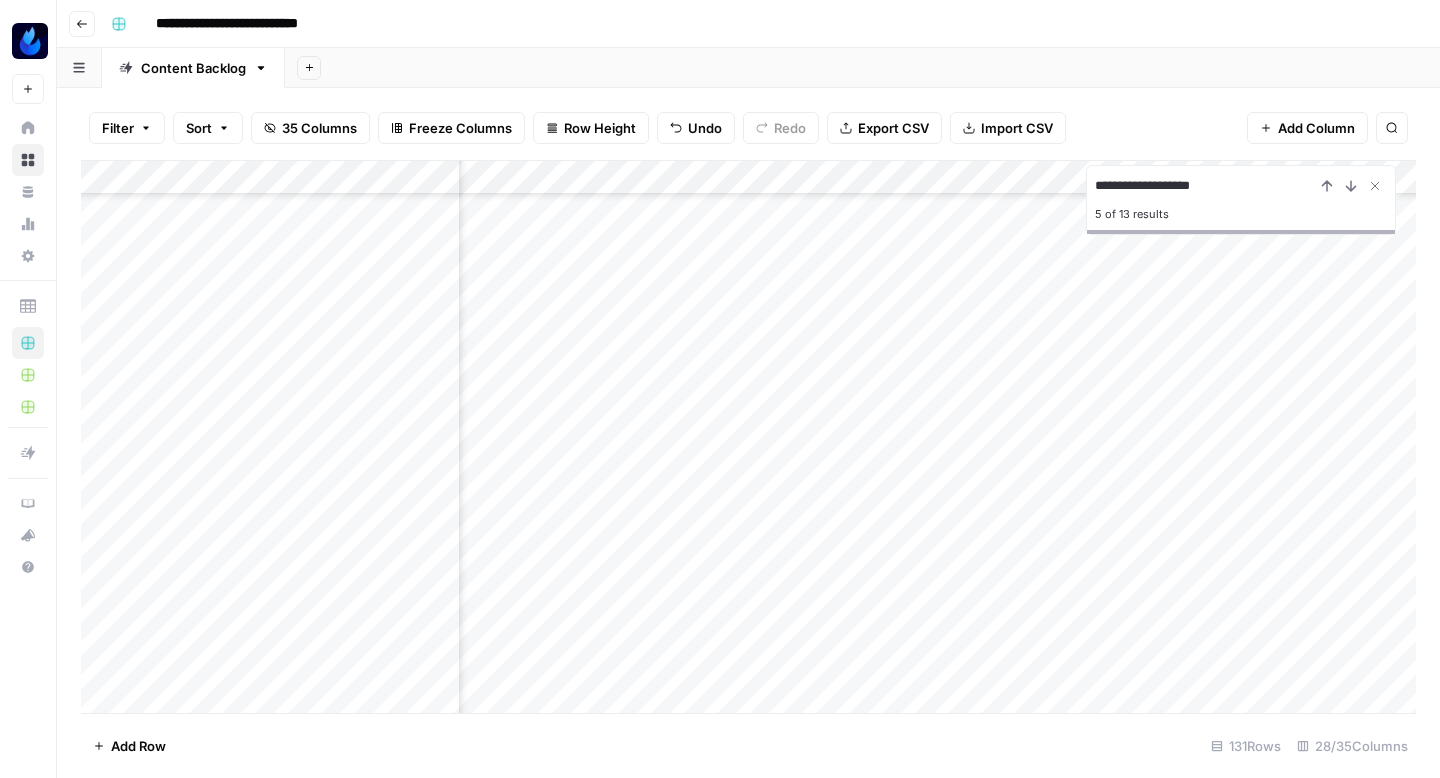 scroll, scrollTop: 3853, scrollLeft: 448, axis: both 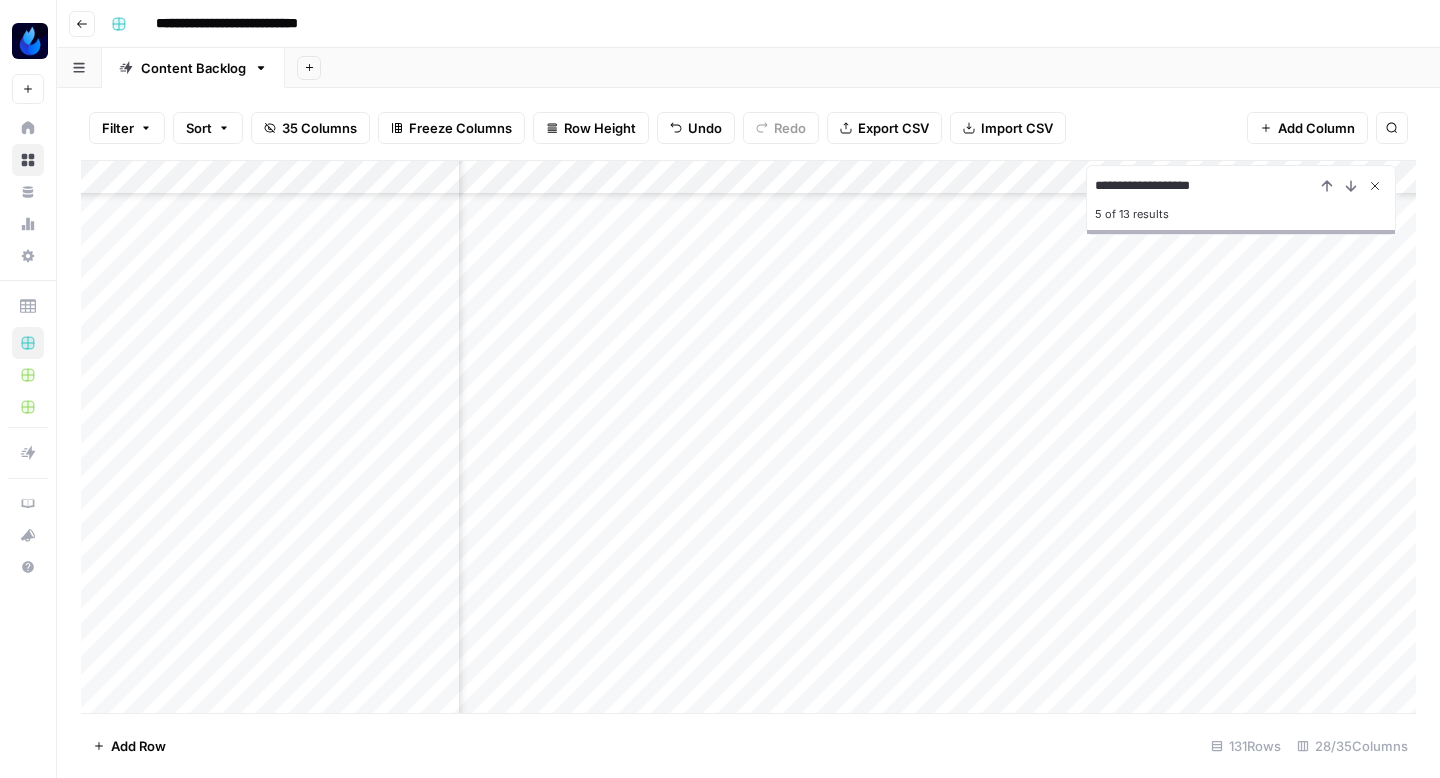 click 